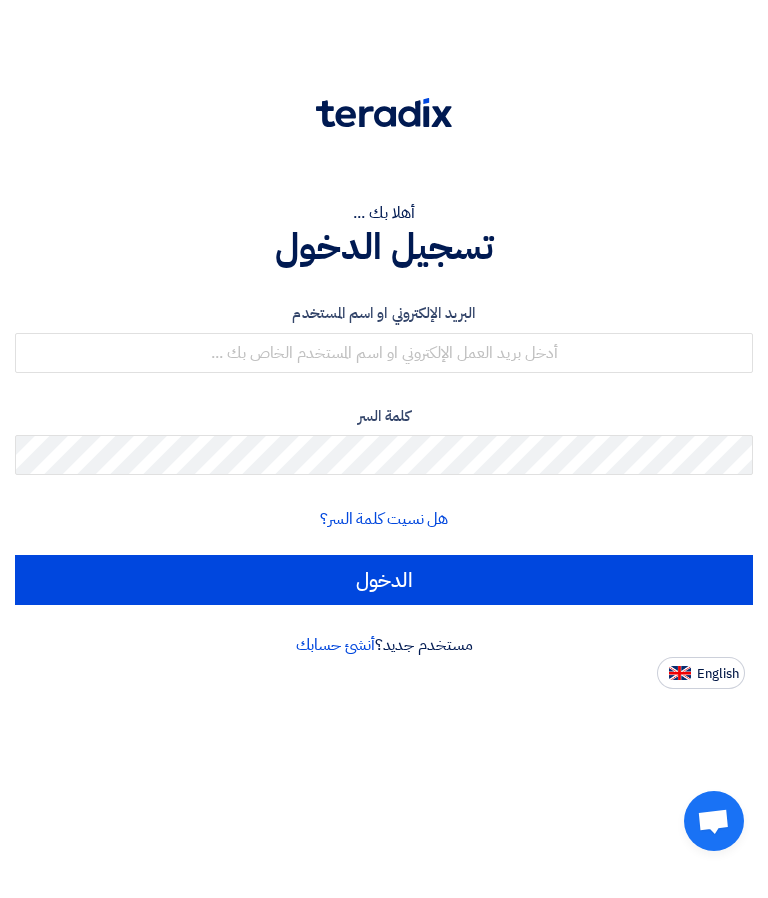 scroll, scrollTop: 0, scrollLeft: 0, axis: both 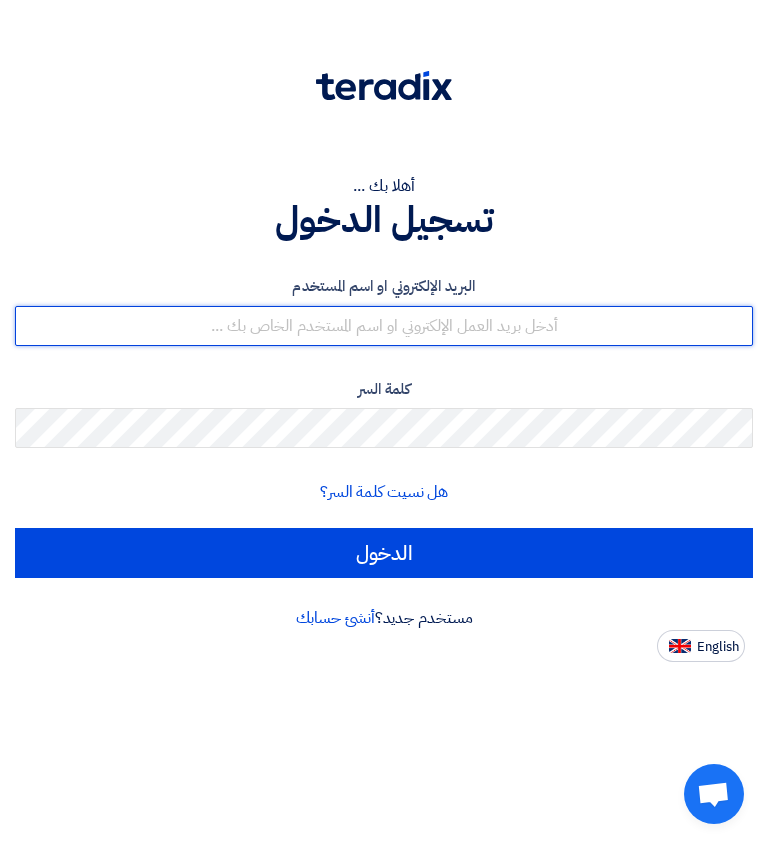 click at bounding box center (384, 326) 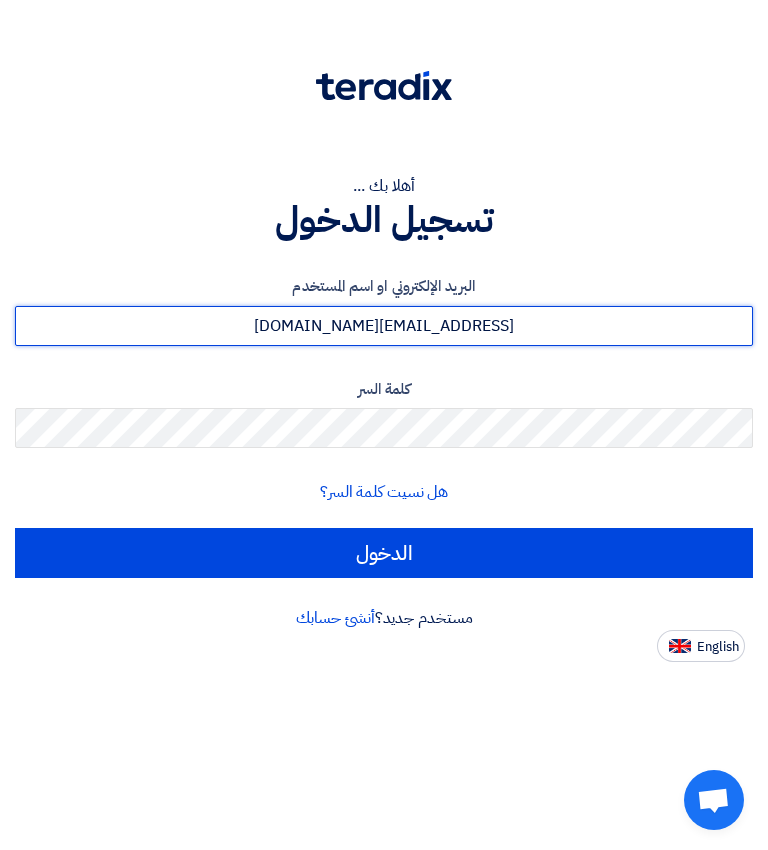 type on "[EMAIL_ADDRESS][DOMAIN_NAME]" 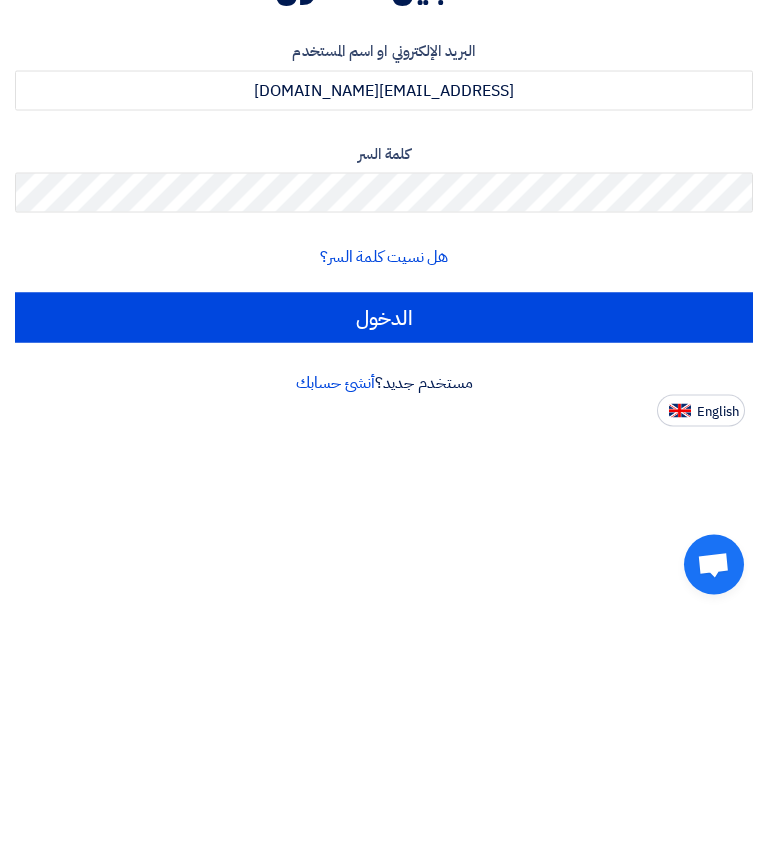 click on "الدخول" 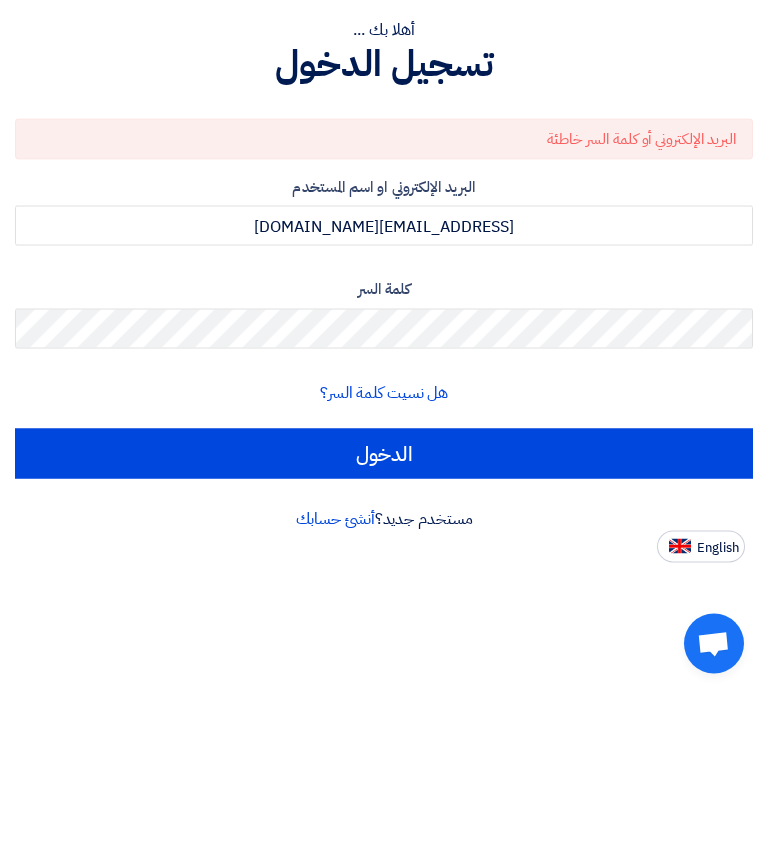 click on "الدخول" 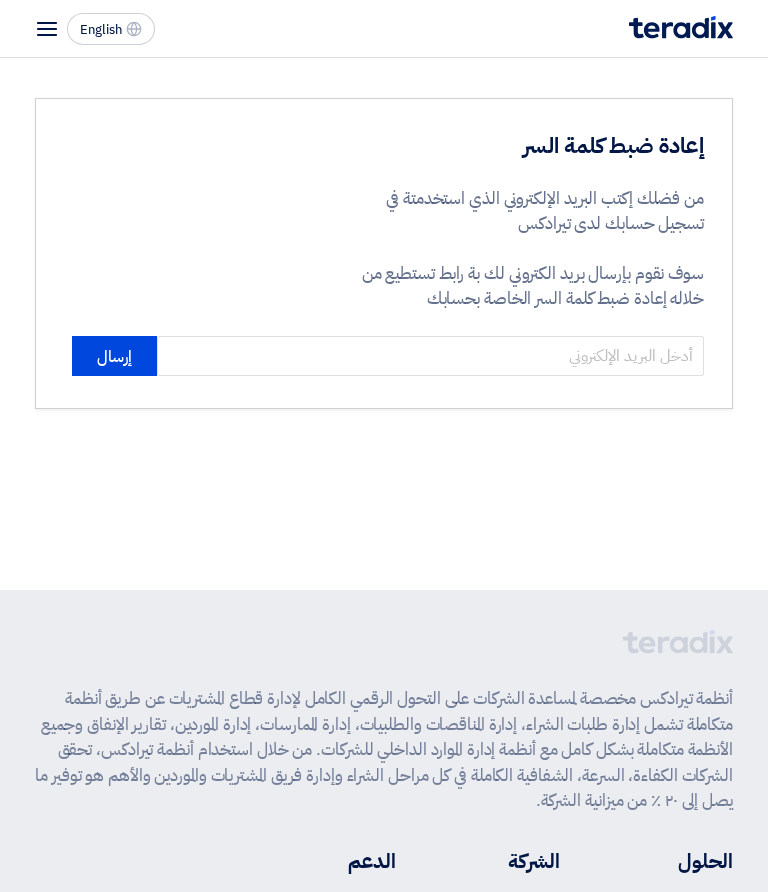 scroll, scrollTop: 0, scrollLeft: 0, axis: both 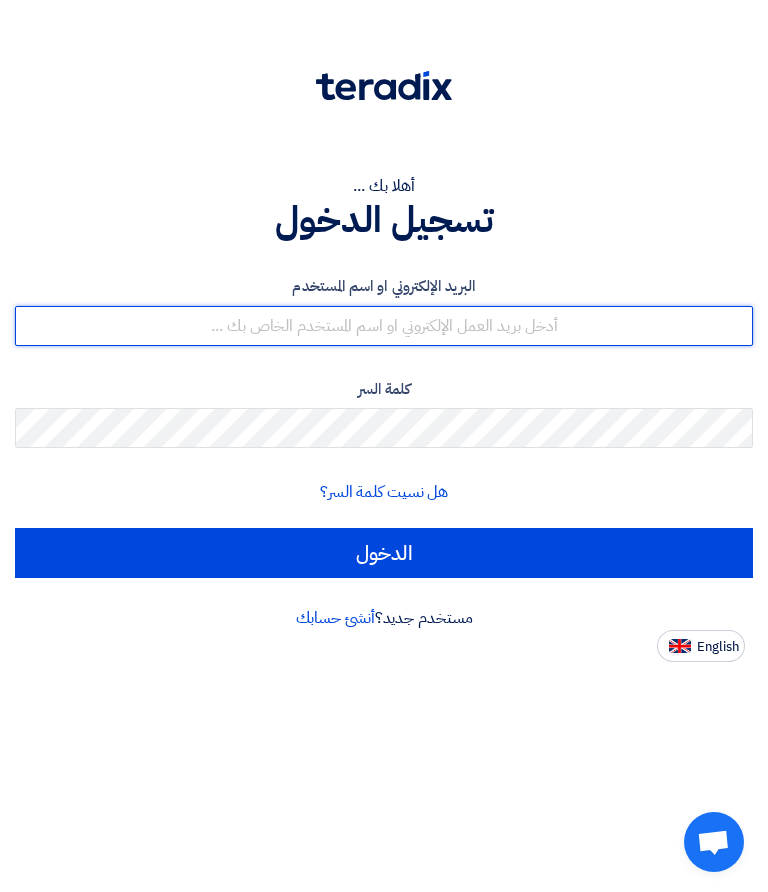 click at bounding box center [384, 326] 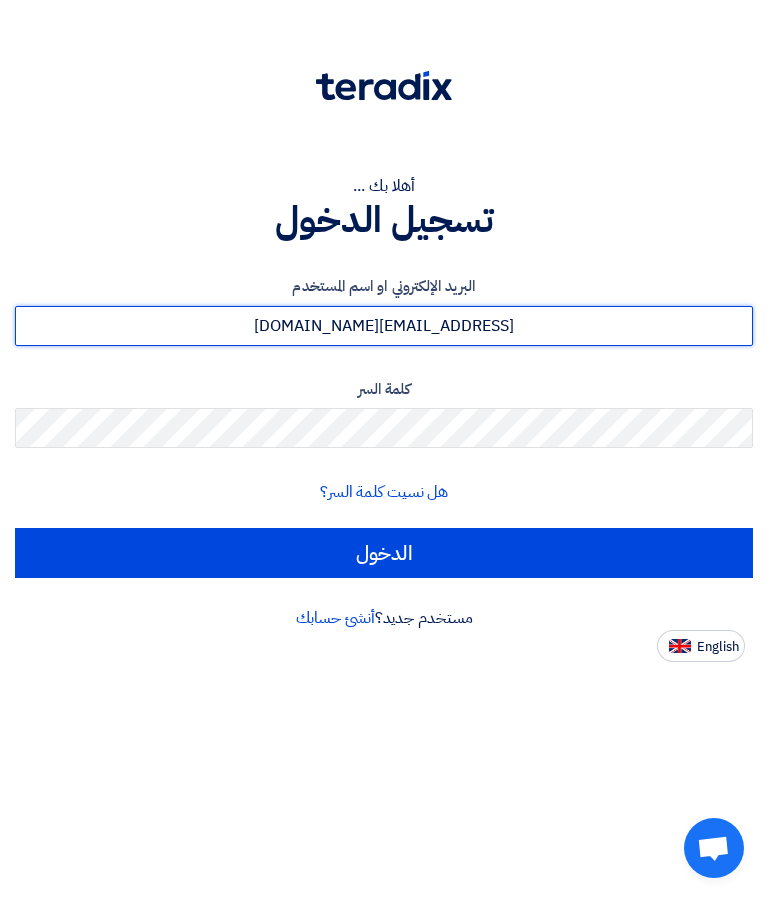 type on "[EMAIL_ADDRESS][DOMAIN_NAME]" 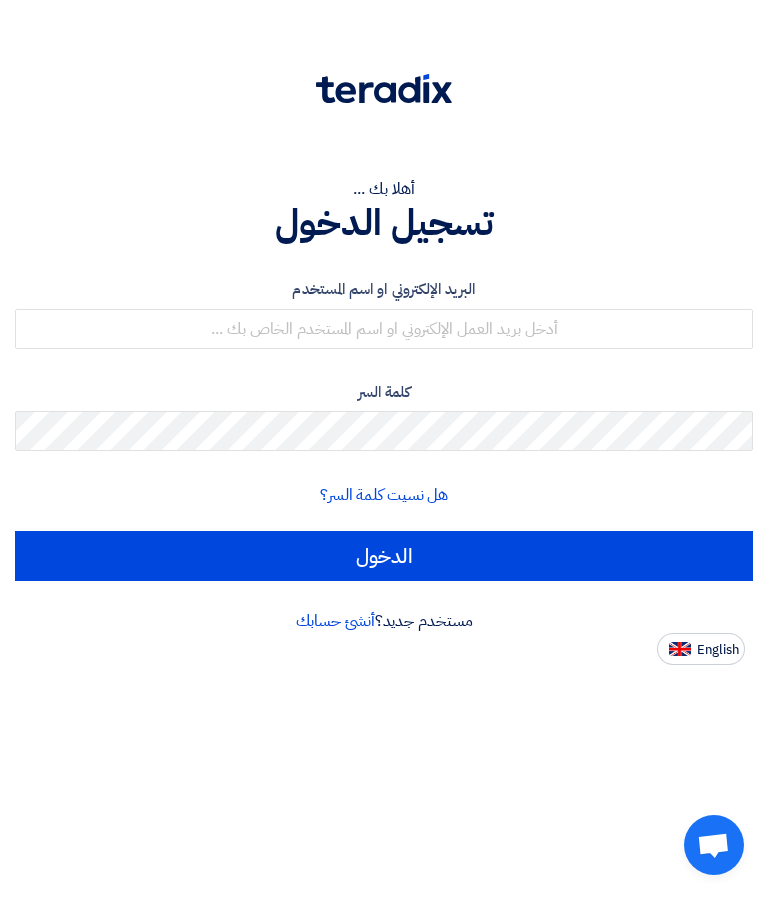 scroll, scrollTop: 0, scrollLeft: 0, axis: both 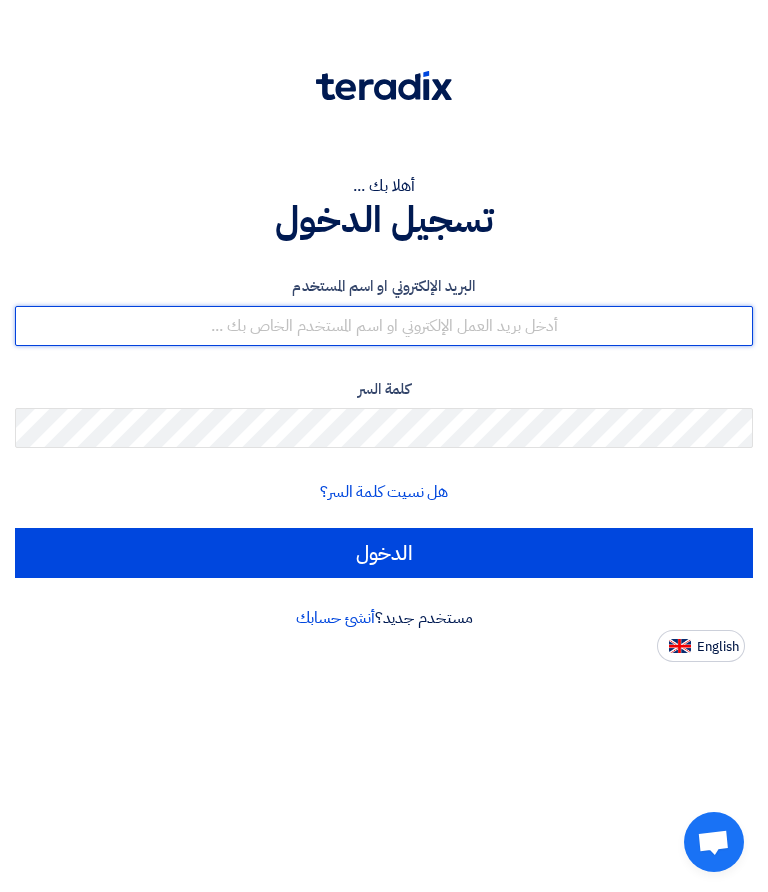 click at bounding box center (384, 326) 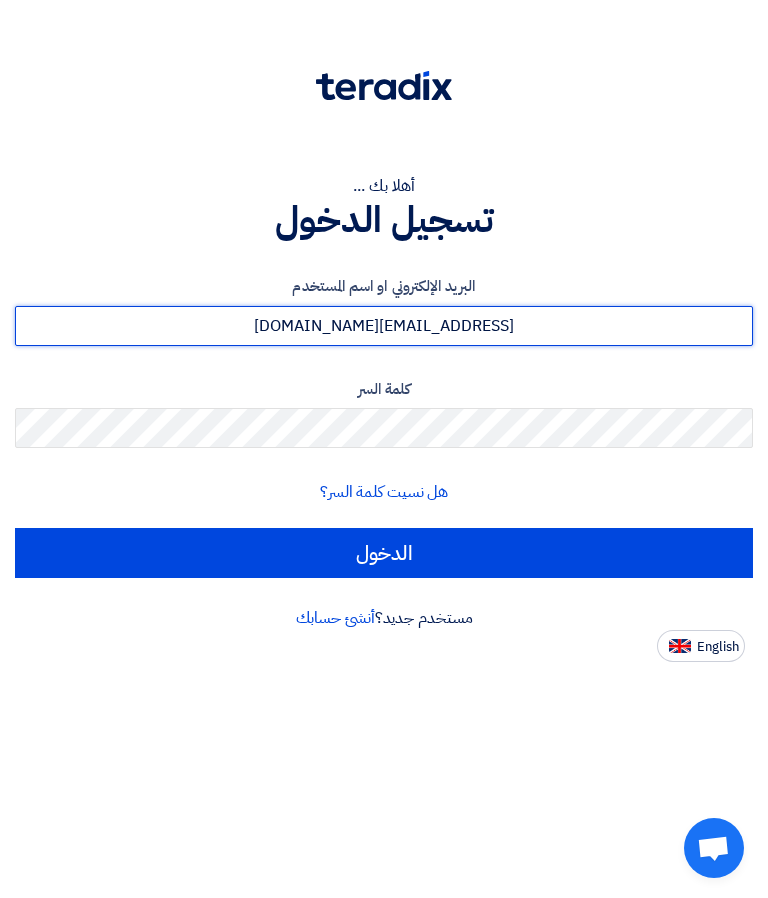 type on "[EMAIL_ADDRESS][DOMAIN_NAME]" 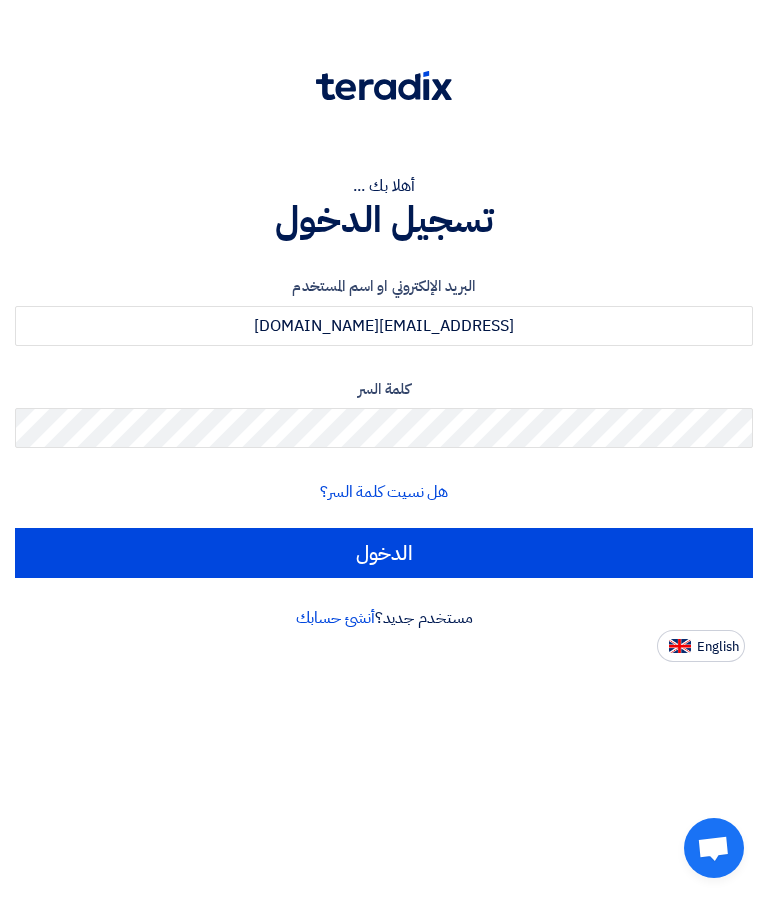 click on "الدخول" 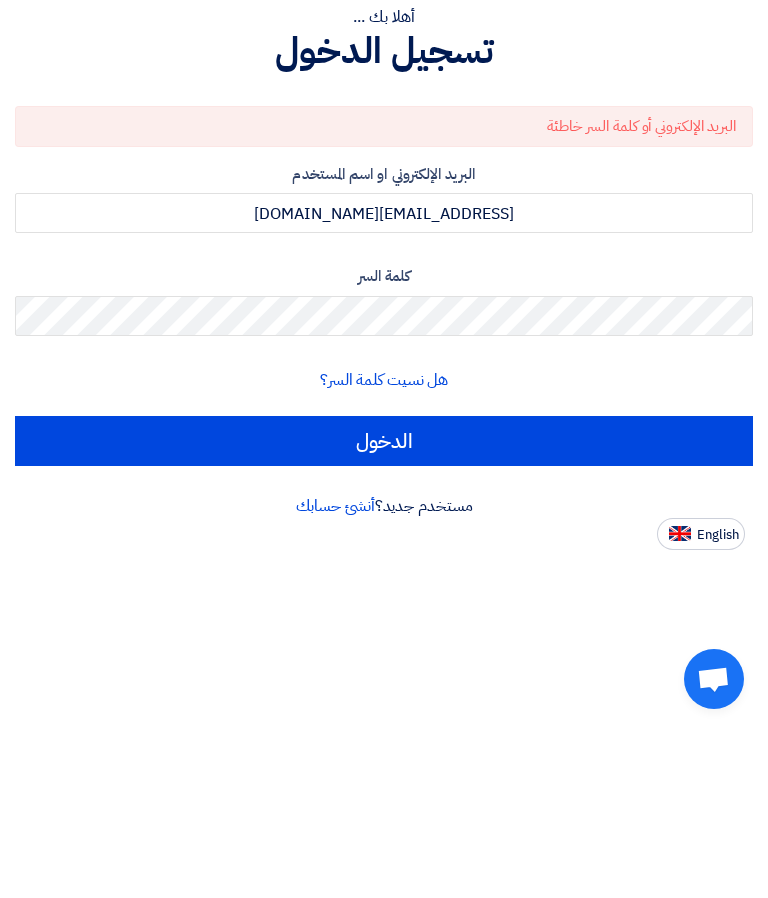 click on "الدخول" 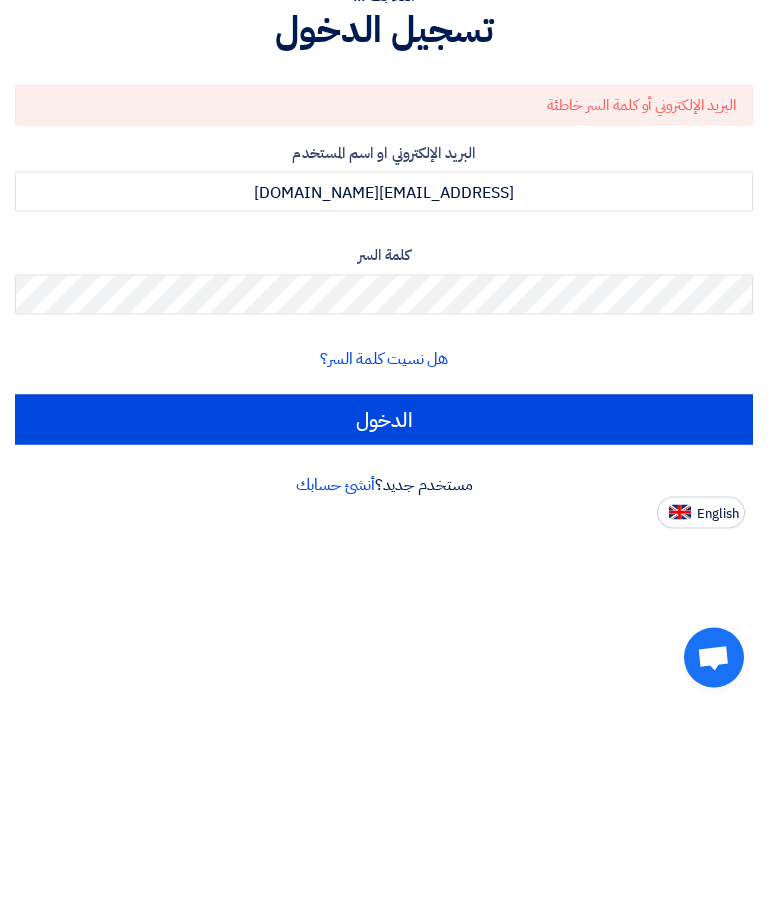 click on "الدخول" 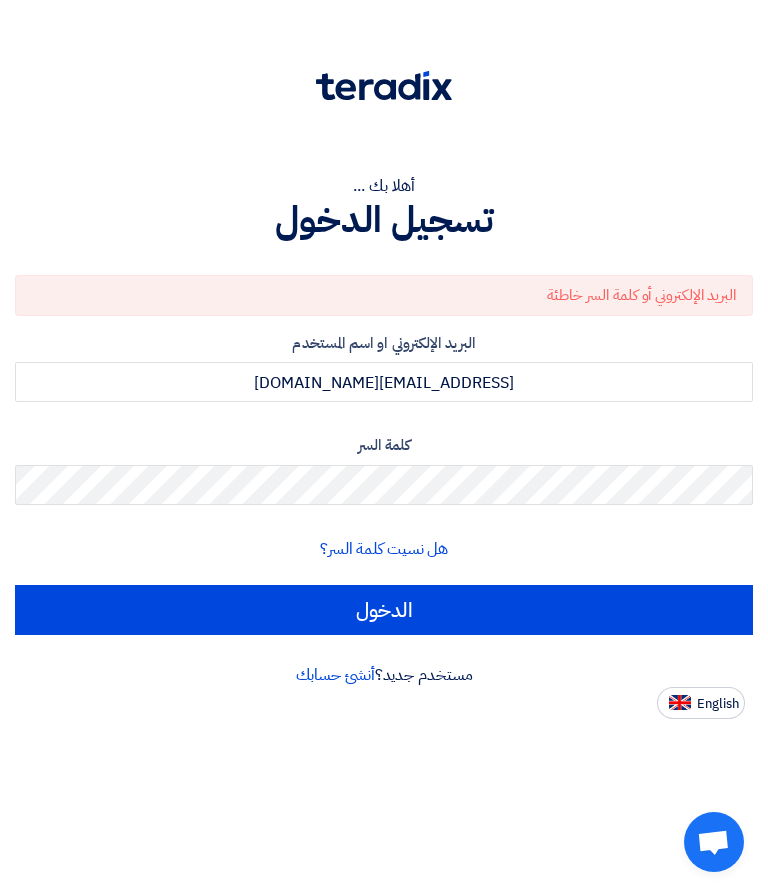click on "الدخول" 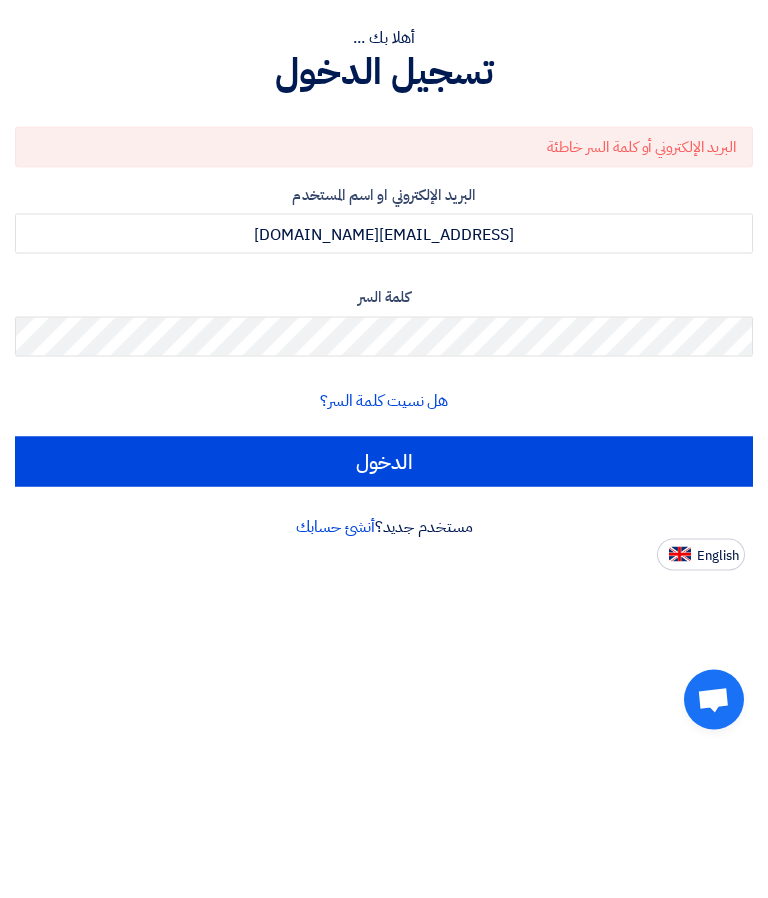 click on "الدخول" 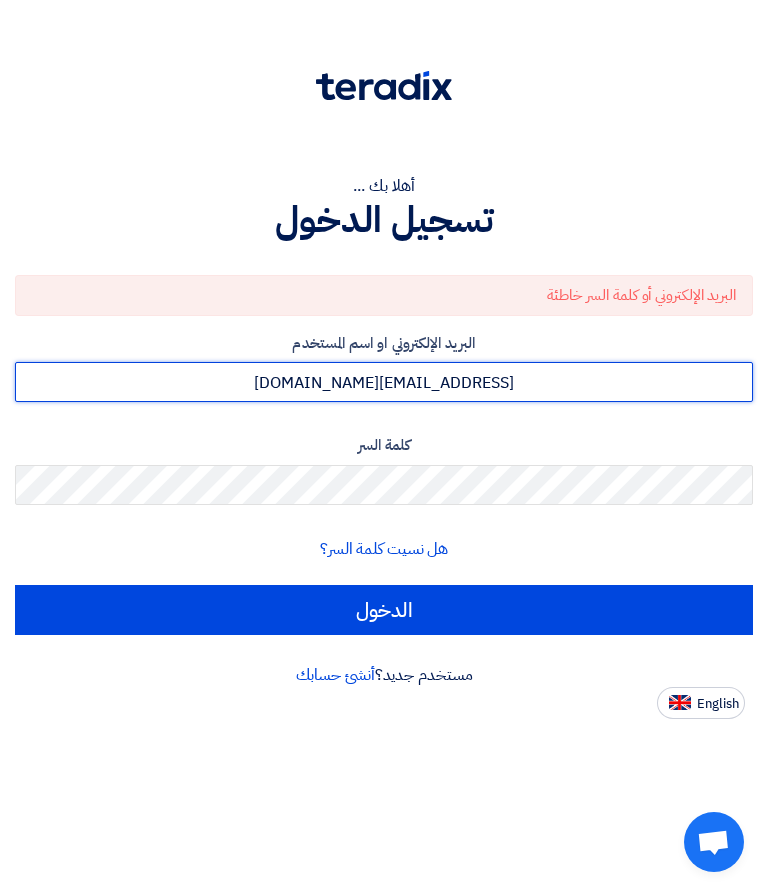 click on "[EMAIL_ADDRESS][DOMAIN_NAME]" at bounding box center (384, 382) 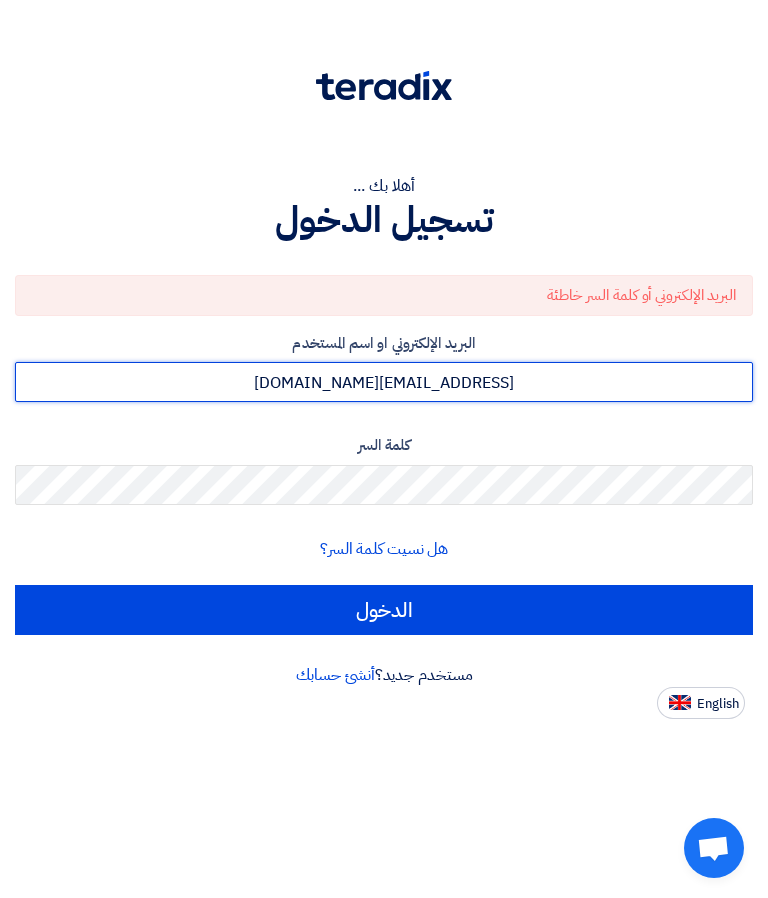 click on "الدخول" 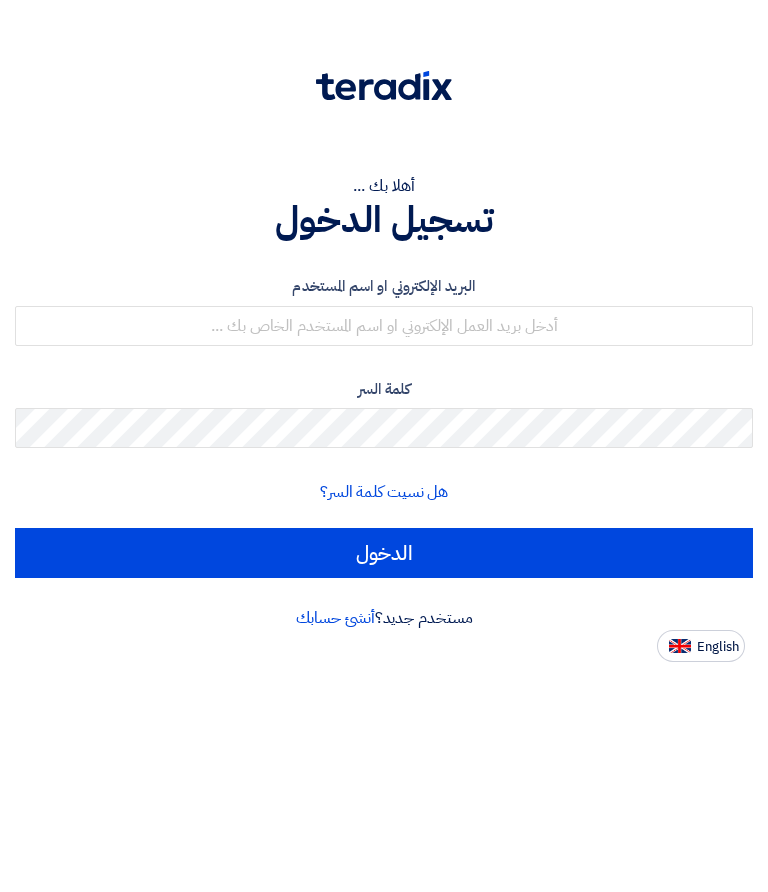 click on "البريد الإلكتروني او اسم المستخدم
كلمة السر
هل نسيت كلمة السر؟
الدخول" 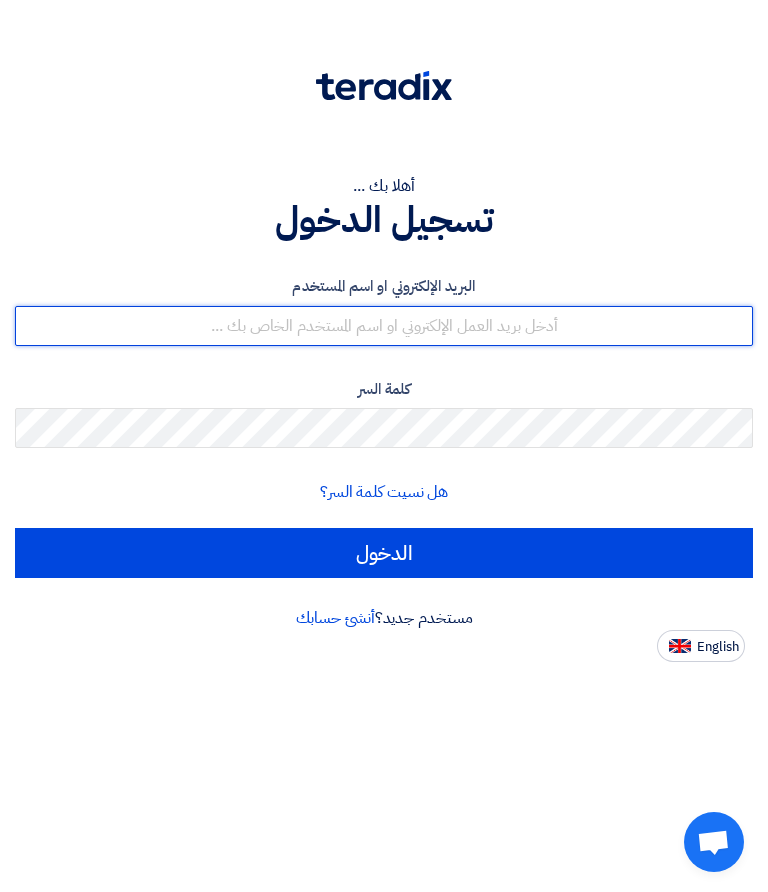 click at bounding box center (384, 326) 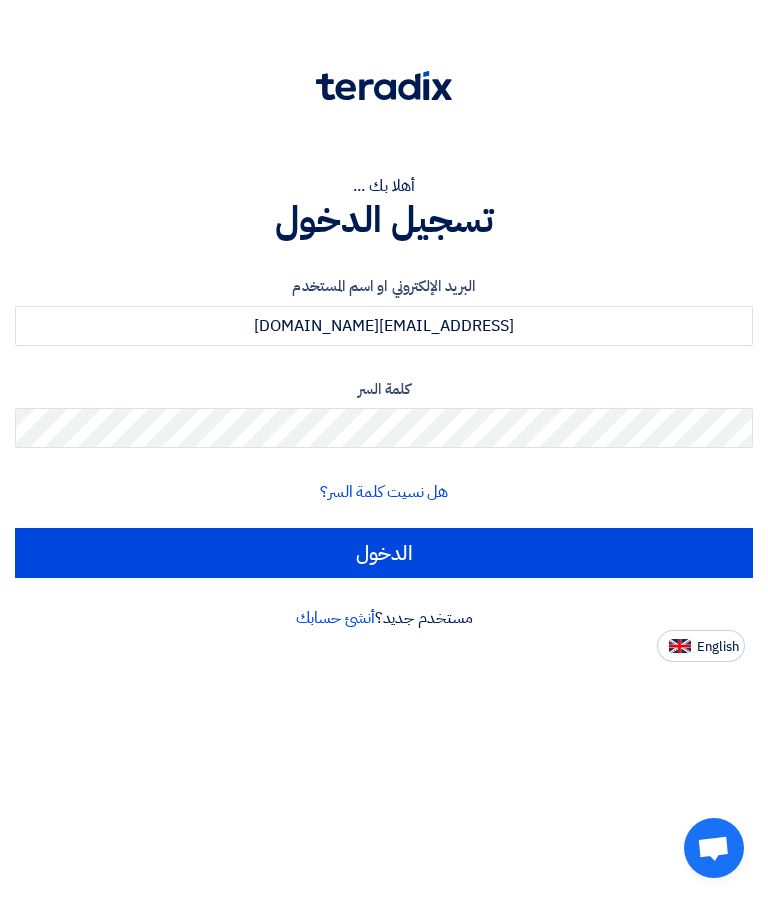 click on "الدخول" 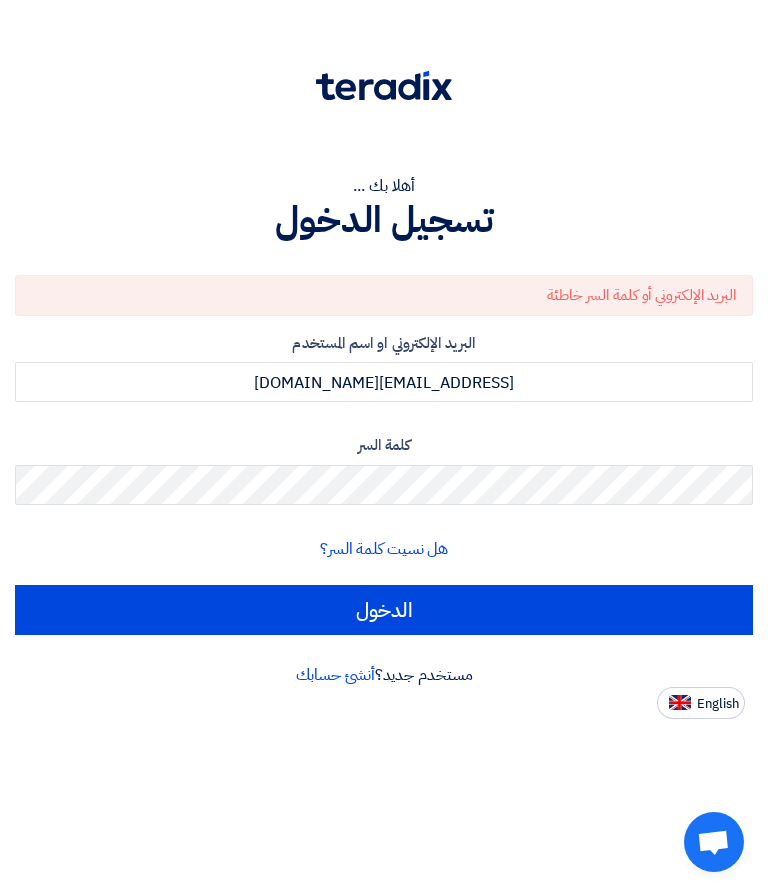 click on "البريد الإلكتروني او اسم المستخدم
Main.misr@gmail.com" 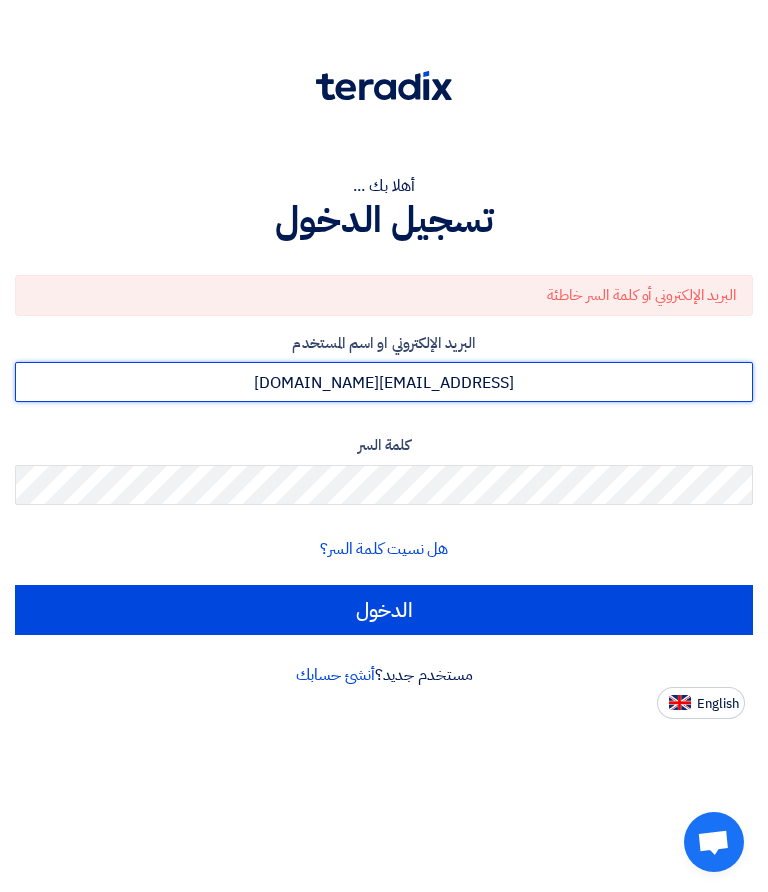 click on "Main.misr@gmail.com" at bounding box center [384, 382] 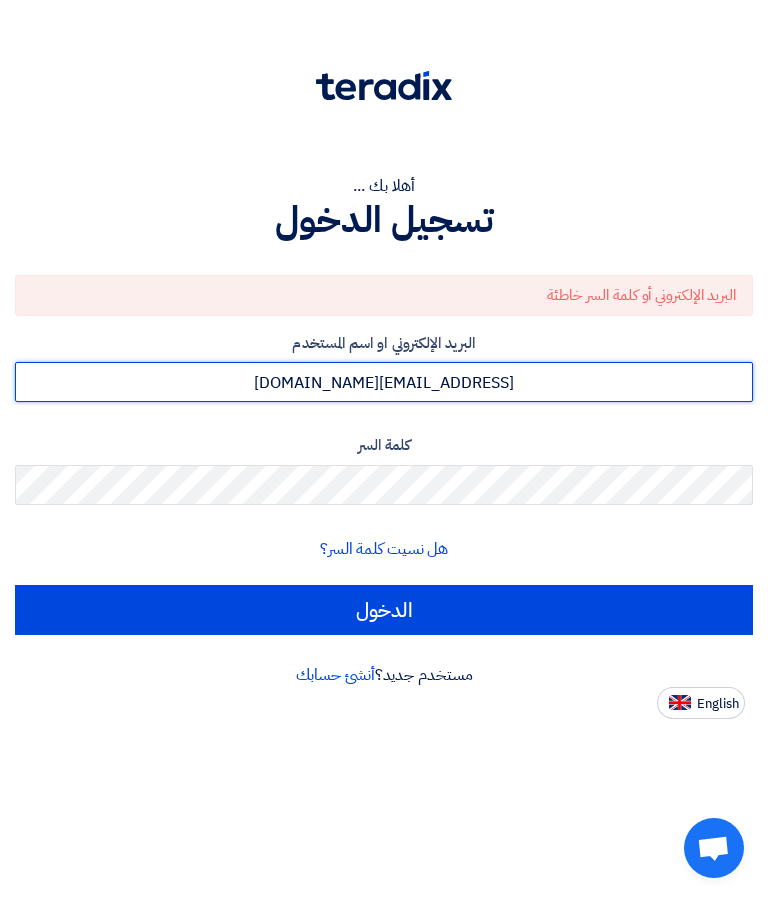 click on "Main.misr@gmail.com" at bounding box center [384, 382] 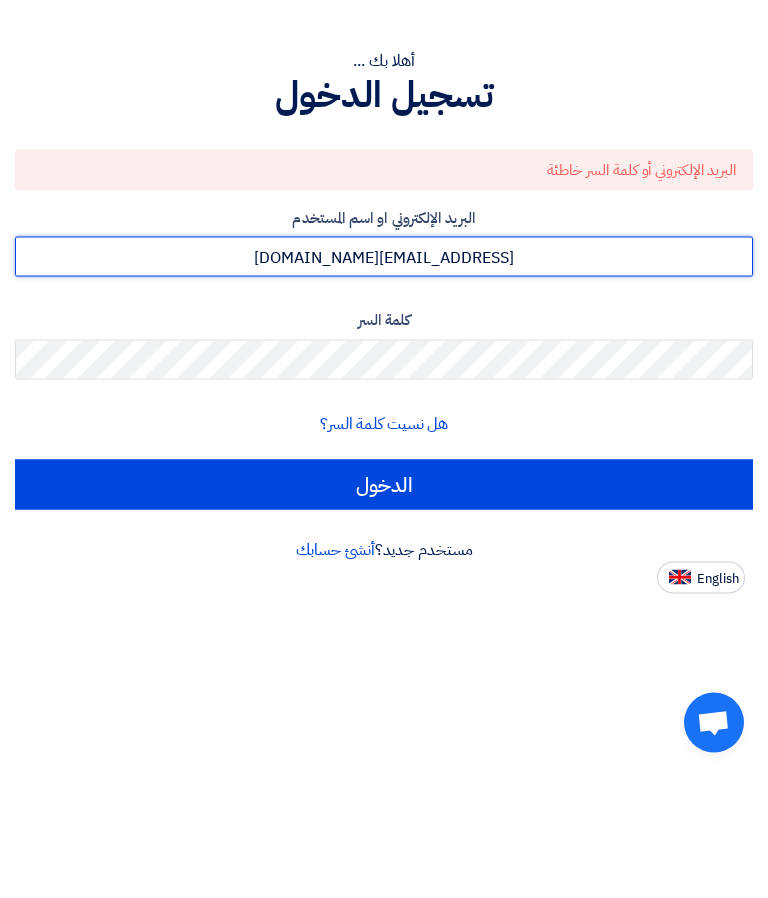 type on "Kian.misr@gmail.com" 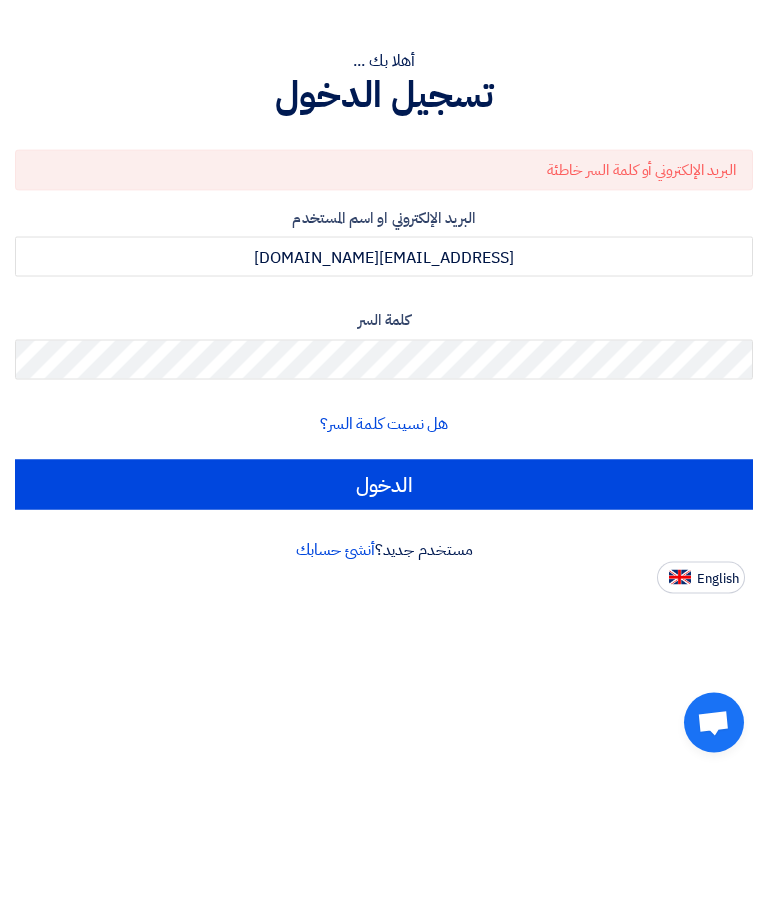 click on "الدخول" 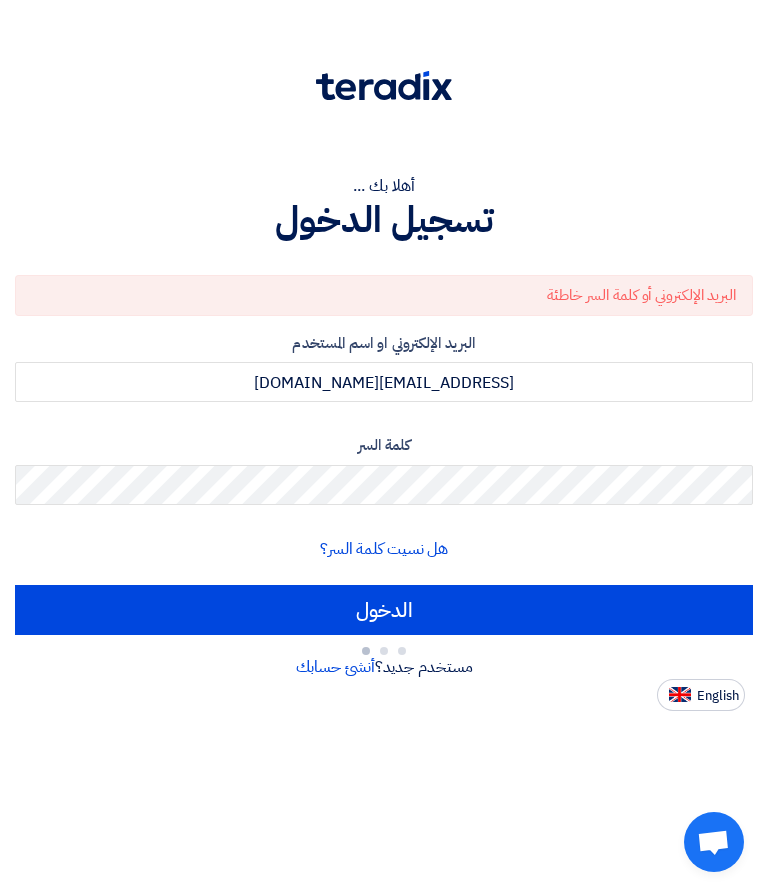click on "الدخول" 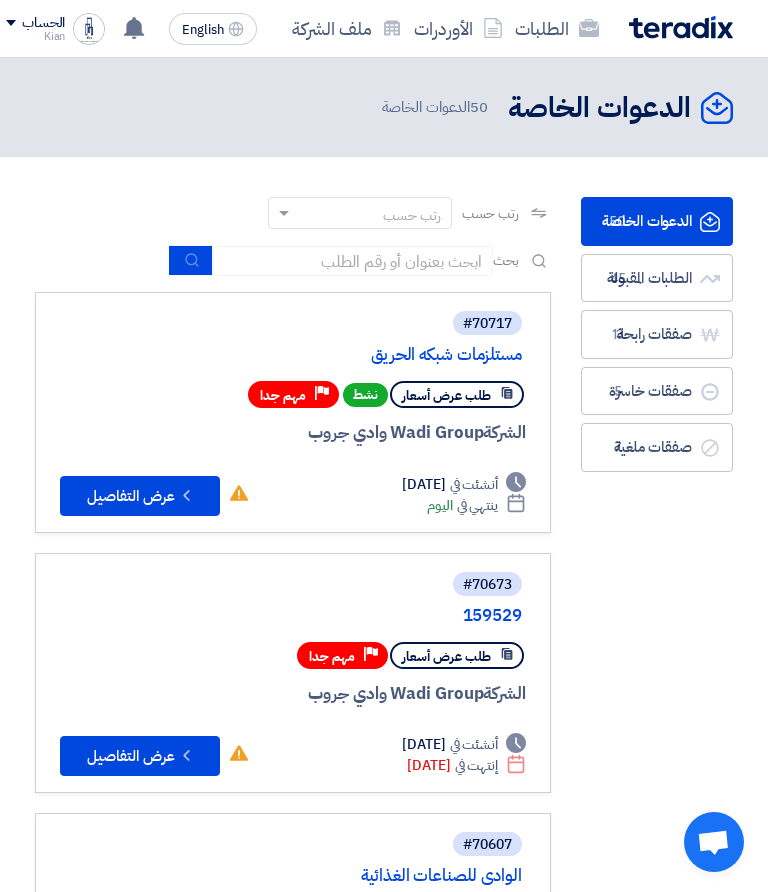 click 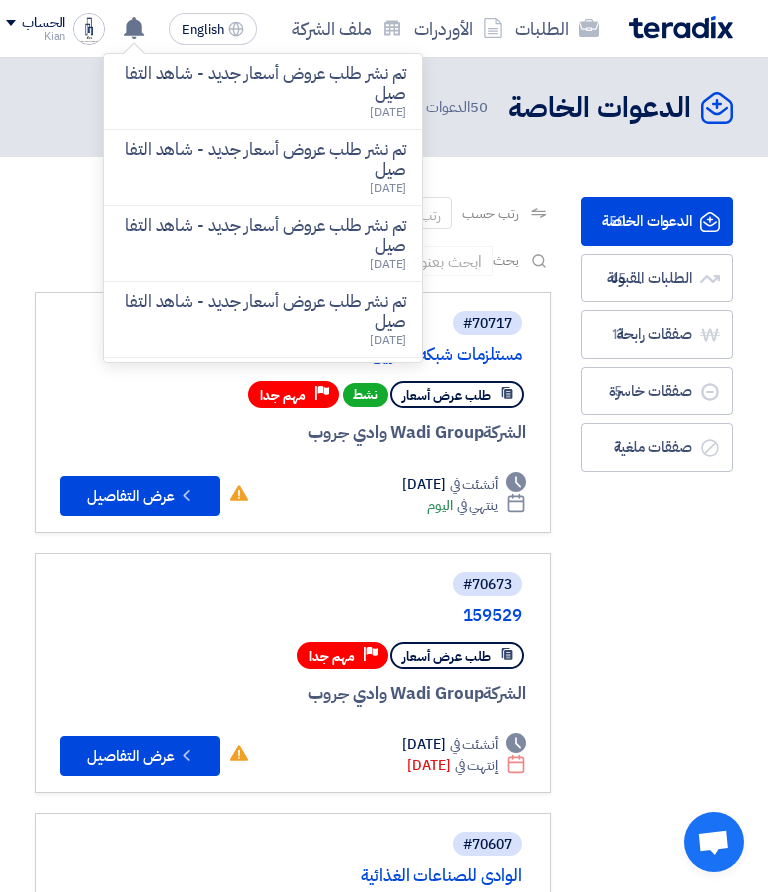 click on "تم نشر طلب عروض أسعار جديد - شاهد التفاصيل" 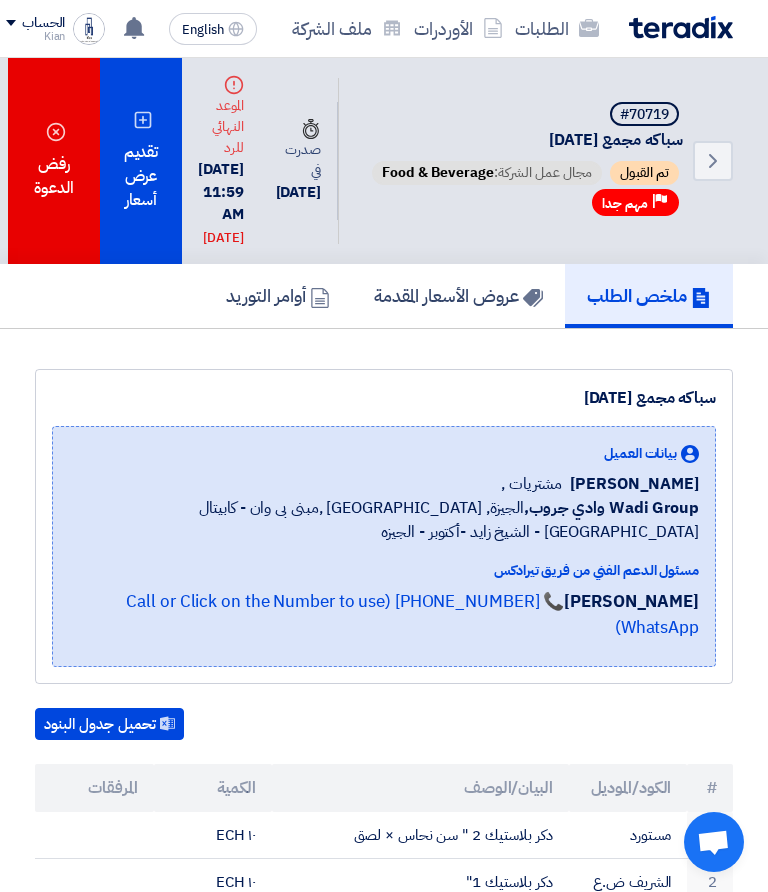 click on "تقديم عرض أسعار" 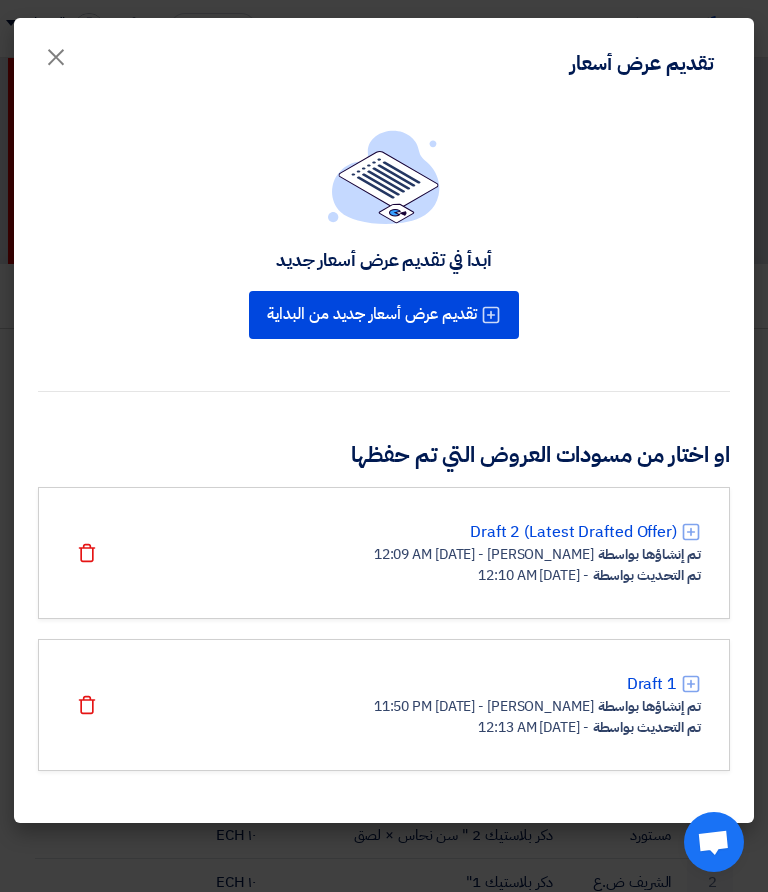 click on "Draft 1" 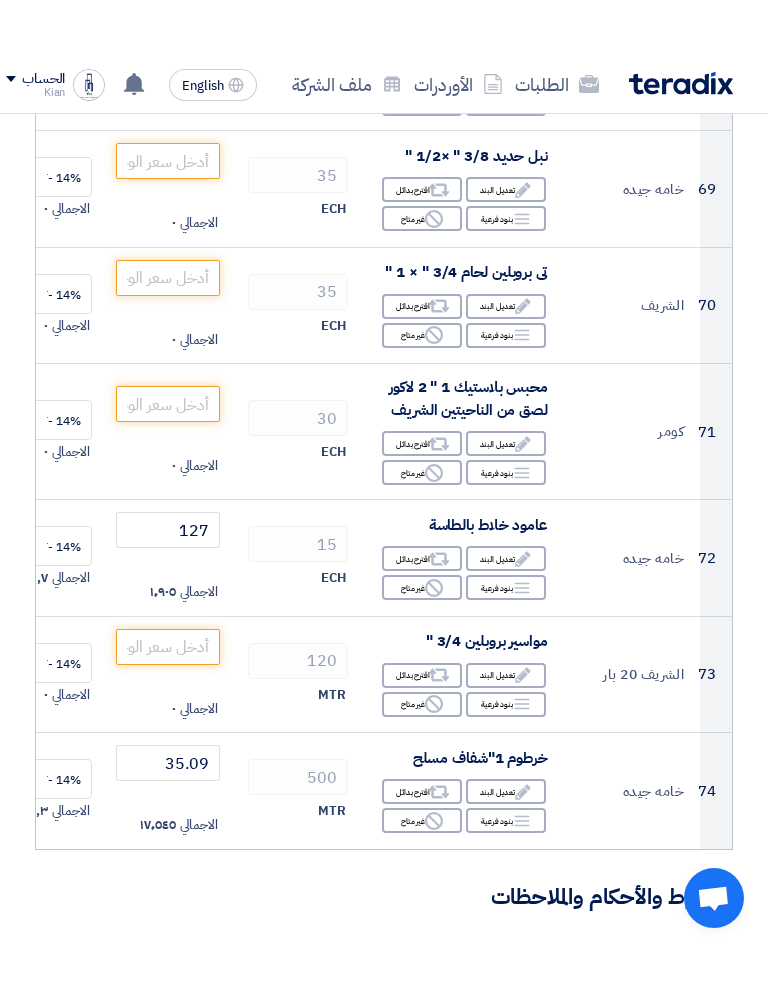 scroll, scrollTop: 9628, scrollLeft: 0, axis: vertical 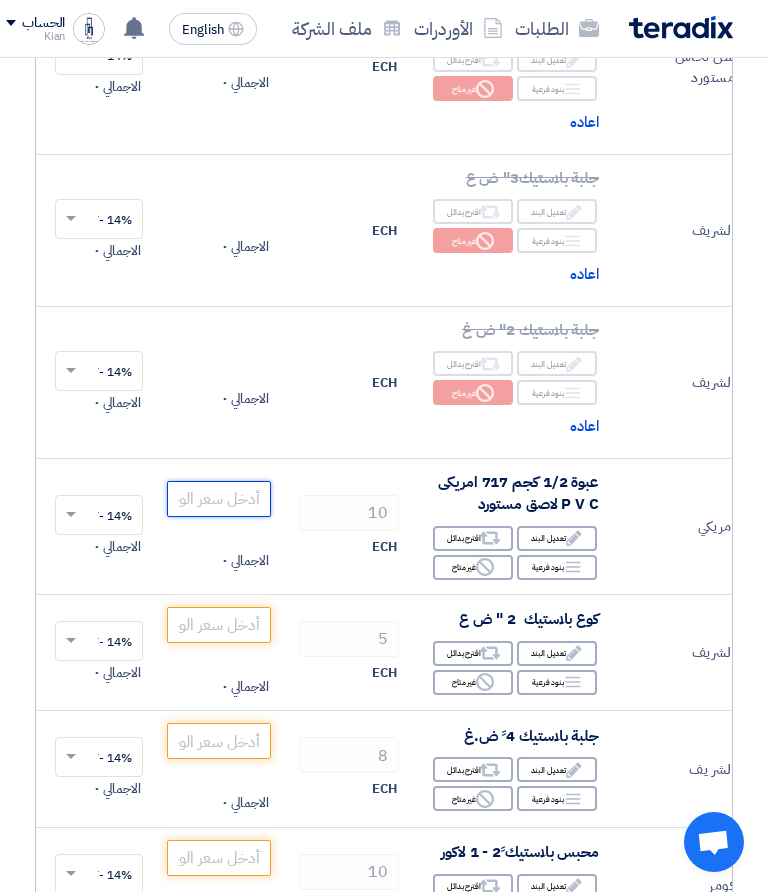 click 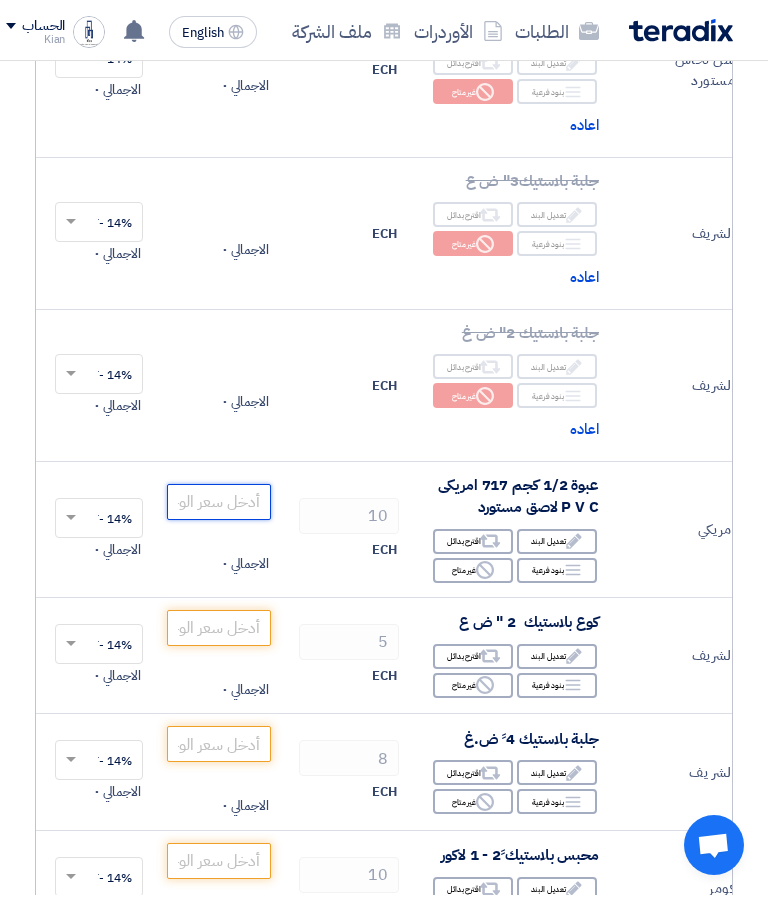 scroll, scrollTop: 899, scrollLeft: 0, axis: vertical 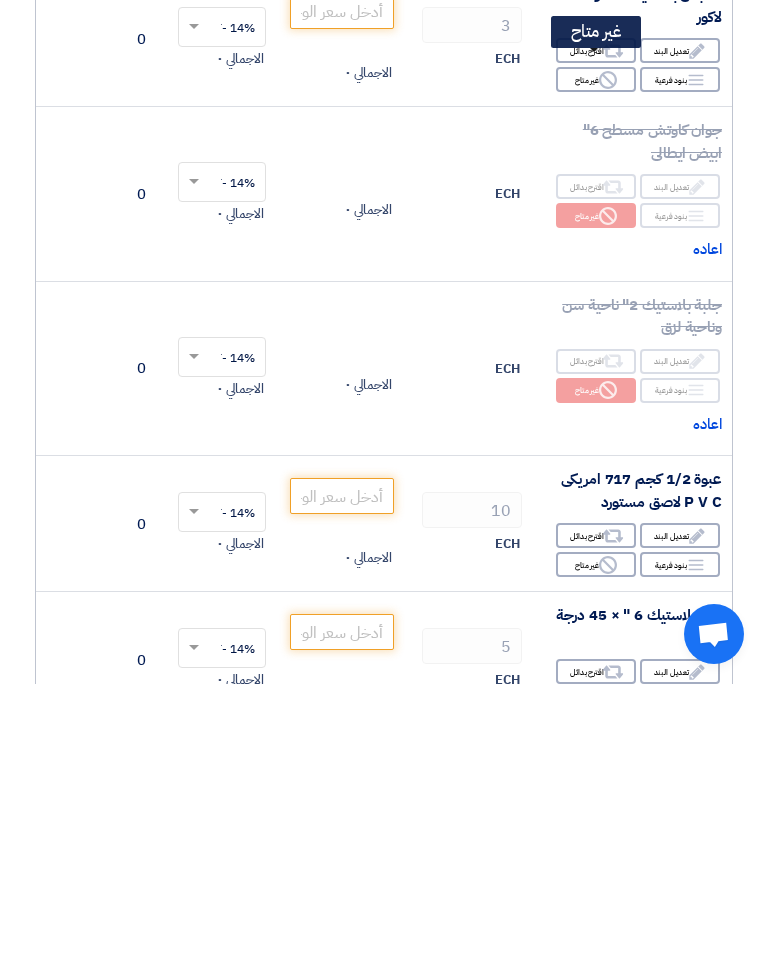 type on "300" 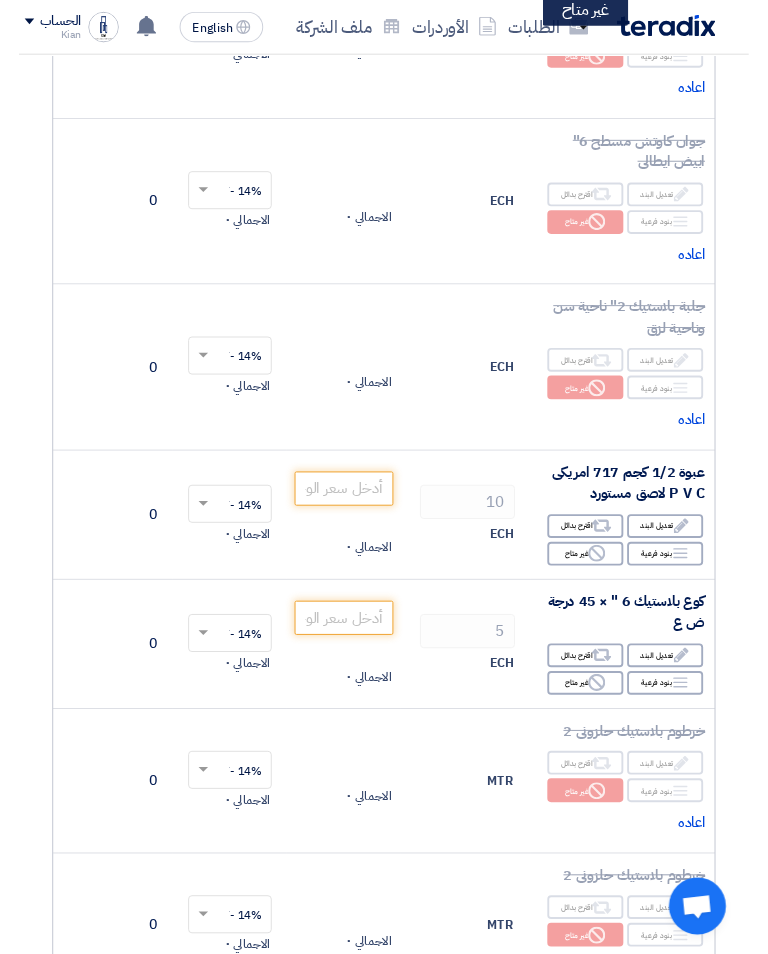 scroll, scrollTop: 2571, scrollLeft: 0, axis: vertical 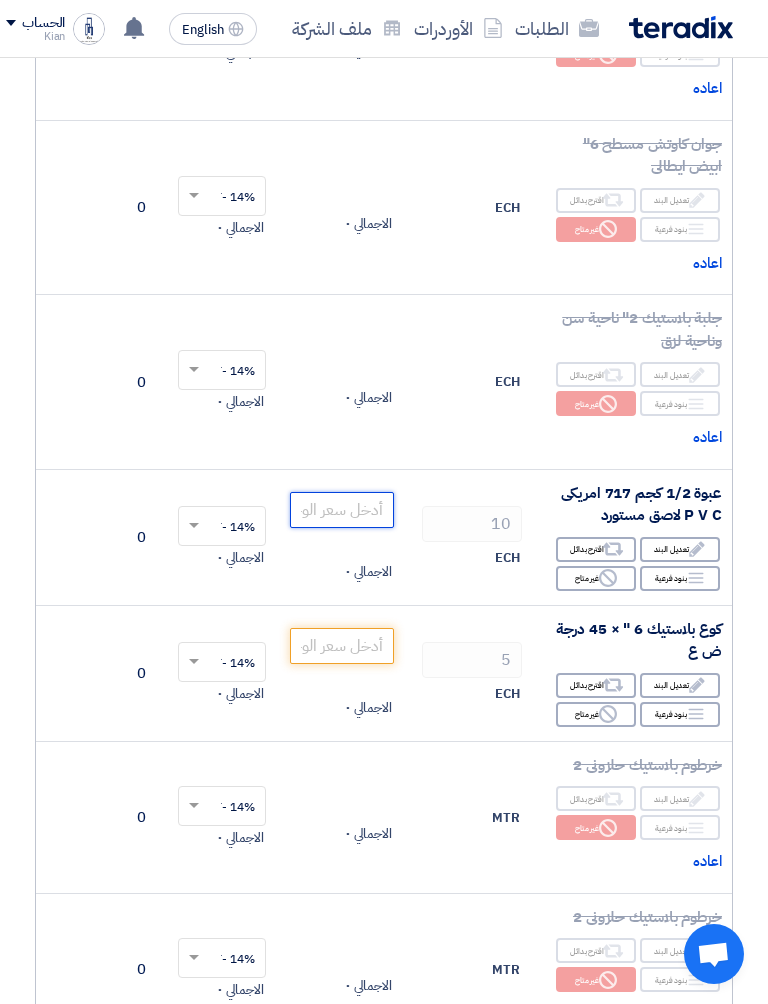 click 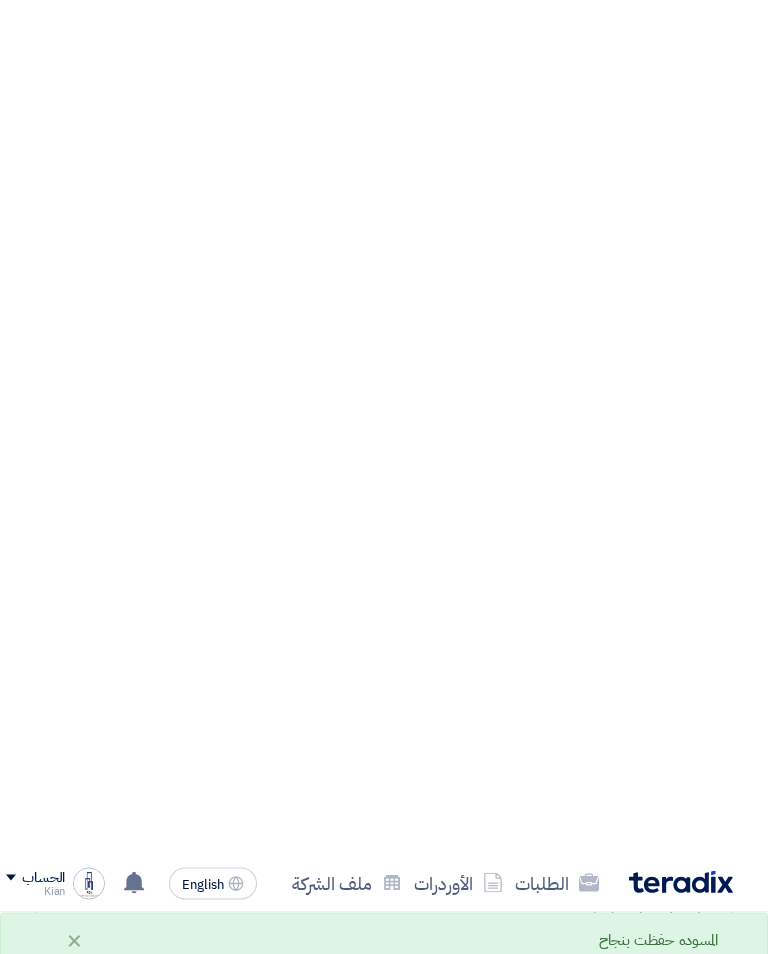 scroll, scrollTop: 3484, scrollLeft: 0, axis: vertical 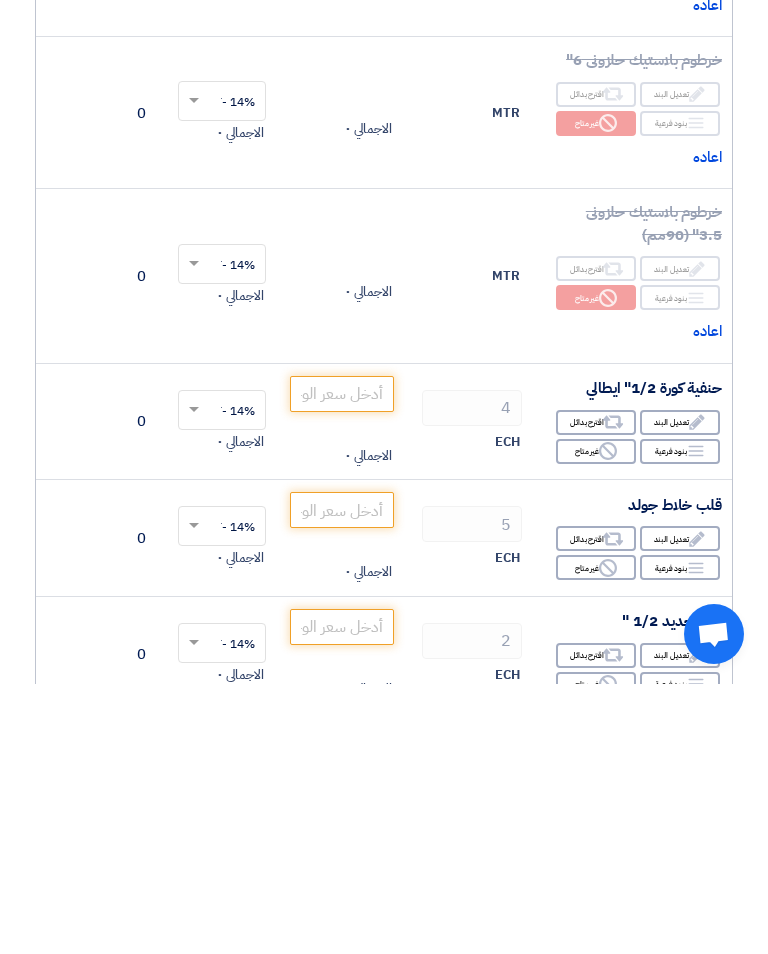 type on "300" 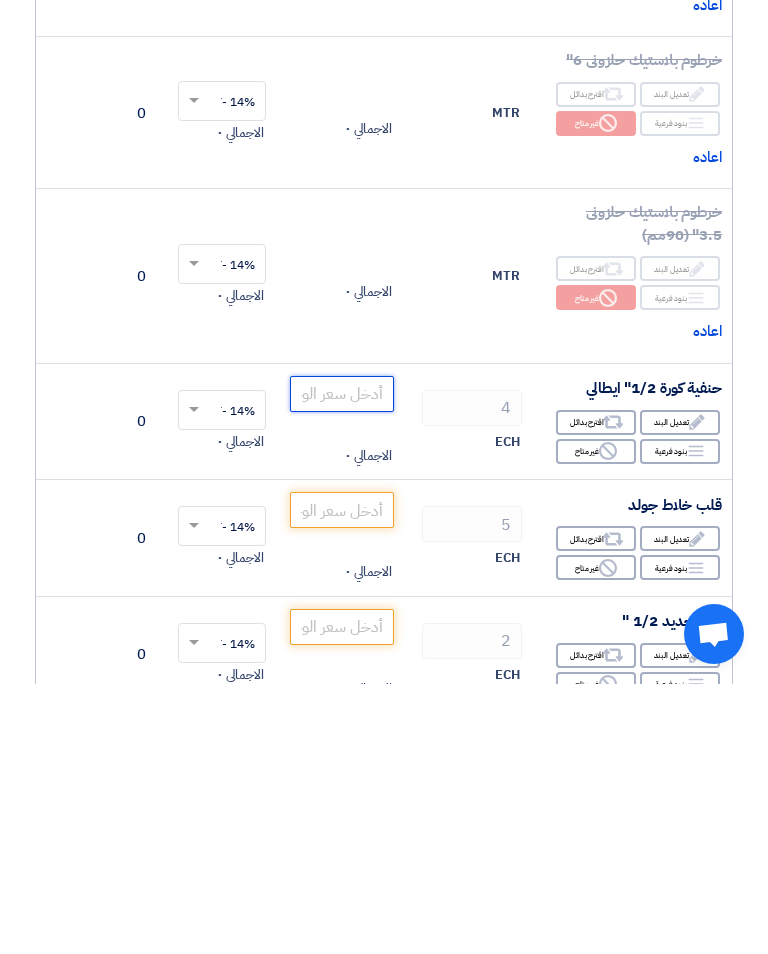 click 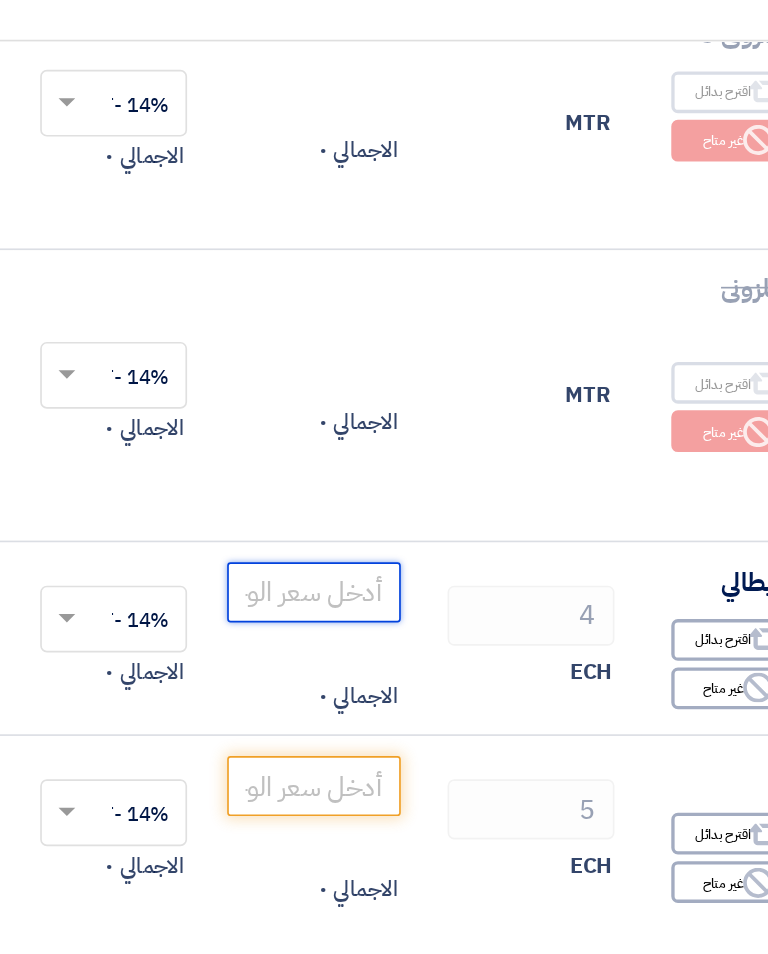 scroll, scrollTop: 3647, scrollLeft: 0, axis: vertical 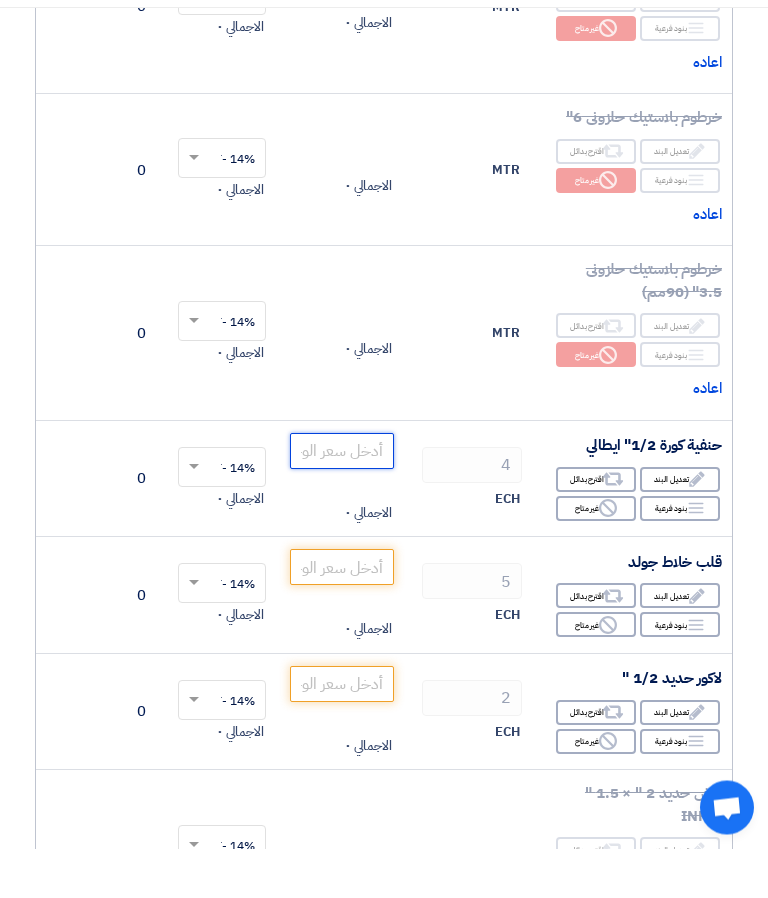 type on "9" 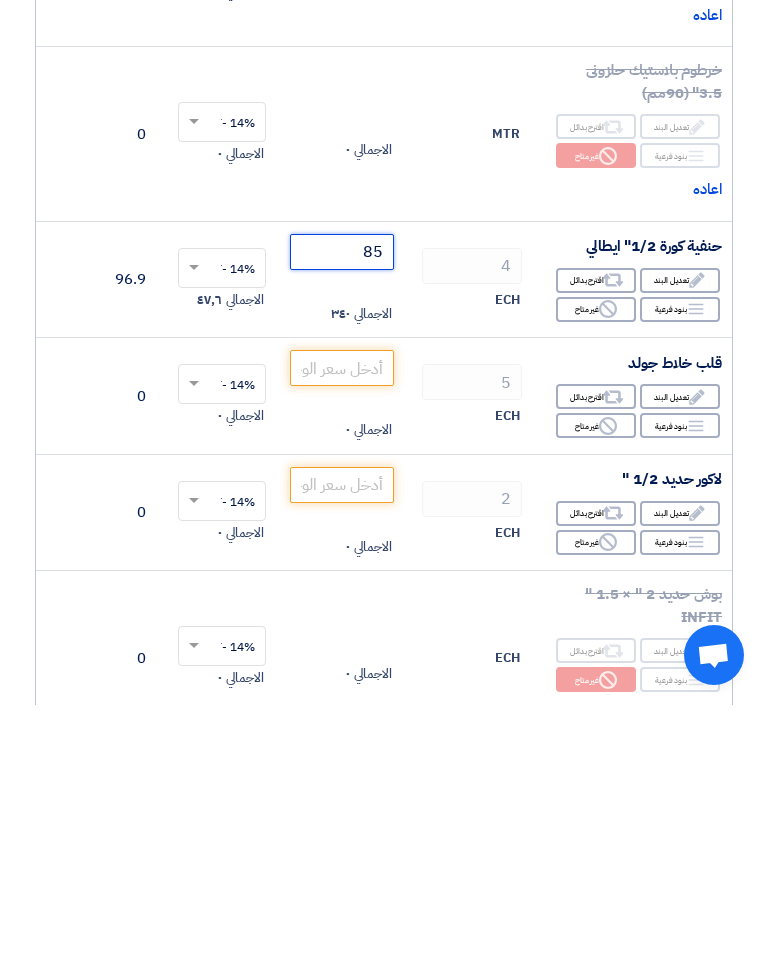 type on "85" 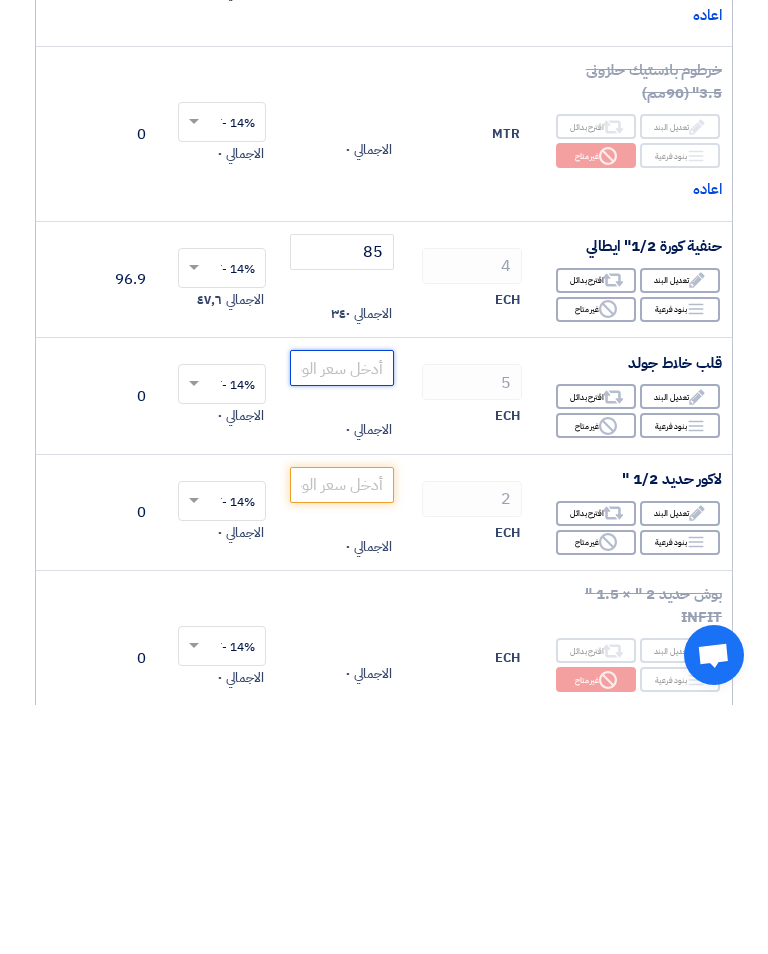click 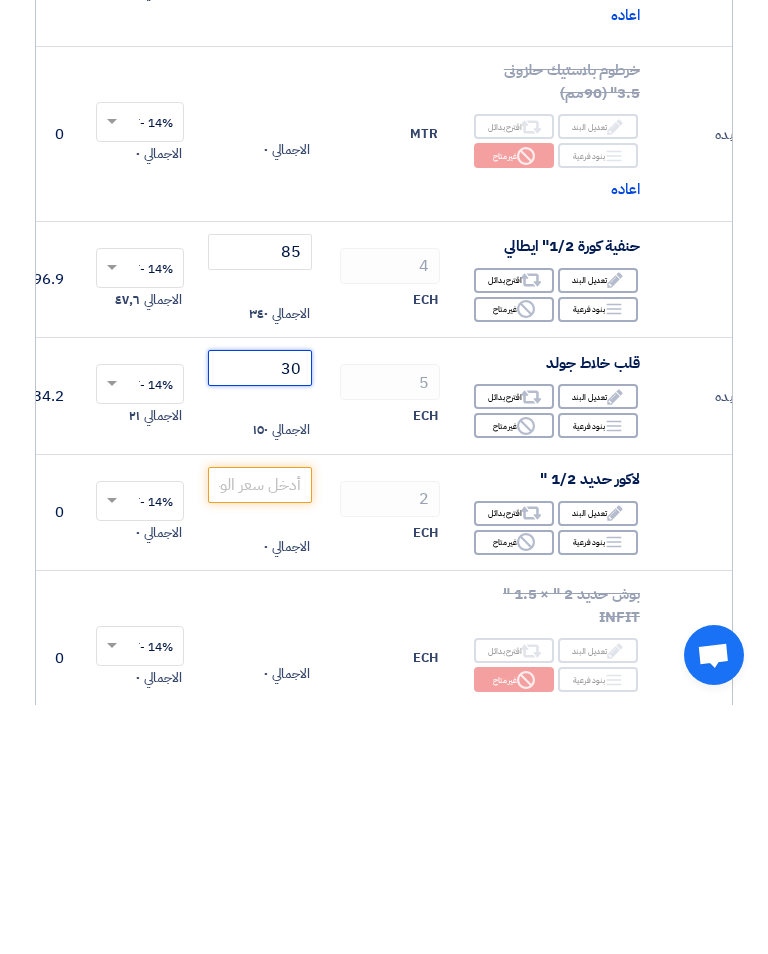 scroll, scrollTop: 0, scrollLeft: -95, axis: horizontal 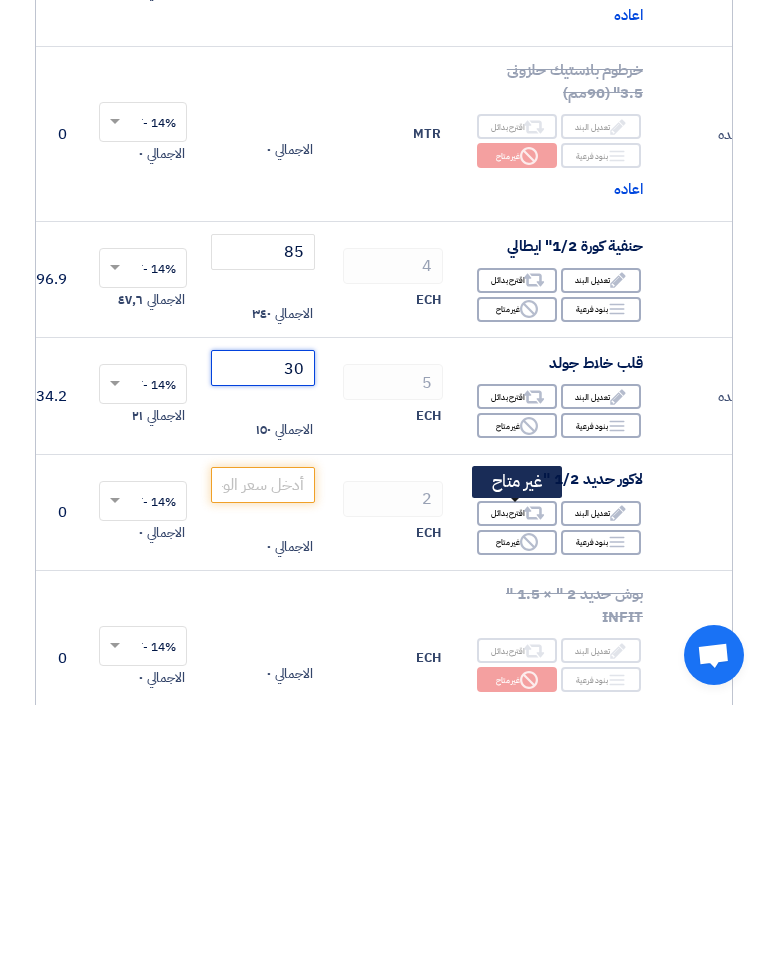 type on "30" 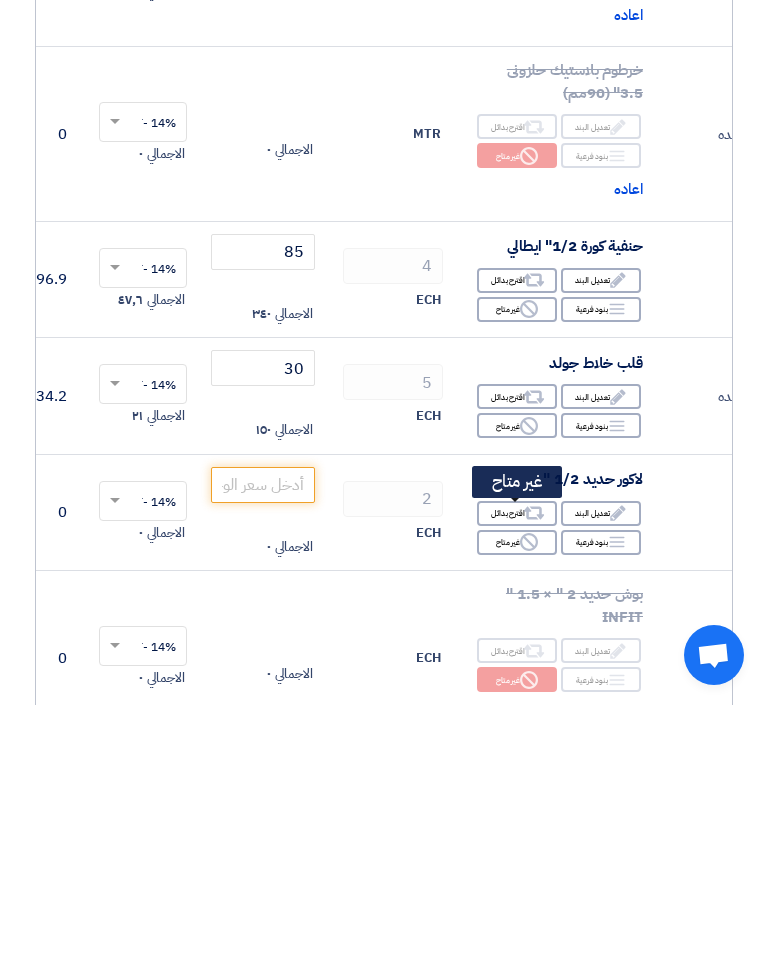click on "Reject
غير متاح" 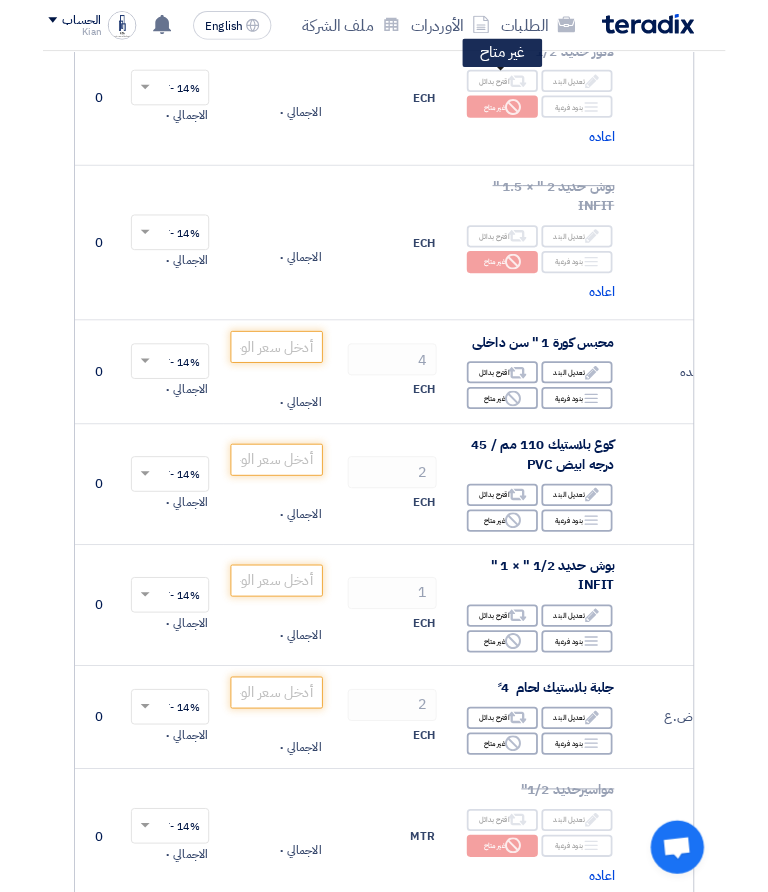scroll, scrollTop: 4373, scrollLeft: 0, axis: vertical 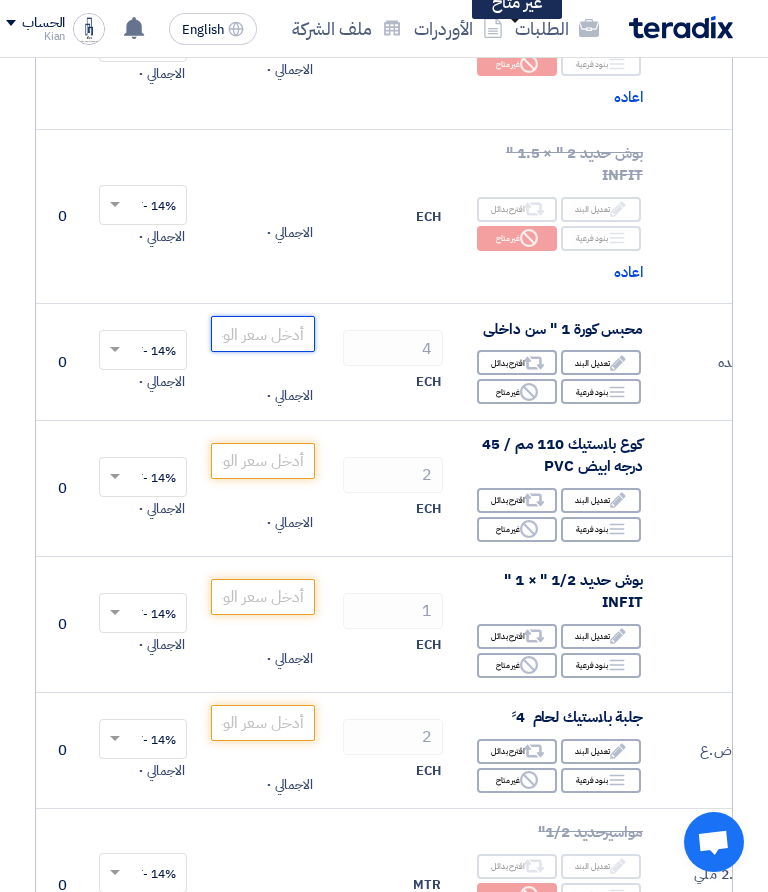 click 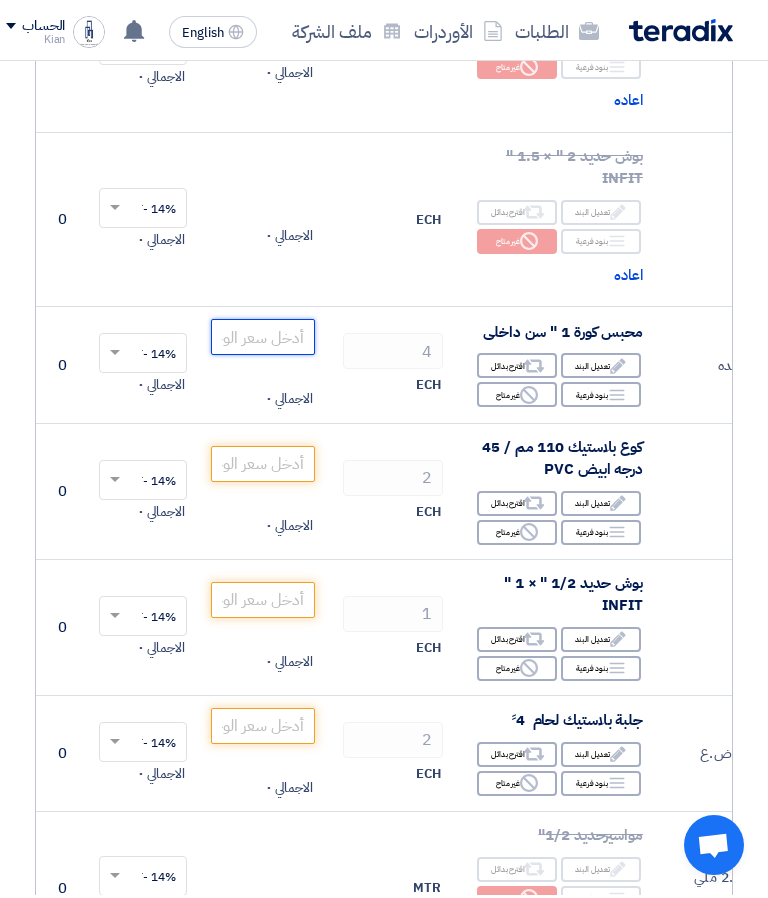 scroll, scrollTop: 4372, scrollLeft: 0, axis: vertical 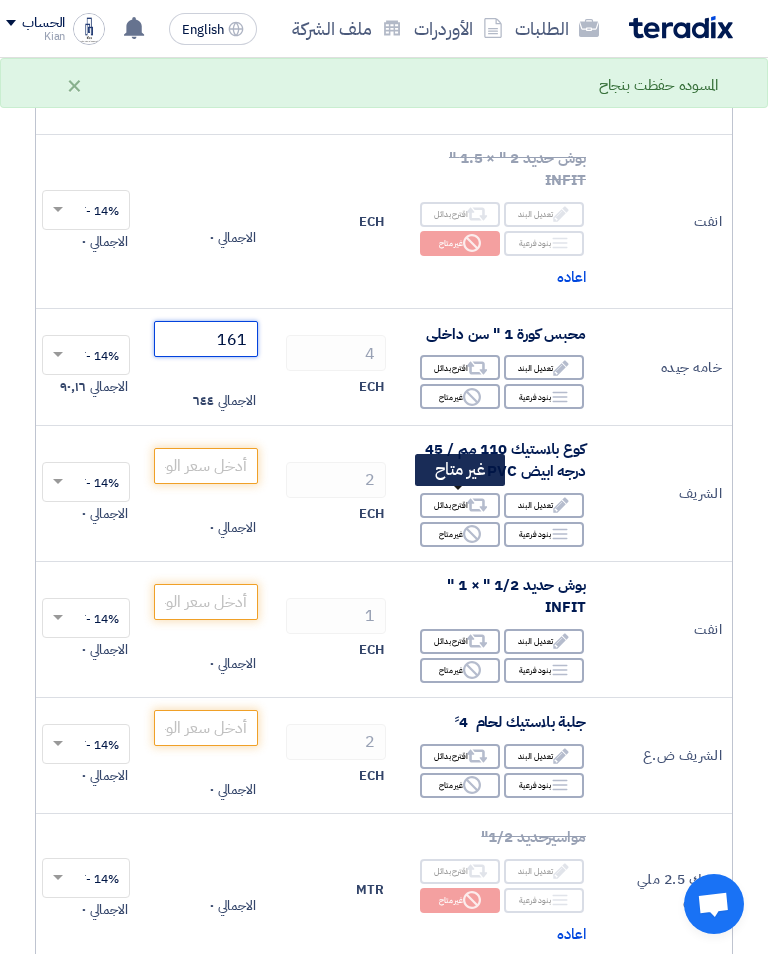 type on "161" 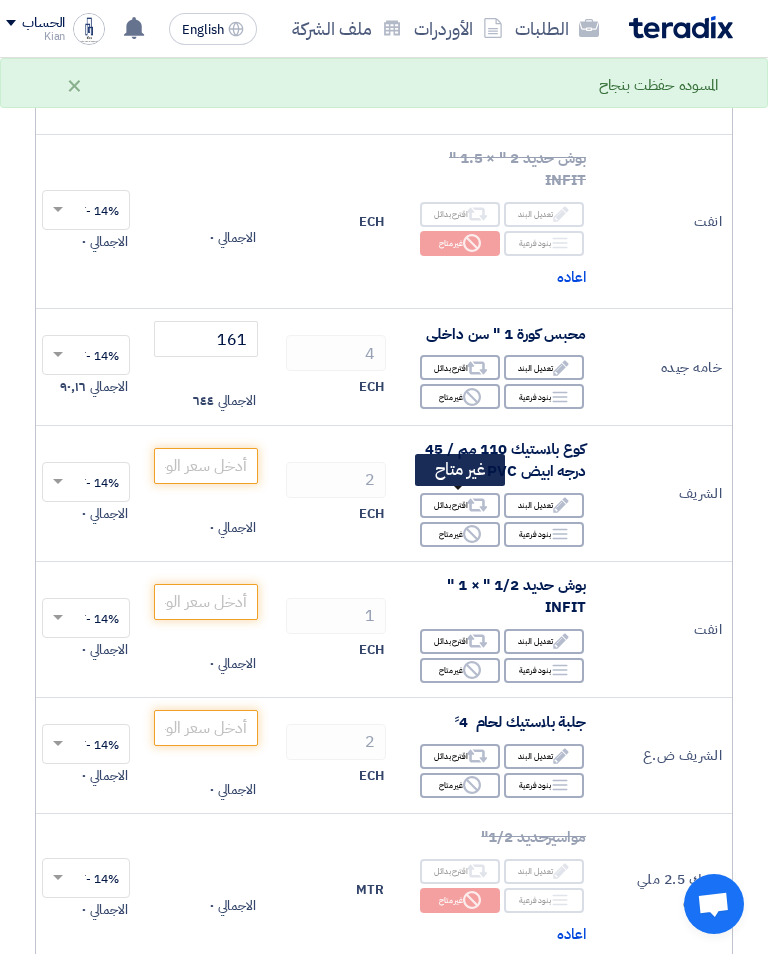 click on "Reject
غير متاح" 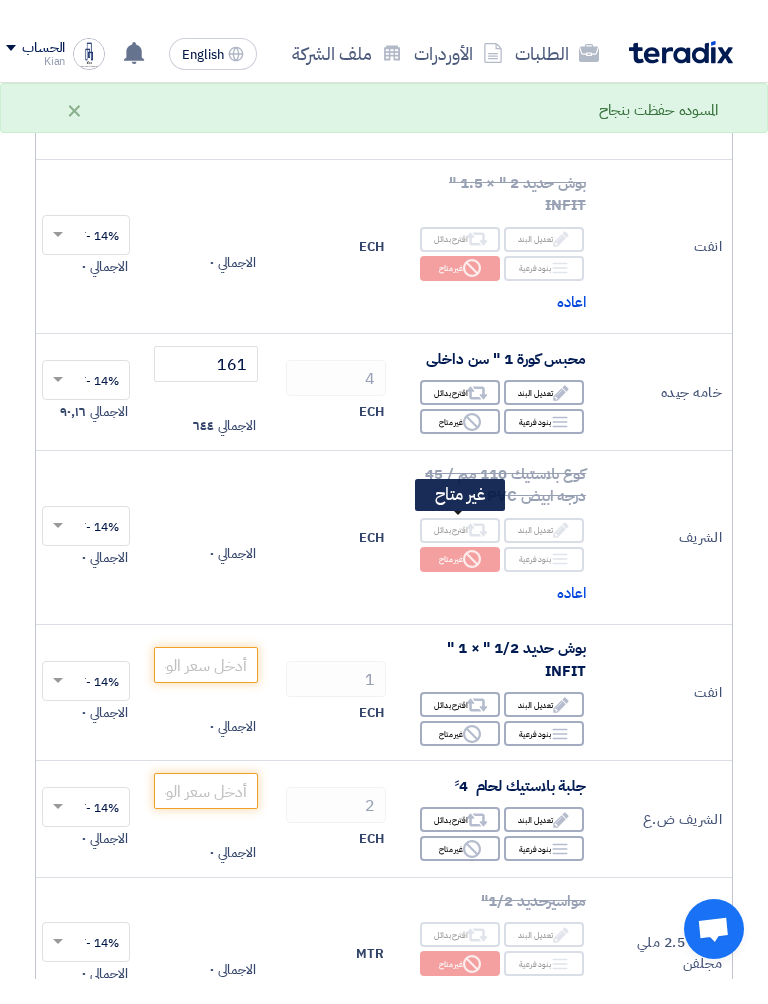 scroll, scrollTop: 4543, scrollLeft: 0, axis: vertical 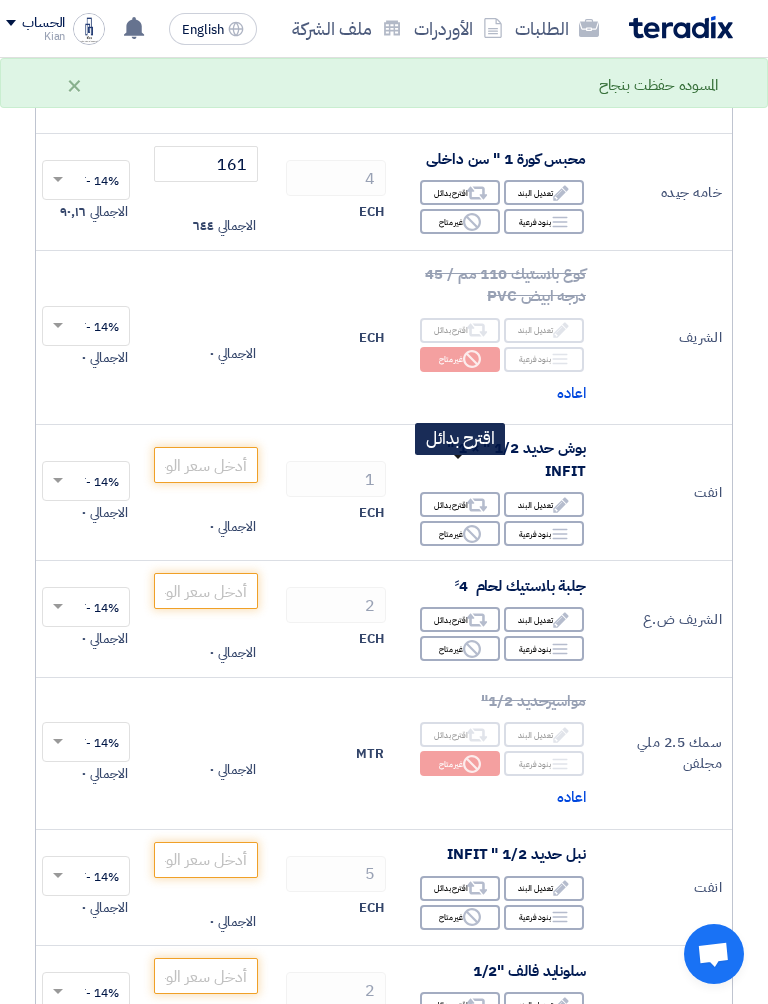 click on "Alternative
اقترح بدائل" 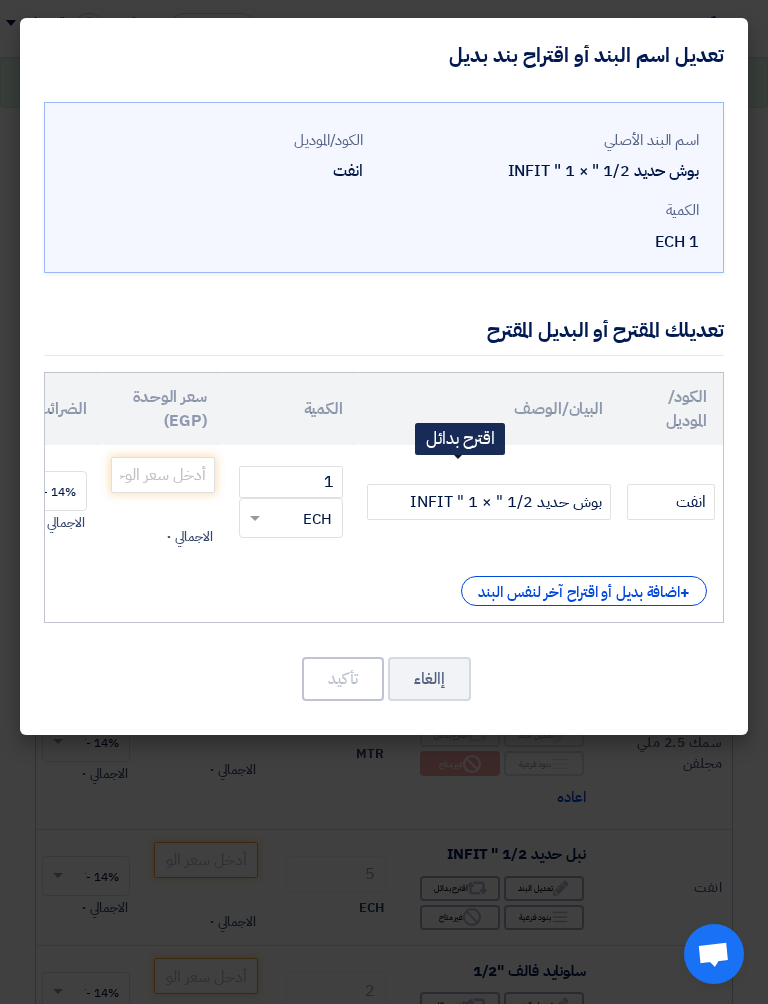 click on "إالغاء" 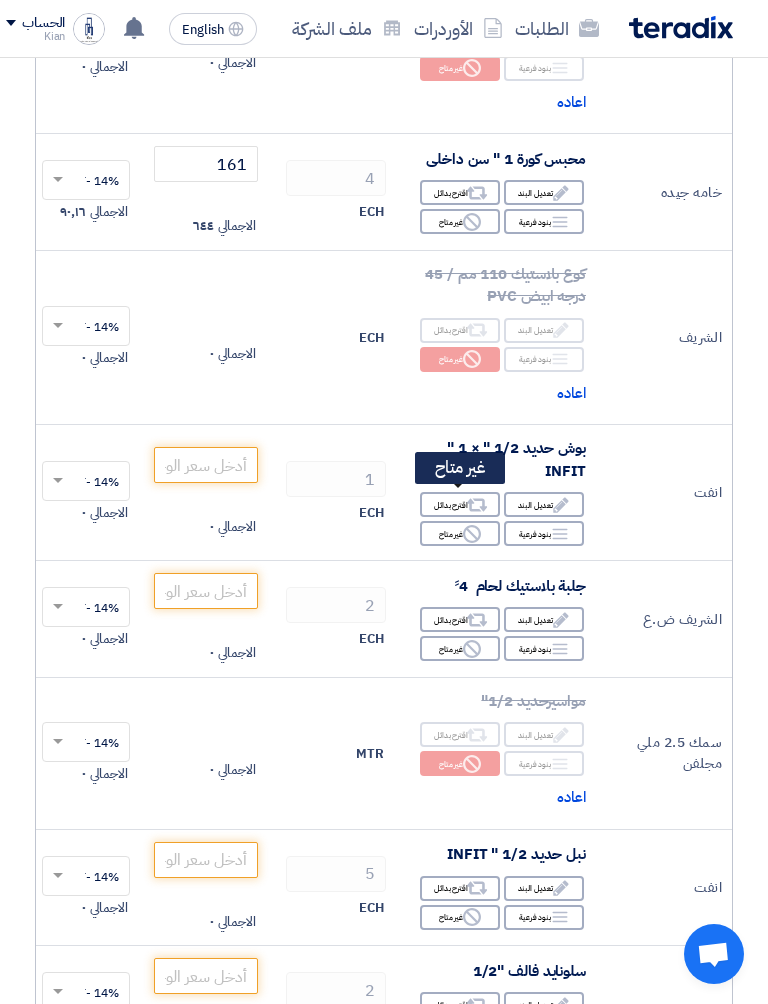 click on "Reject
غير متاح" 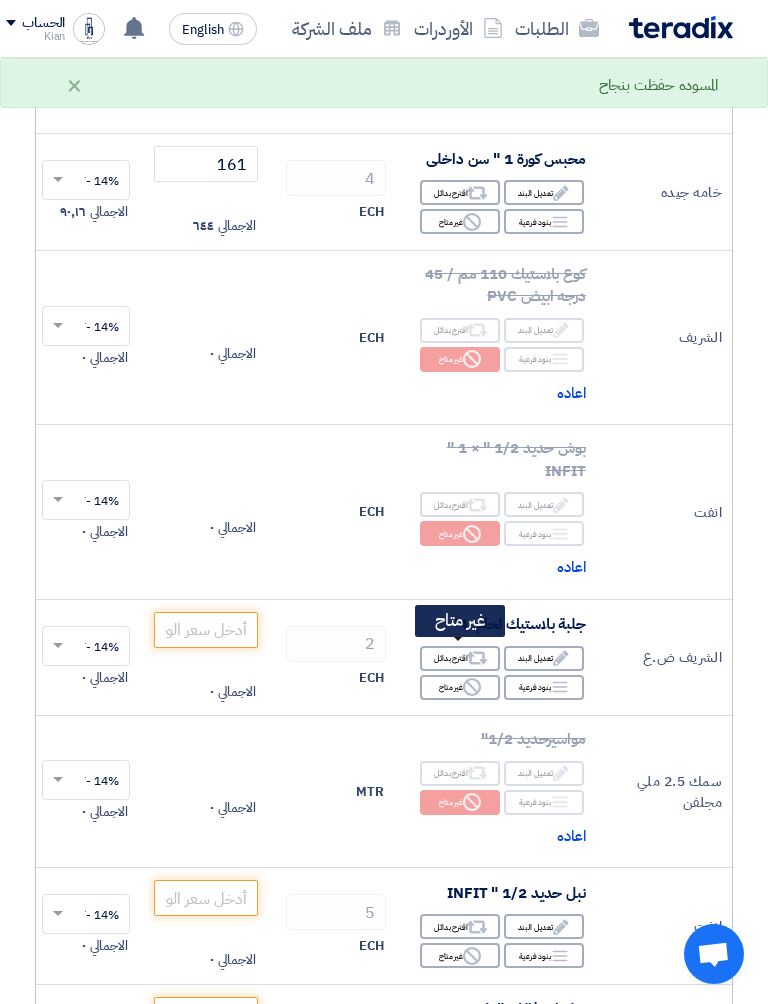 click on "Reject
غير متاح" 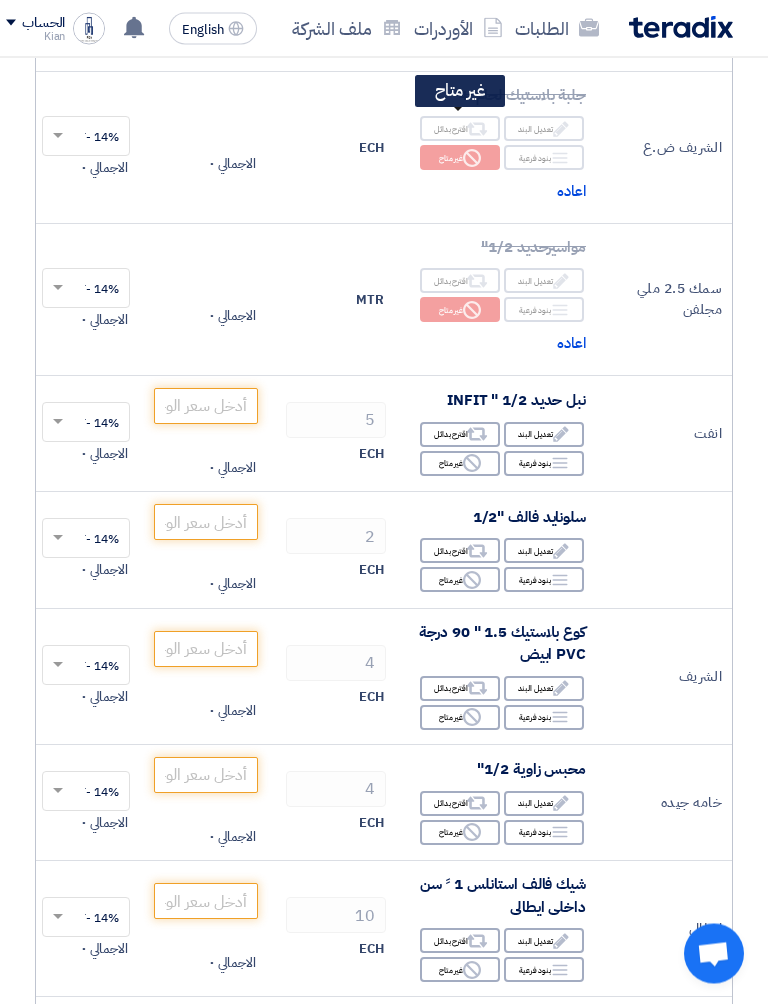scroll, scrollTop: 5071, scrollLeft: 0, axis: vertical 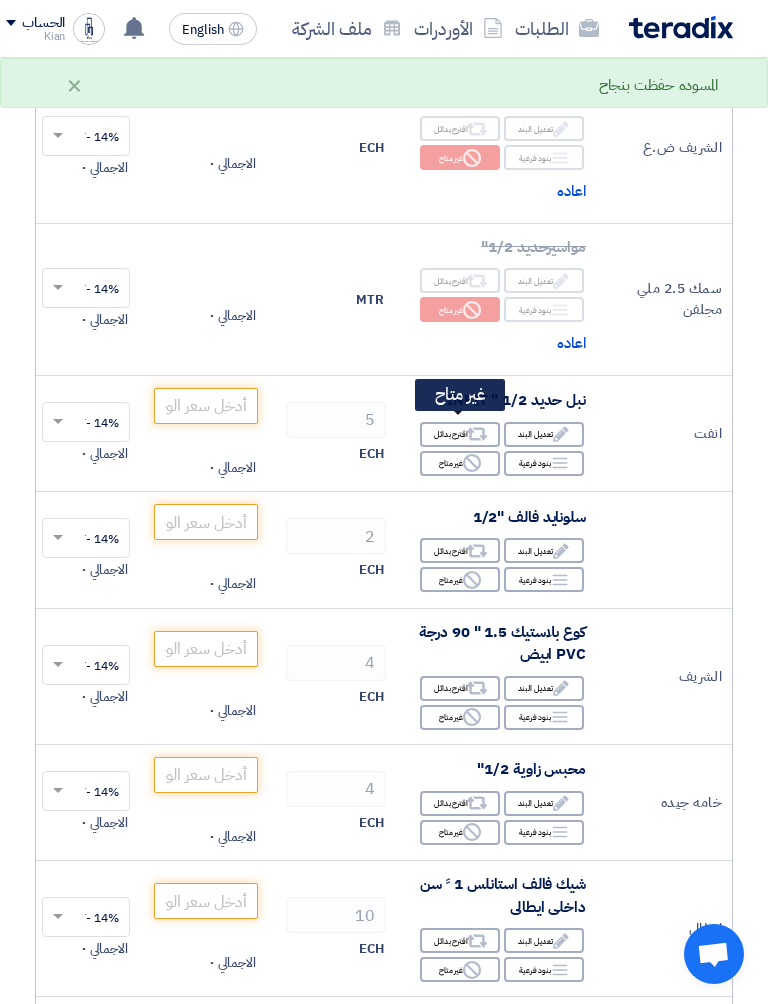 click on "Reject
غير متاح" 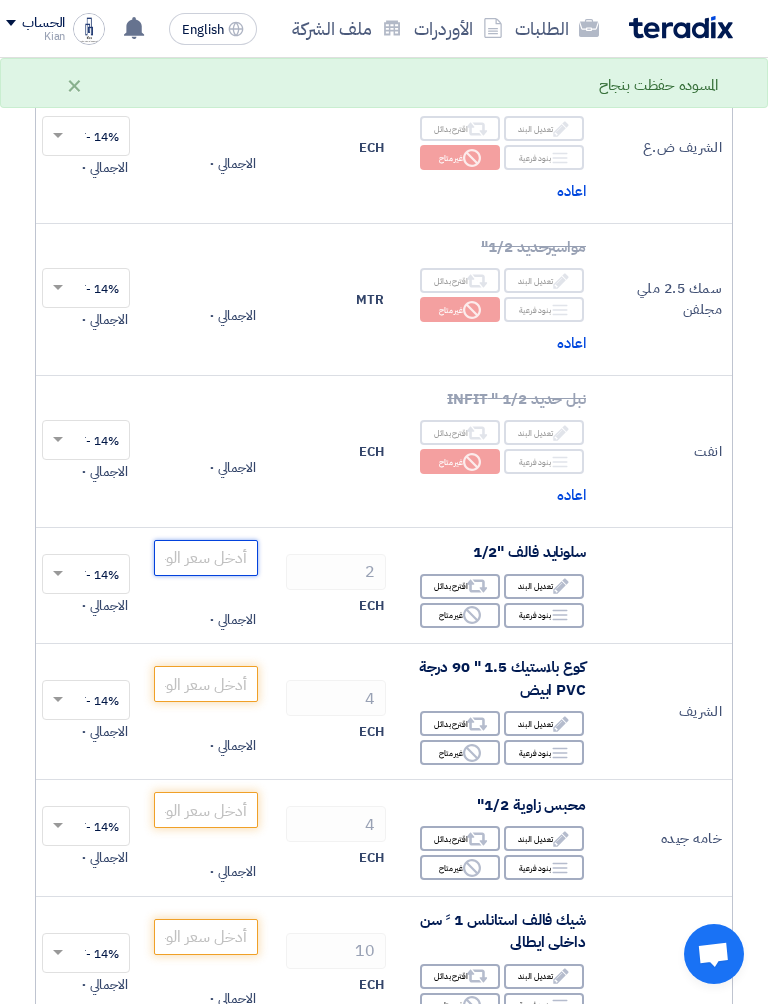 click 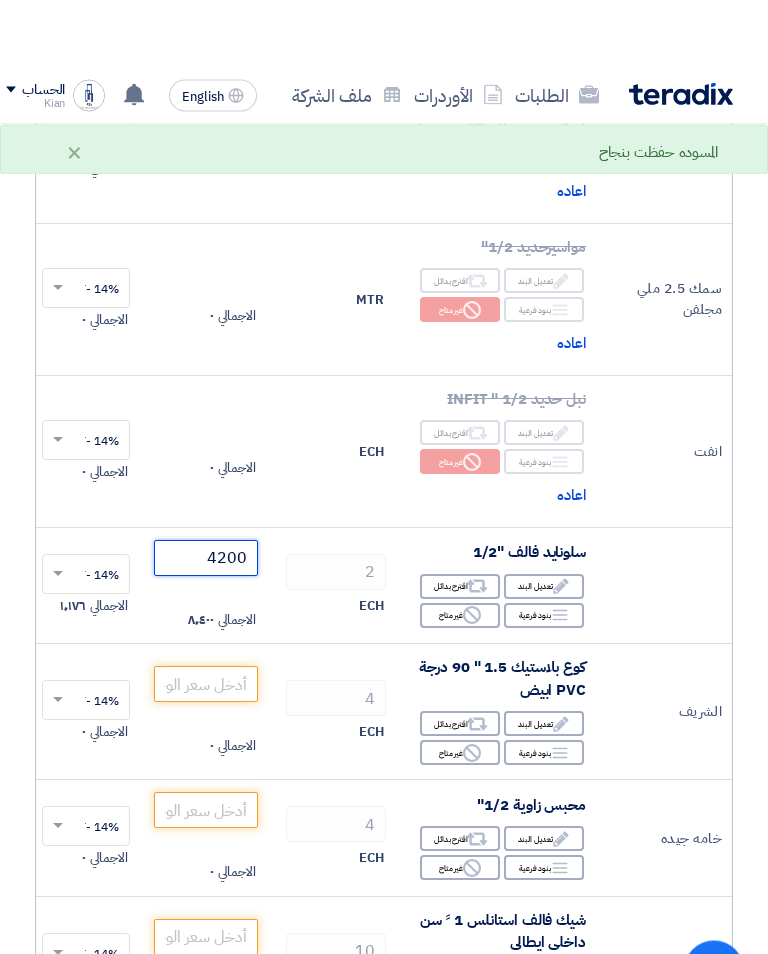 scroll, scrollTop: 5140, scrollLeft: 0, axis: vertical 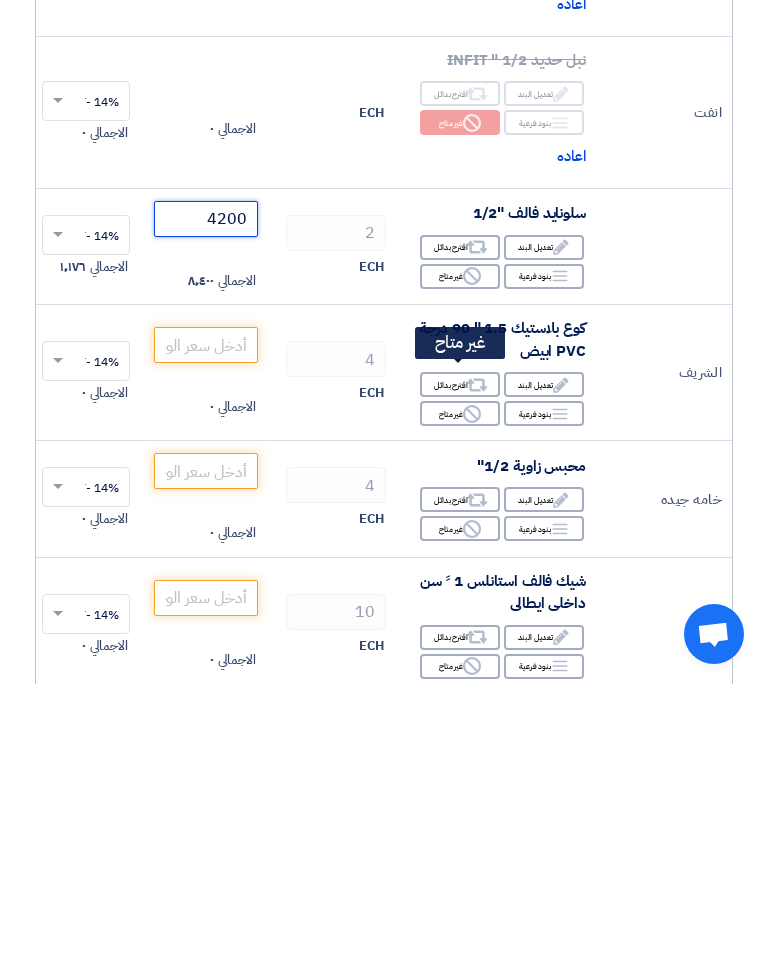 type on "4200" 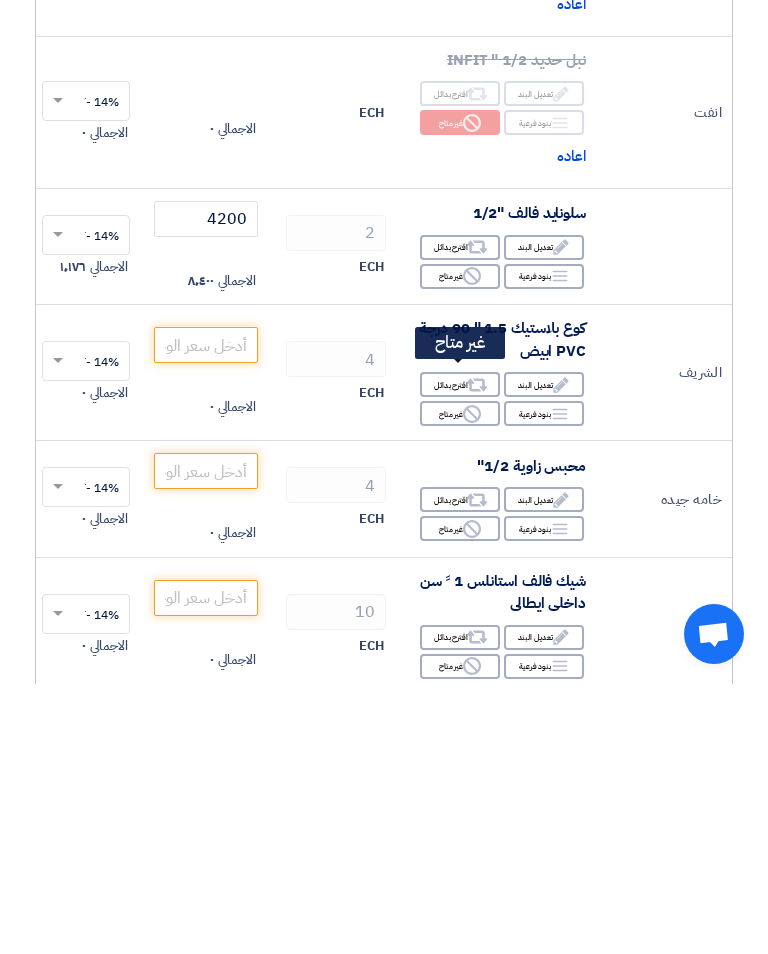 click on "Reject
غير متاح" 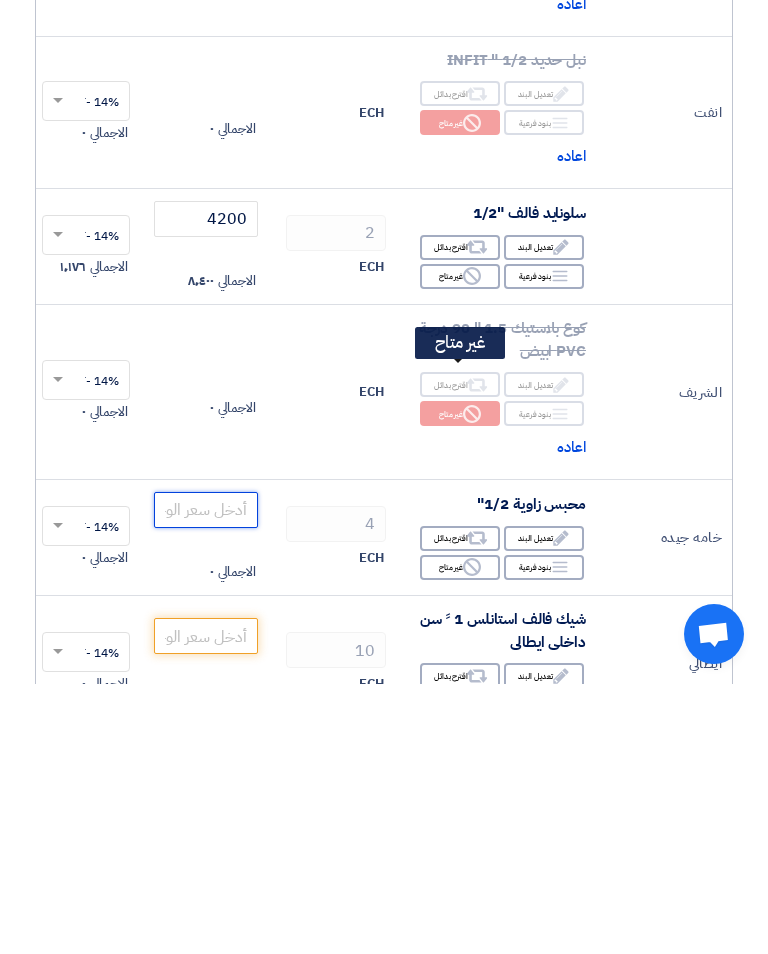 click 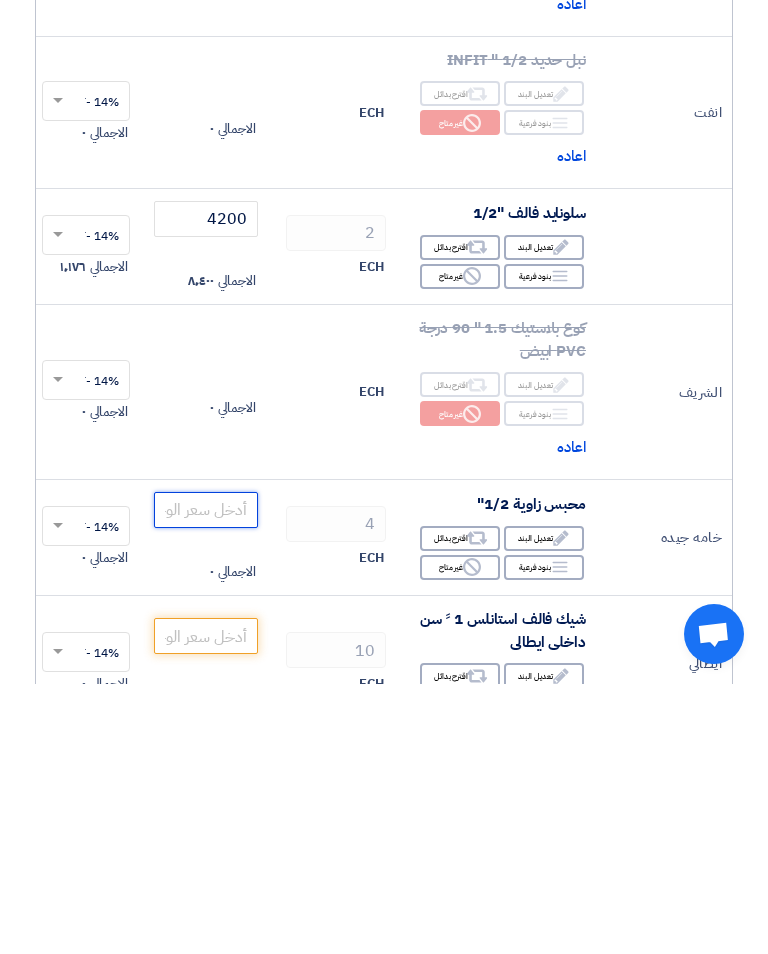 scroll, scrollTop: 5410, scrollLeft: 0, axis: vertical 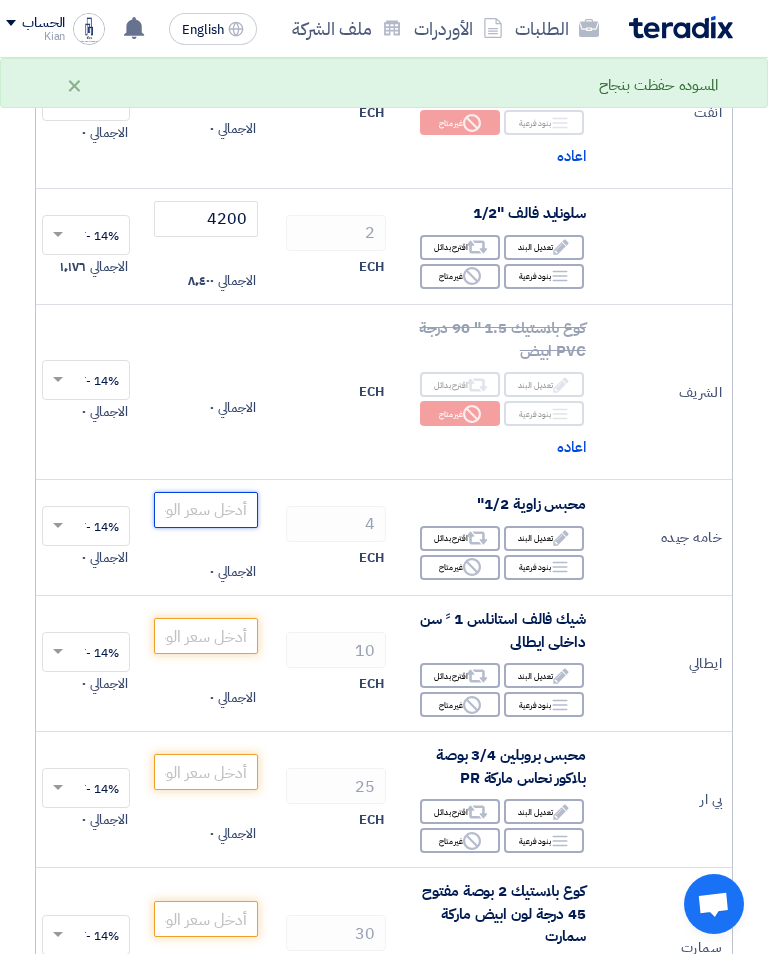 type on "8" 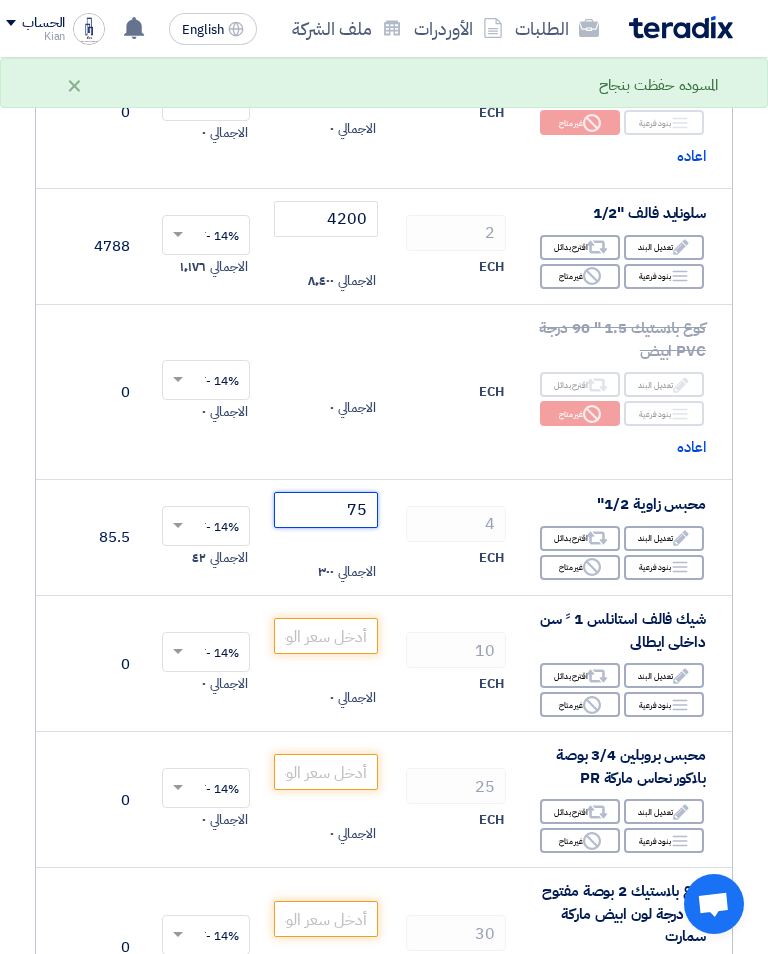 scroll, scrollTop: 0, scrollLeft: -141, axis: horizontal 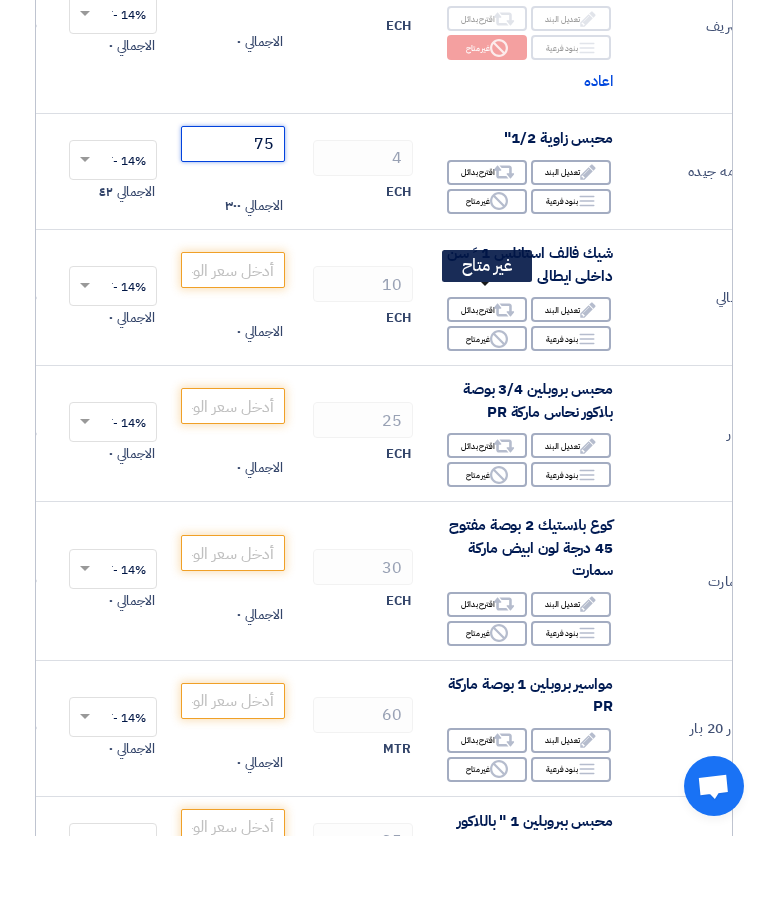 type on "75" 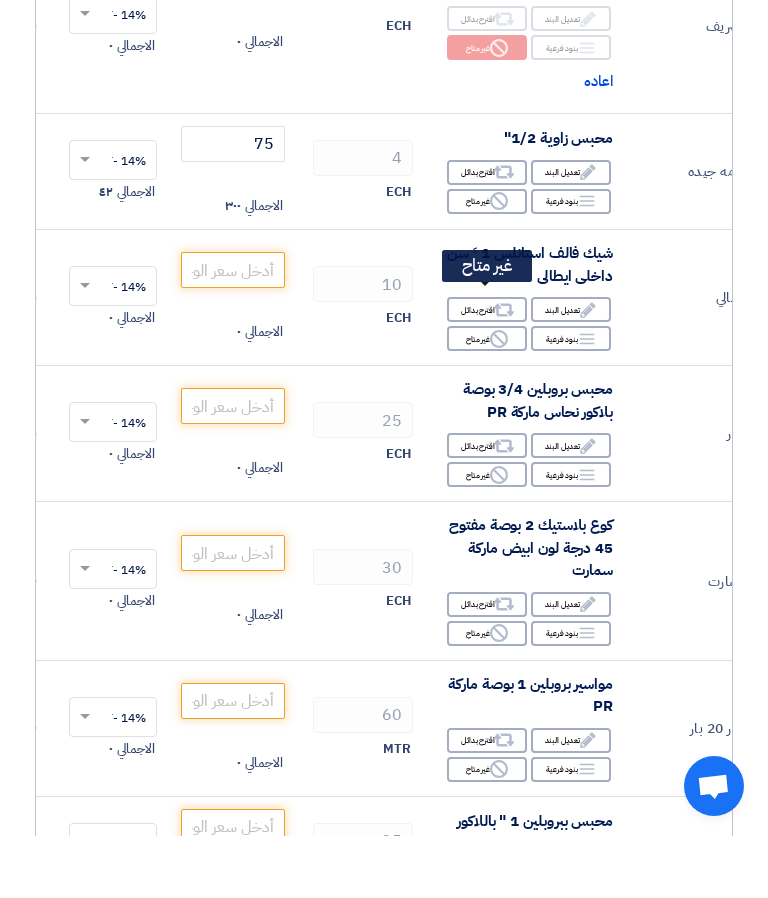 click on "Reject
غير متاح" 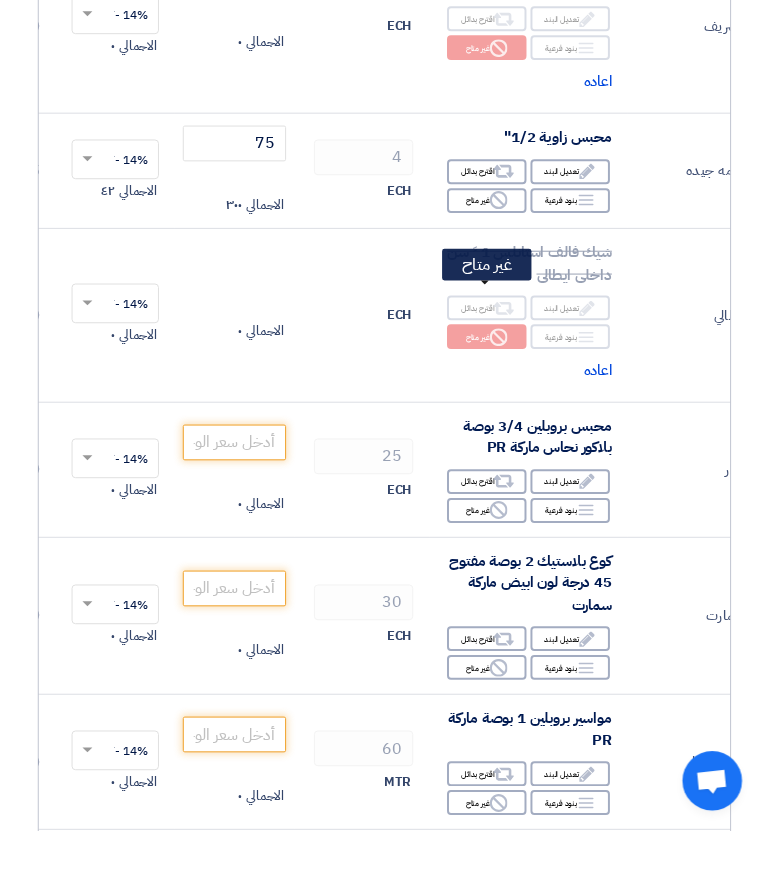 scroll, scrollTop: 5777, scrollLeft: 0, axis: vertical 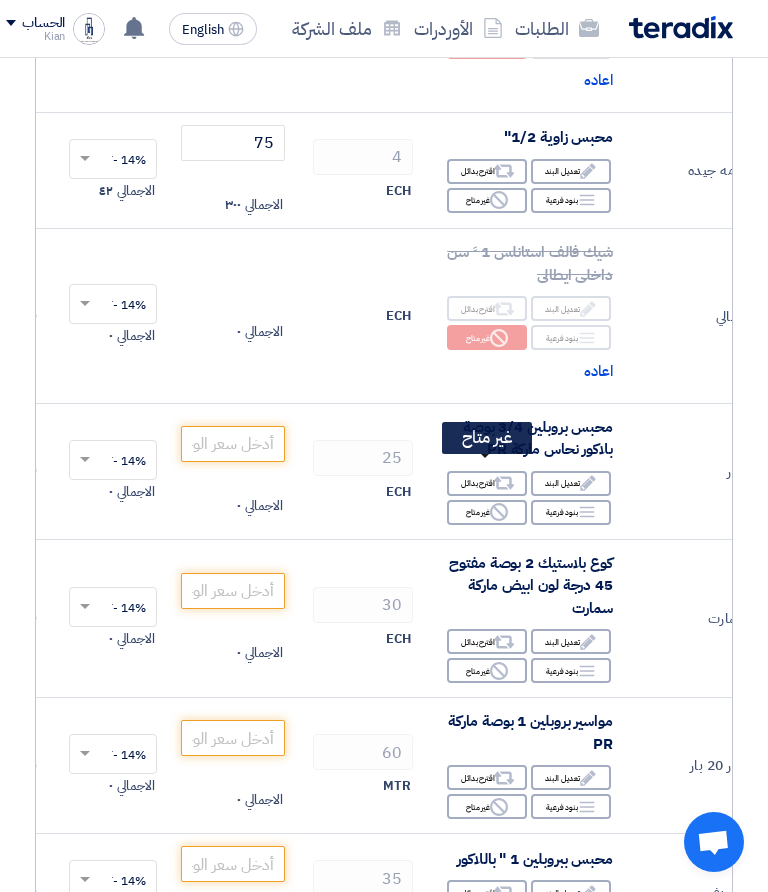 click on "Reject
غير متاح" 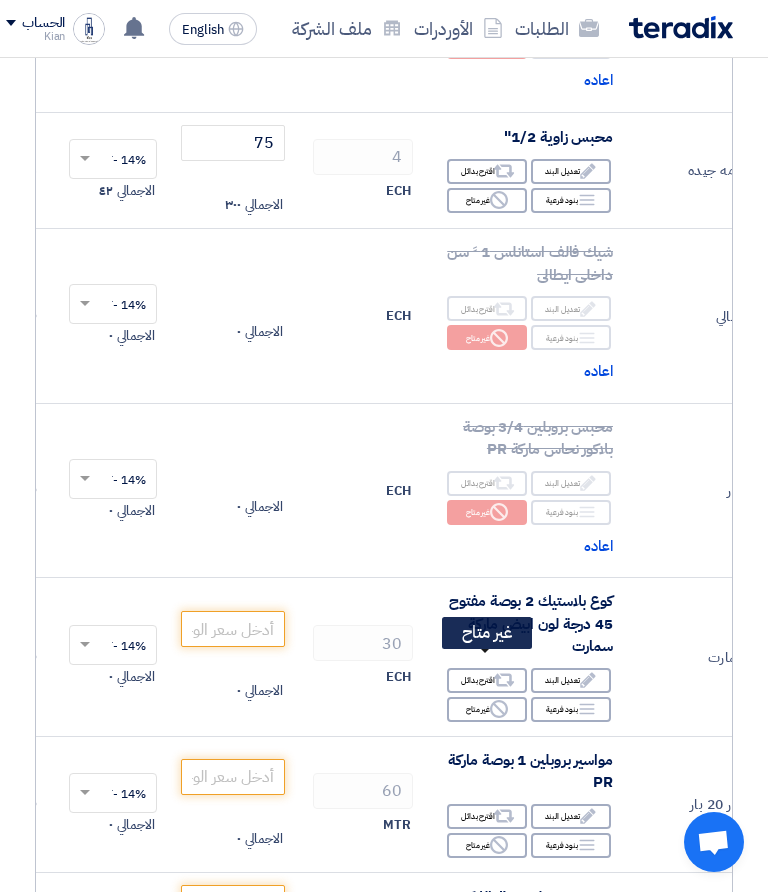 click on "Reject" 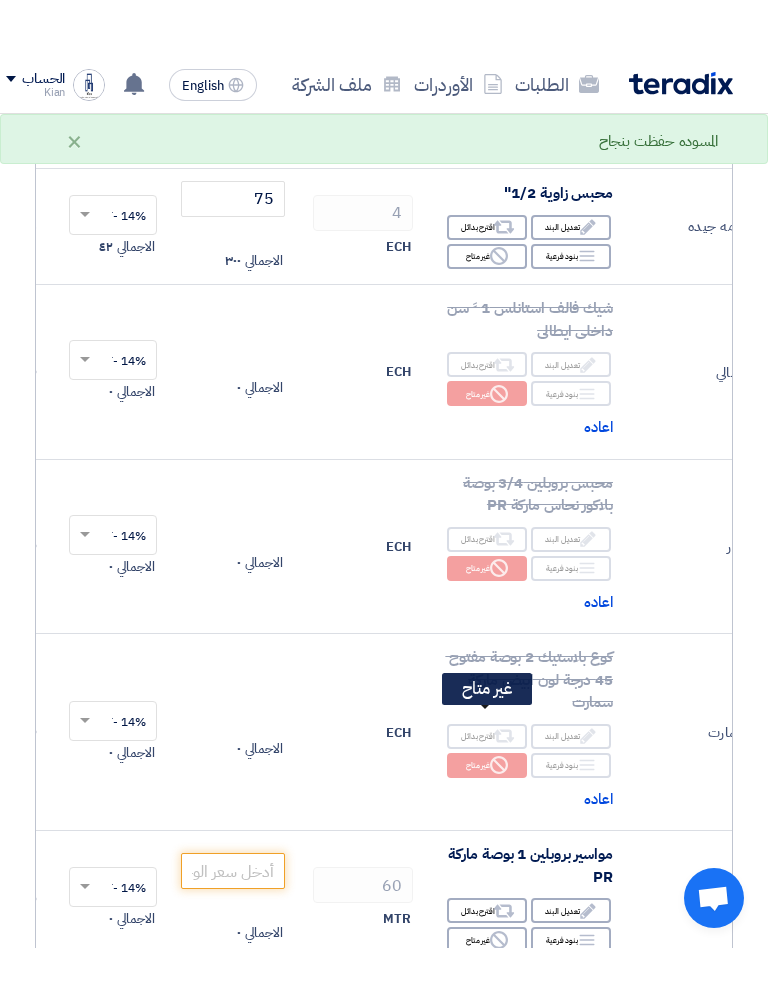 scroll, scrollTop: 6044, scrollLeft: 0, axis: vertical 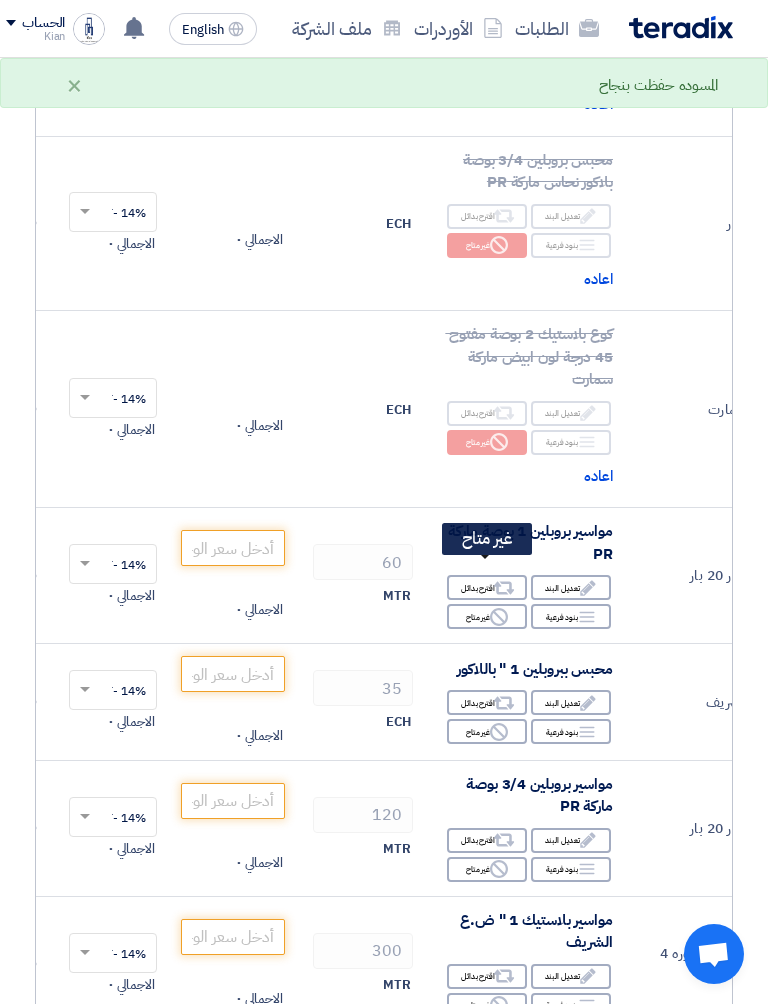 click 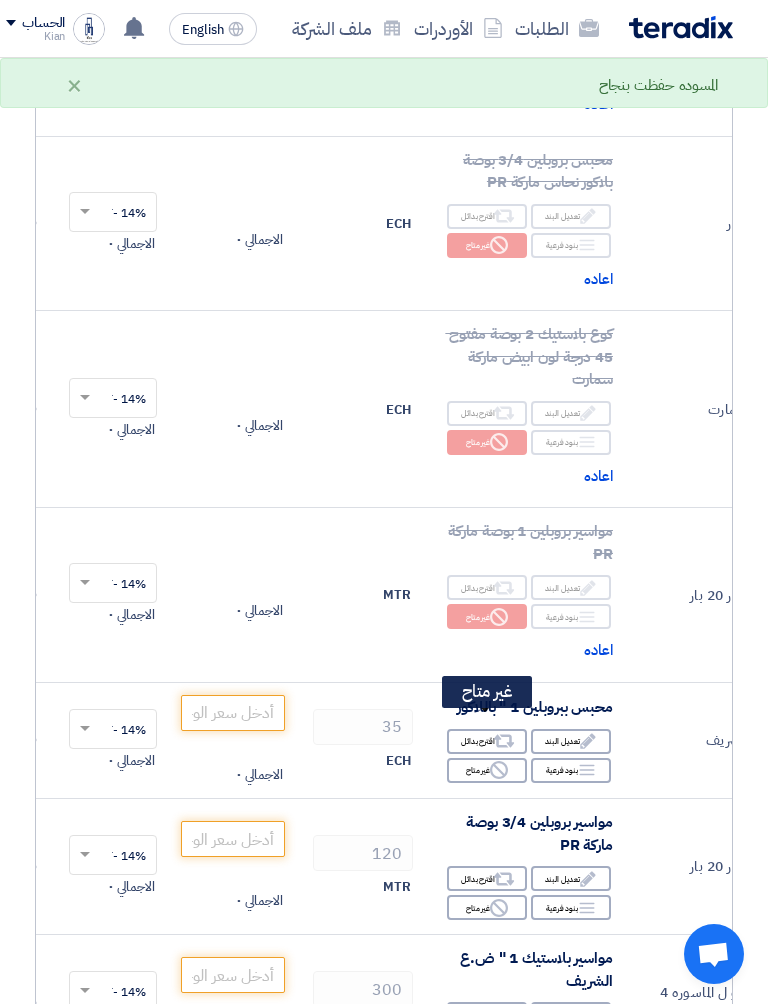 click on "Reject" 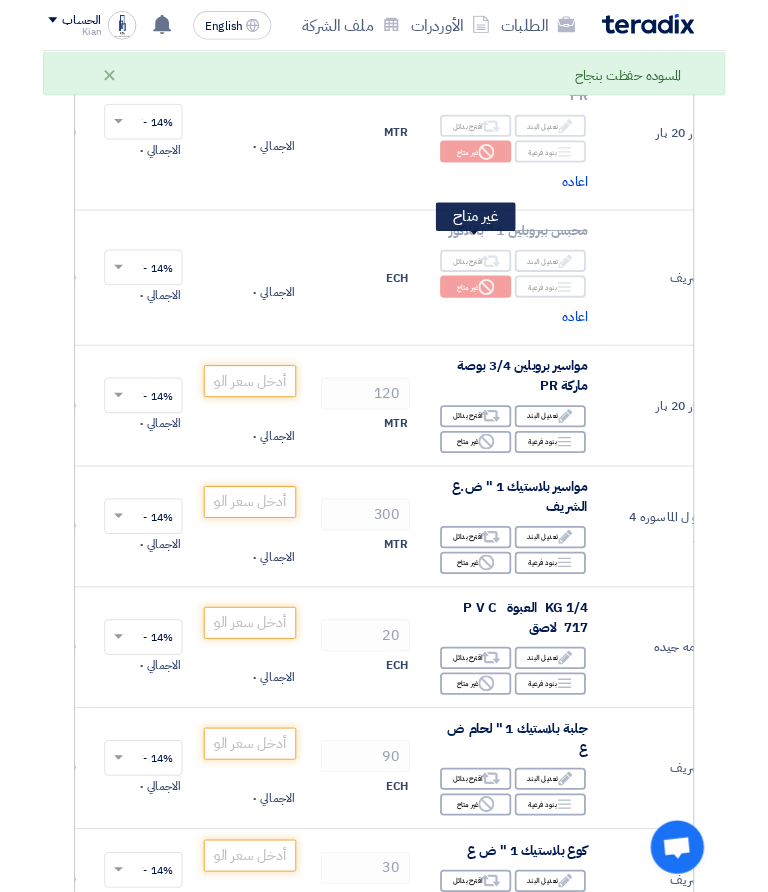 scroll, scrollTop: 6489, scrollLeft: 0, axis: vertical 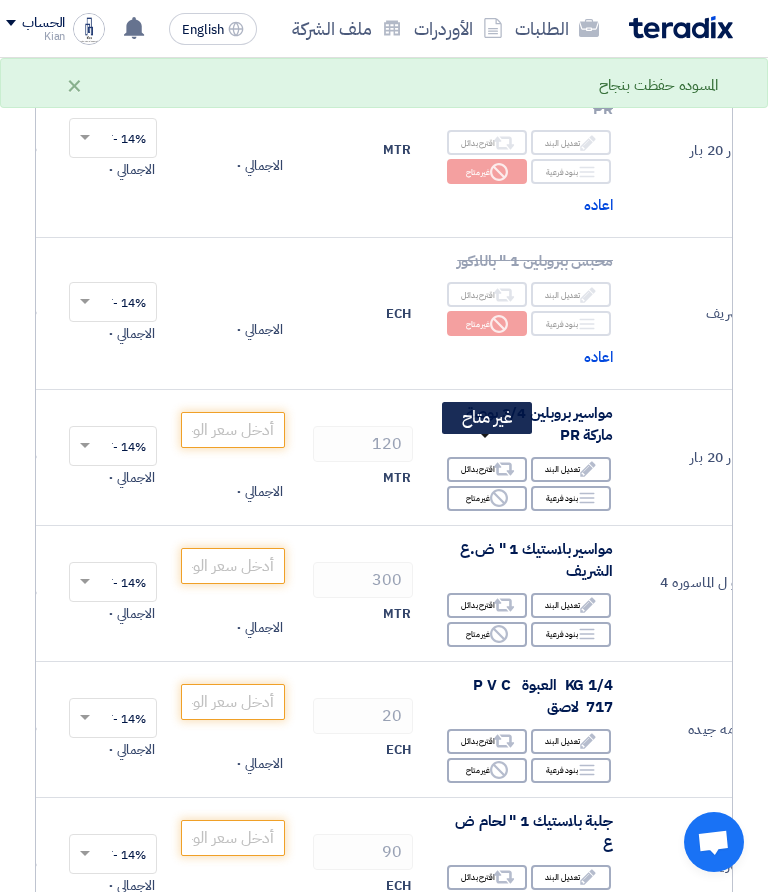 click on "Reject" 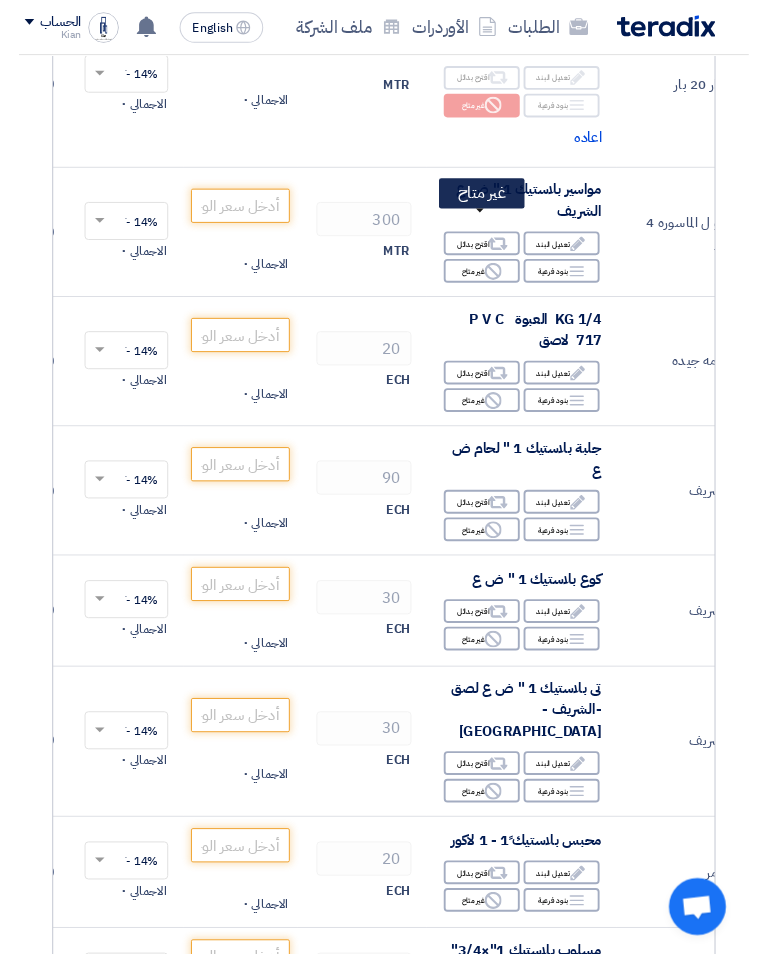scroll, scrollTop: 6880, scrollLeft: 0, axis: vertical 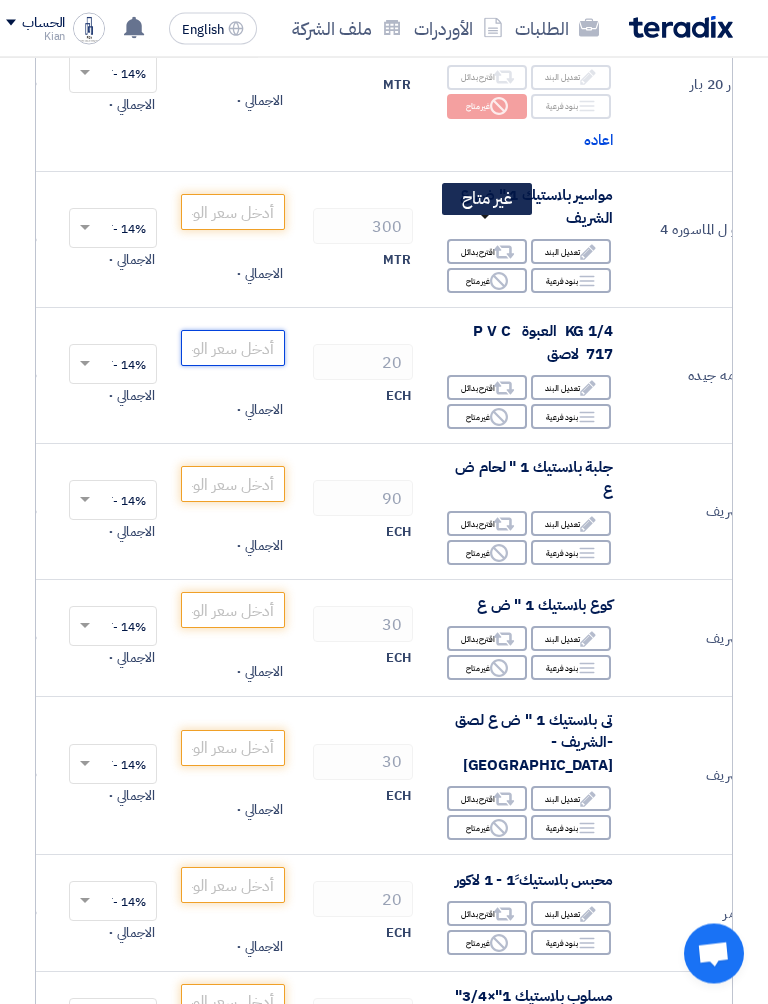 click 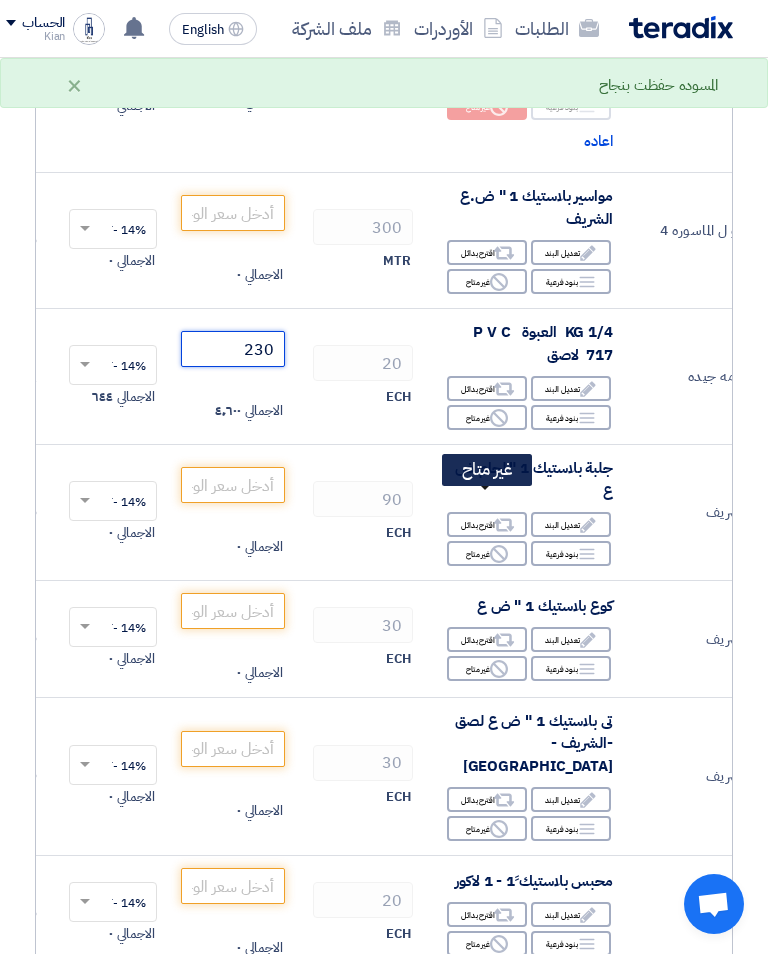 type on "230" 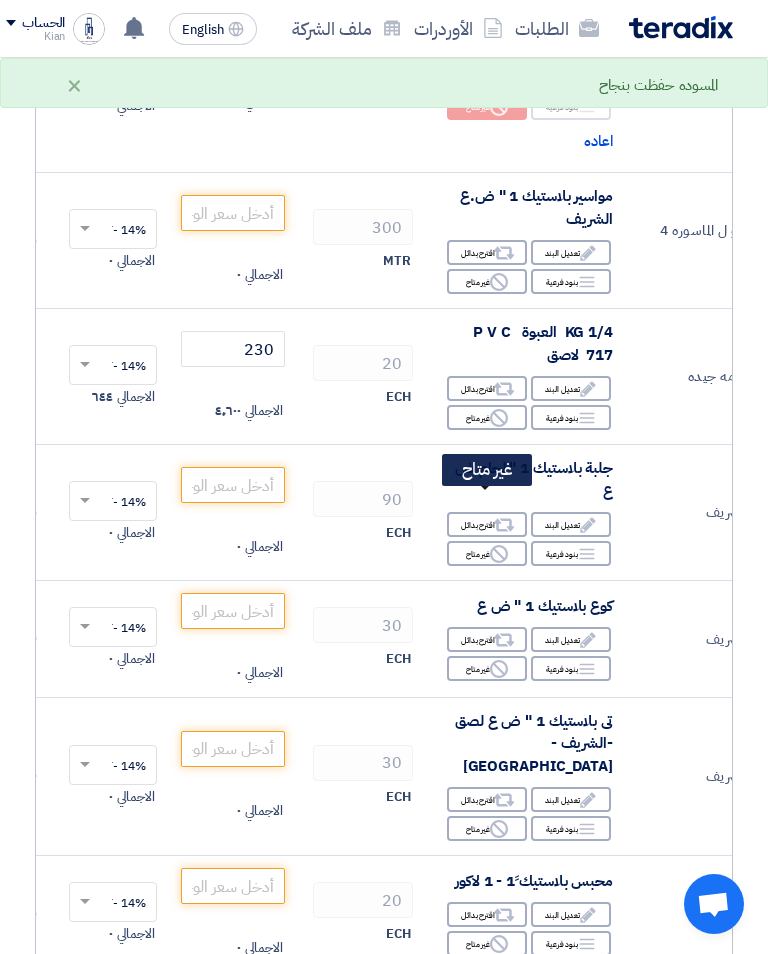 click on "Reject
غير متاح" 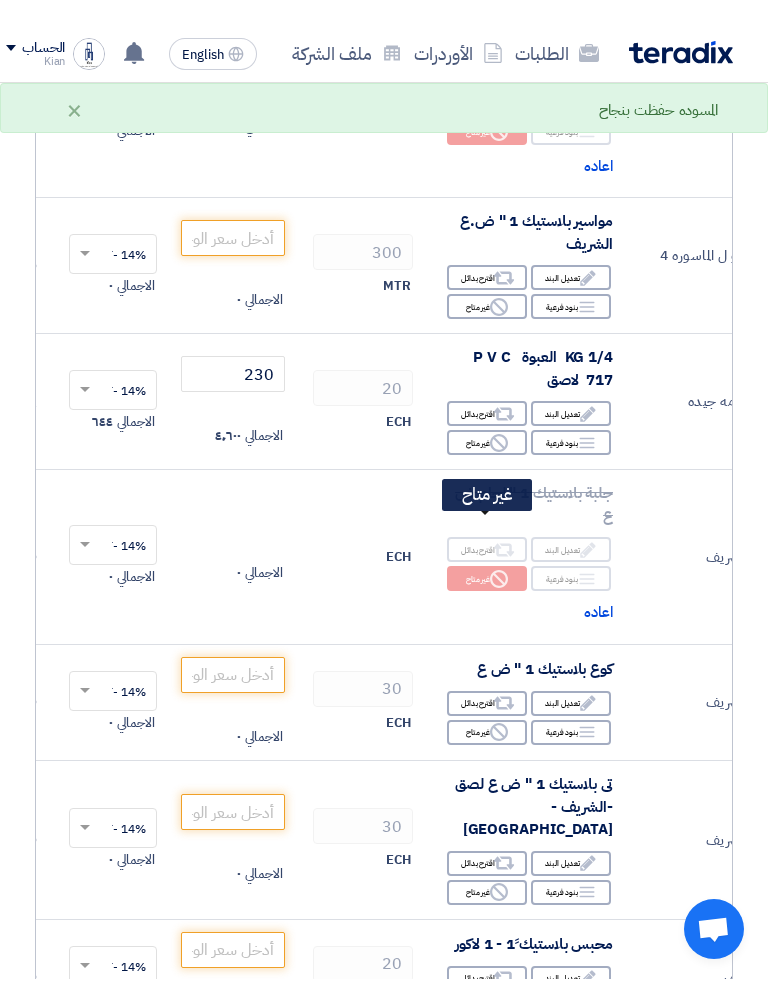 scroll, scrollTop: 7048, scrollLeft: 0, axis: vertical 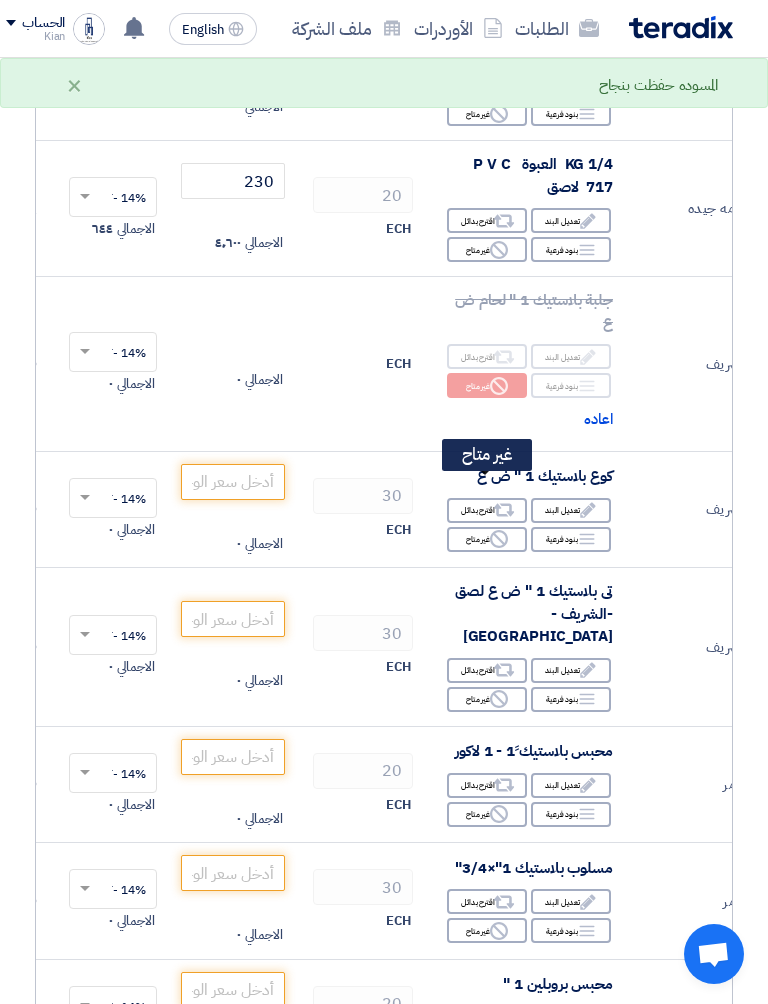 click on "Reject
غير متاح" 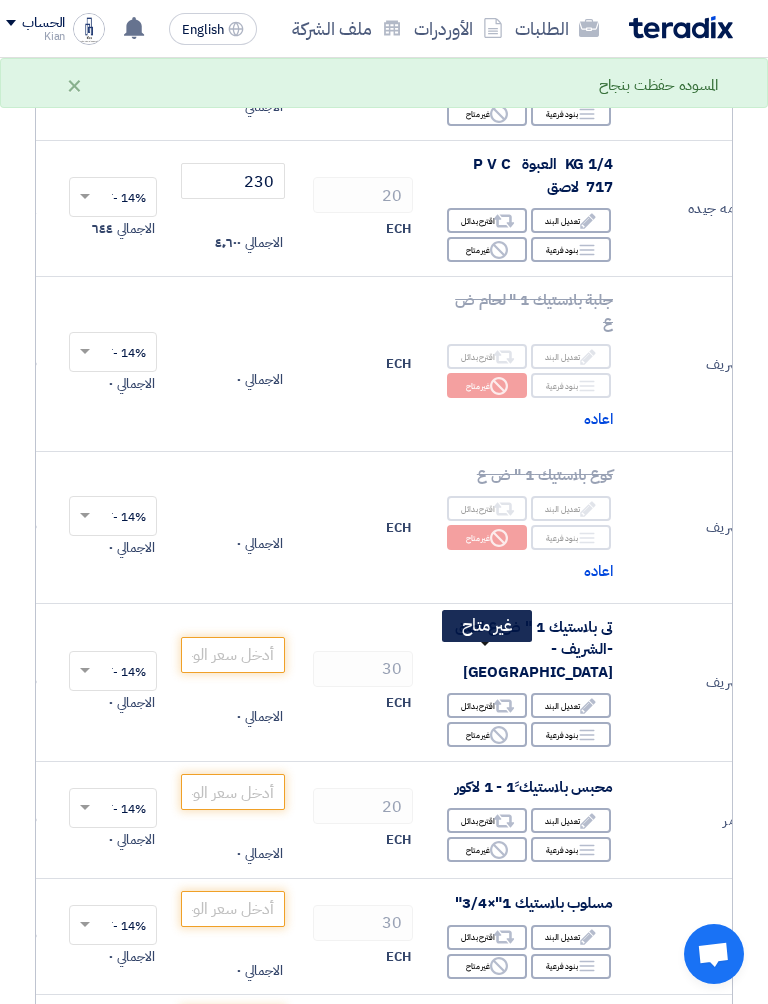 click on "Reject
غير متاح" 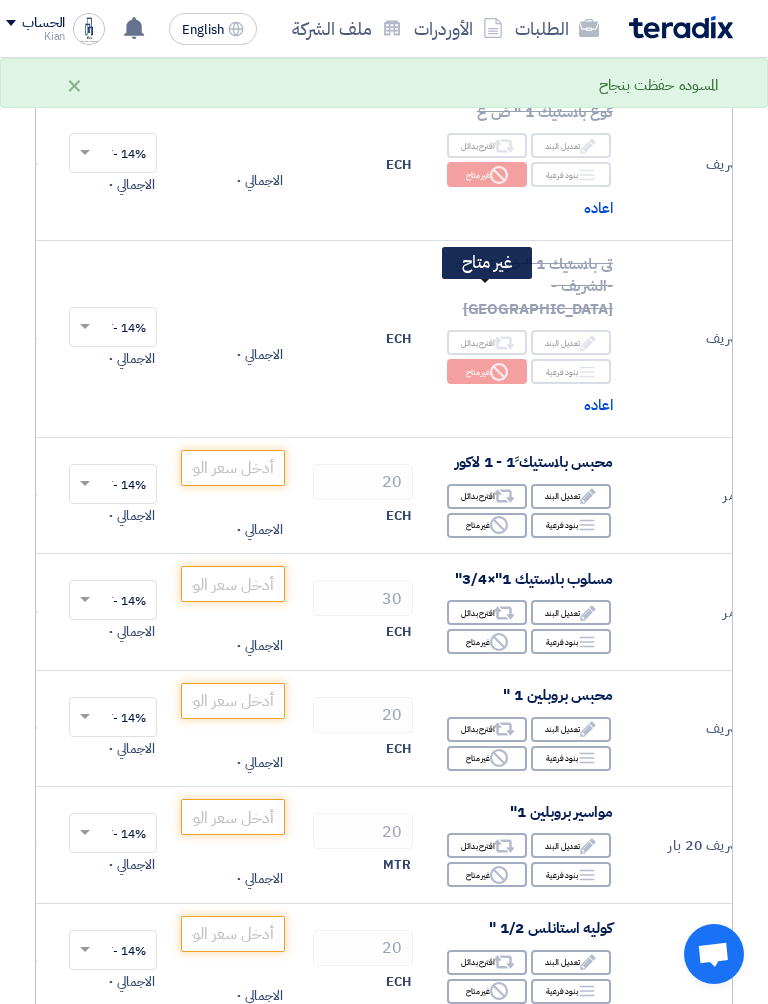 scroll, scrollTop: 7409, scrollLeft: 0, axis: vertical 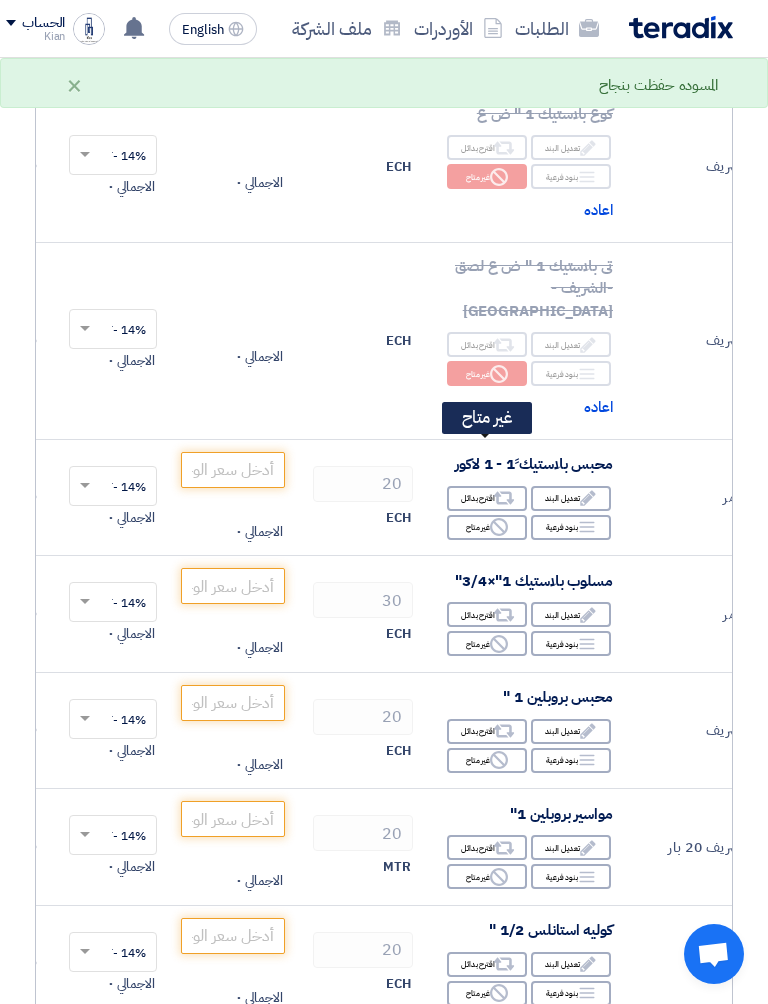 click on "Reject
غير متاح" 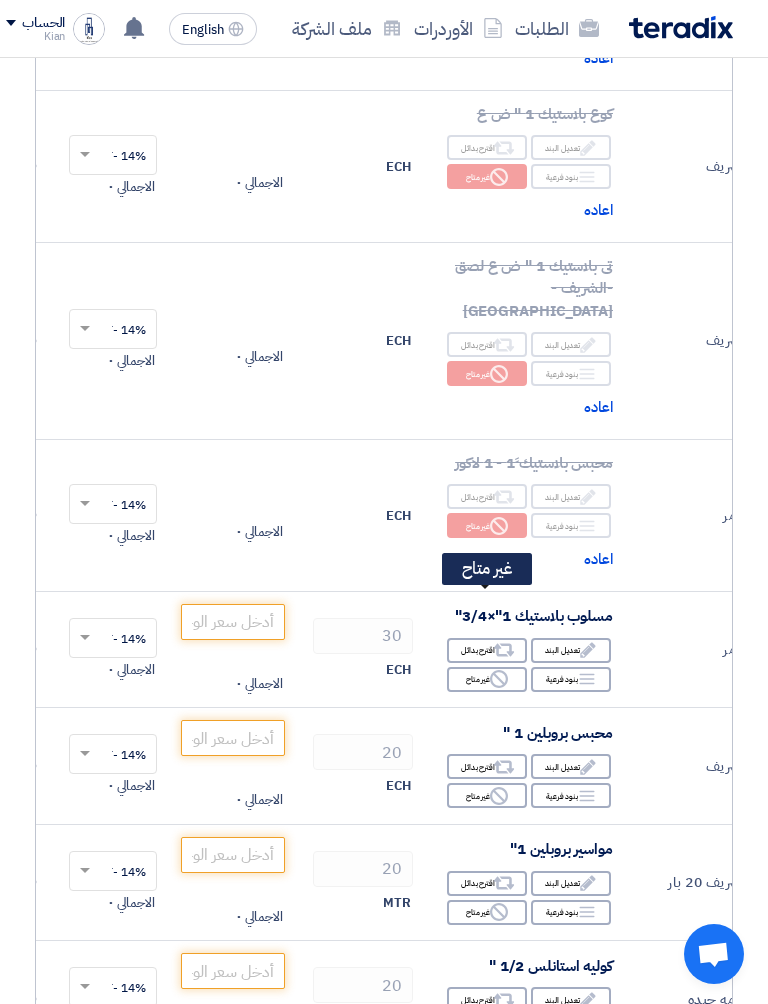 click on "Reject
غير متاح" 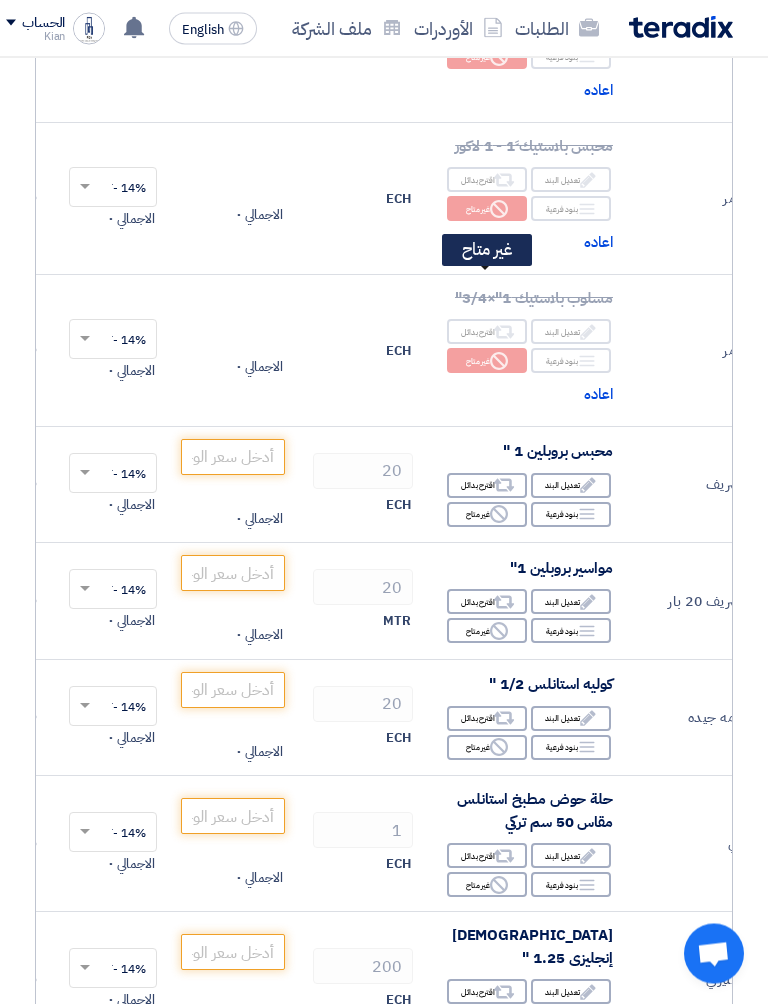 scroll, scrollTop: 7728, scrollLeft: 0, axis: vertical 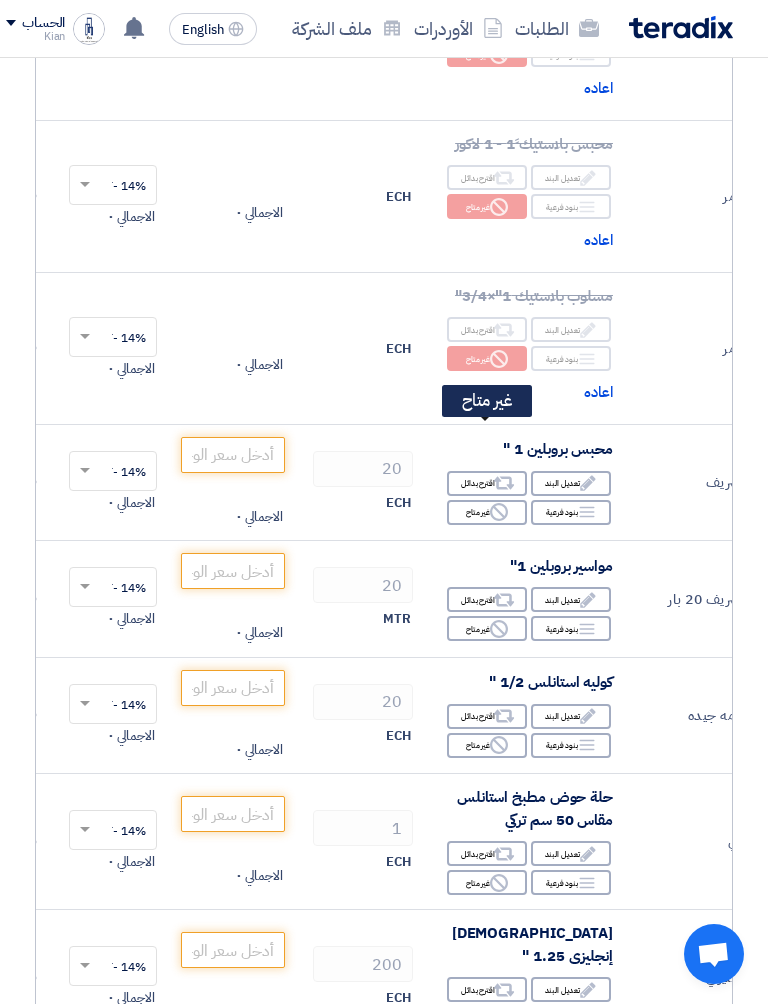 click on "Reject
غير متاح" 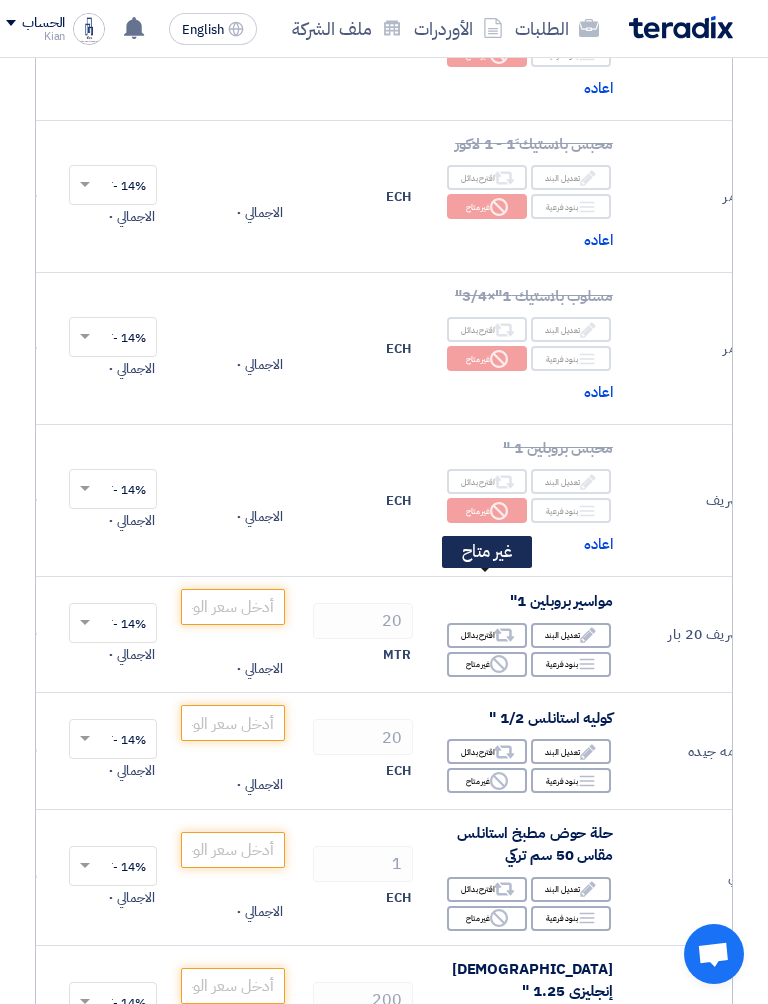 click on "Reject
غير متاح" 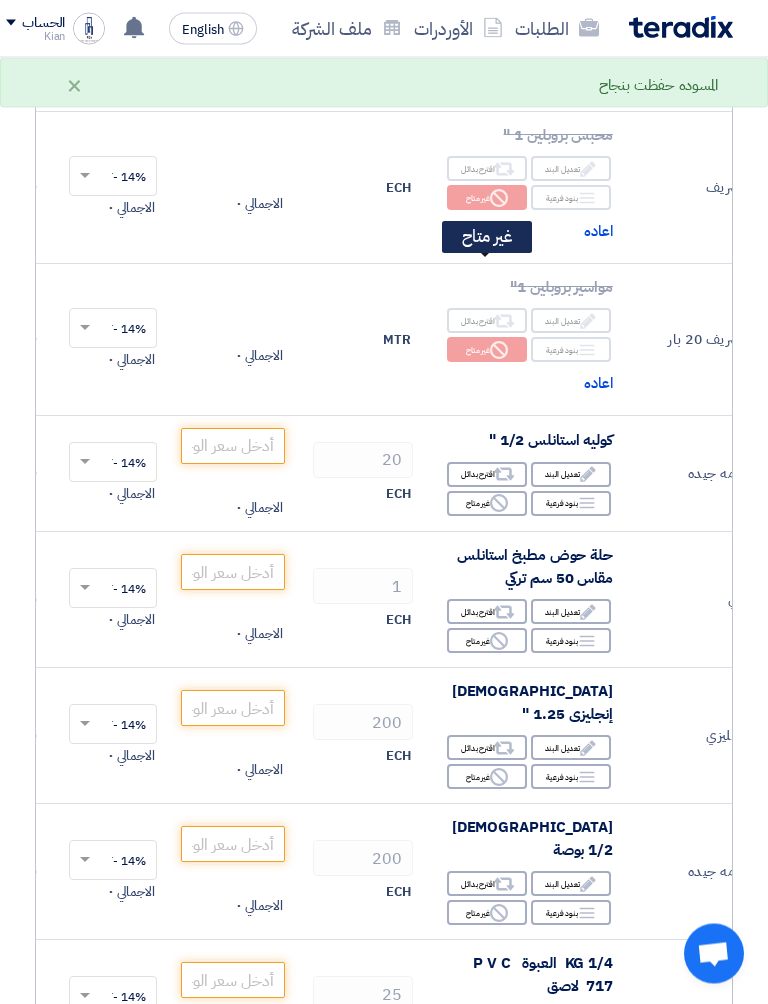 scroll, scrollTop: 8046, scrollLeft: 0, axis: vertical 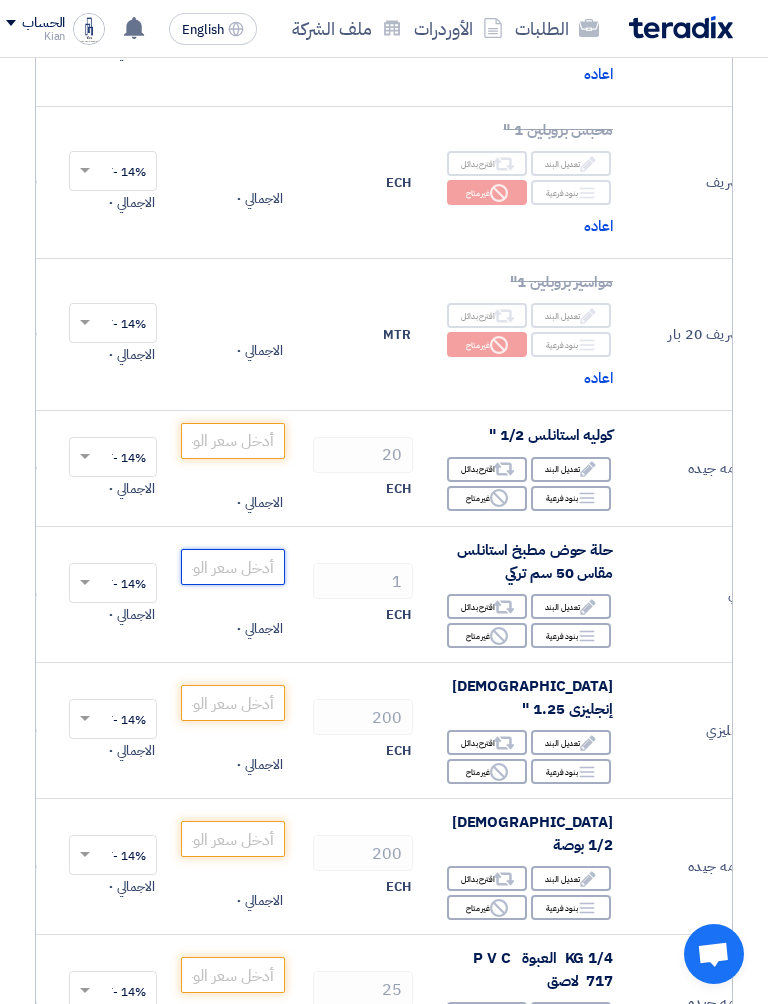 click 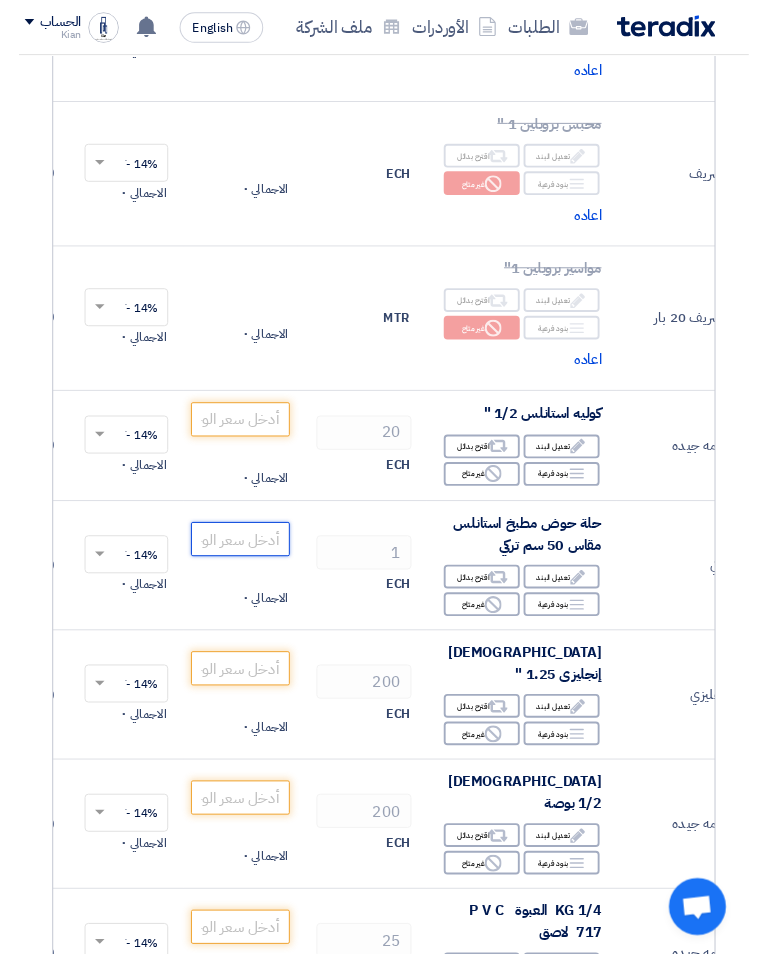 scroll, scrollTop: 8045, scrollLeft: 0, axis: vertical 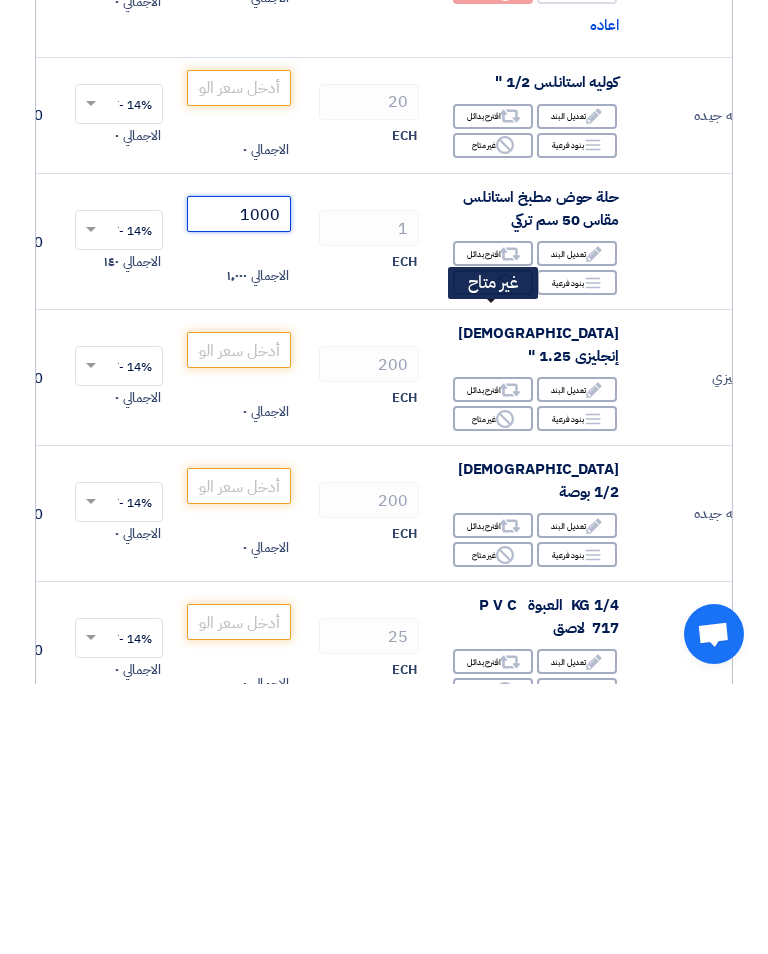 type on "1000" 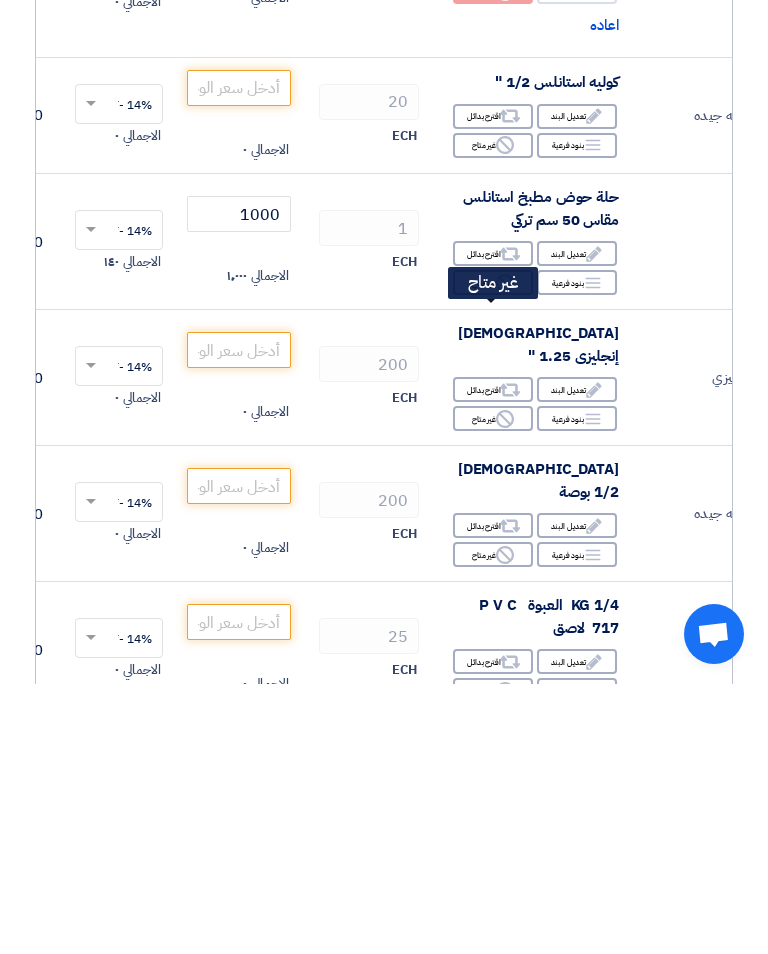 click on "Reject
غير متاح" 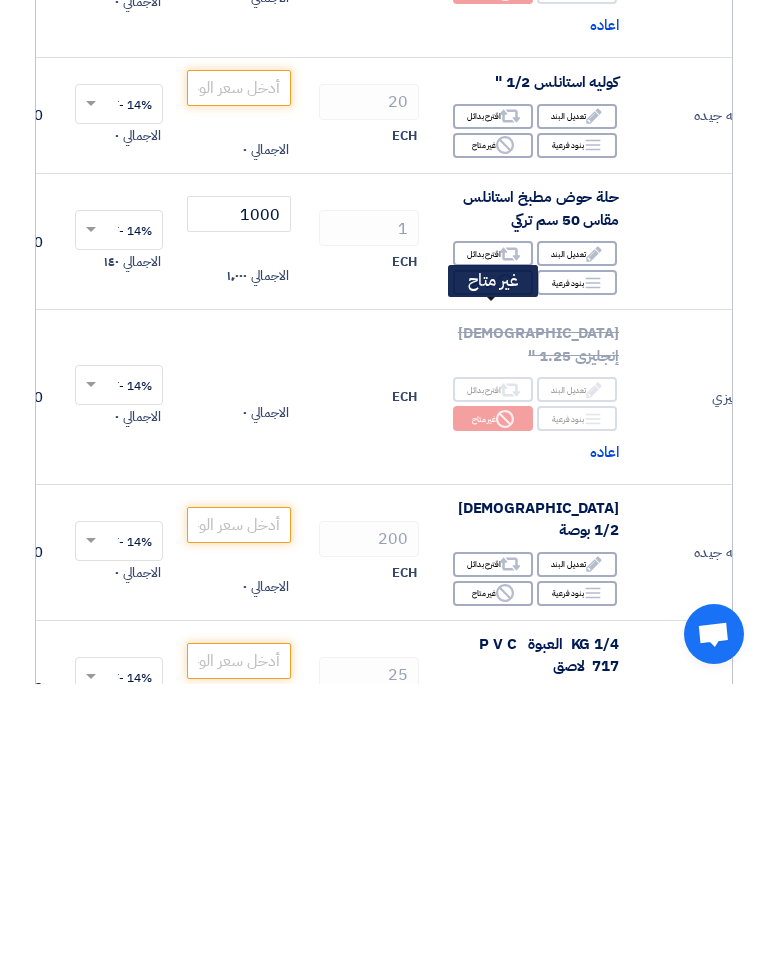 scroll, scrollTop: 8399, scrollLeft: 0, axis: vertical 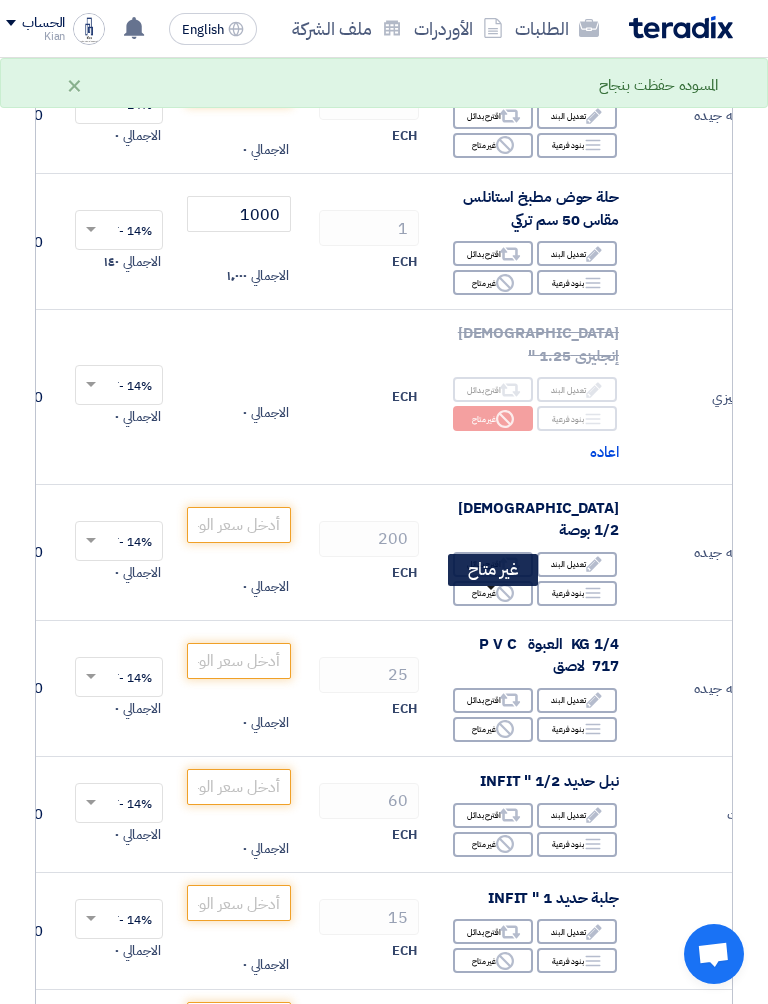 click on "Reject
غير متاح" 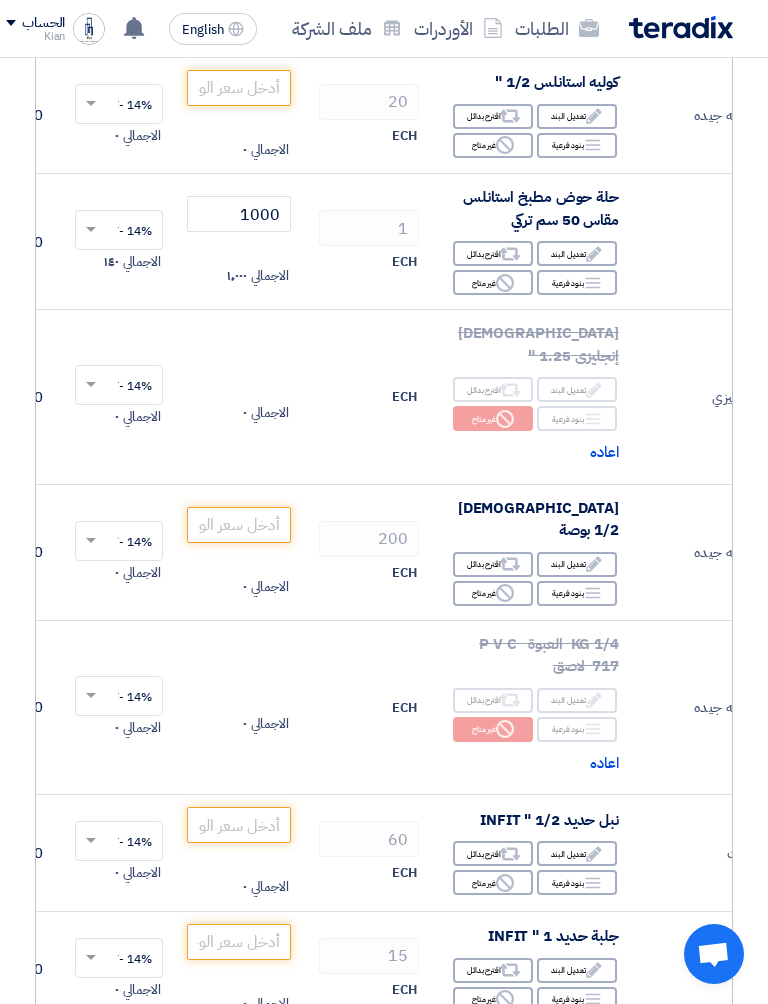 click on "اعاده" 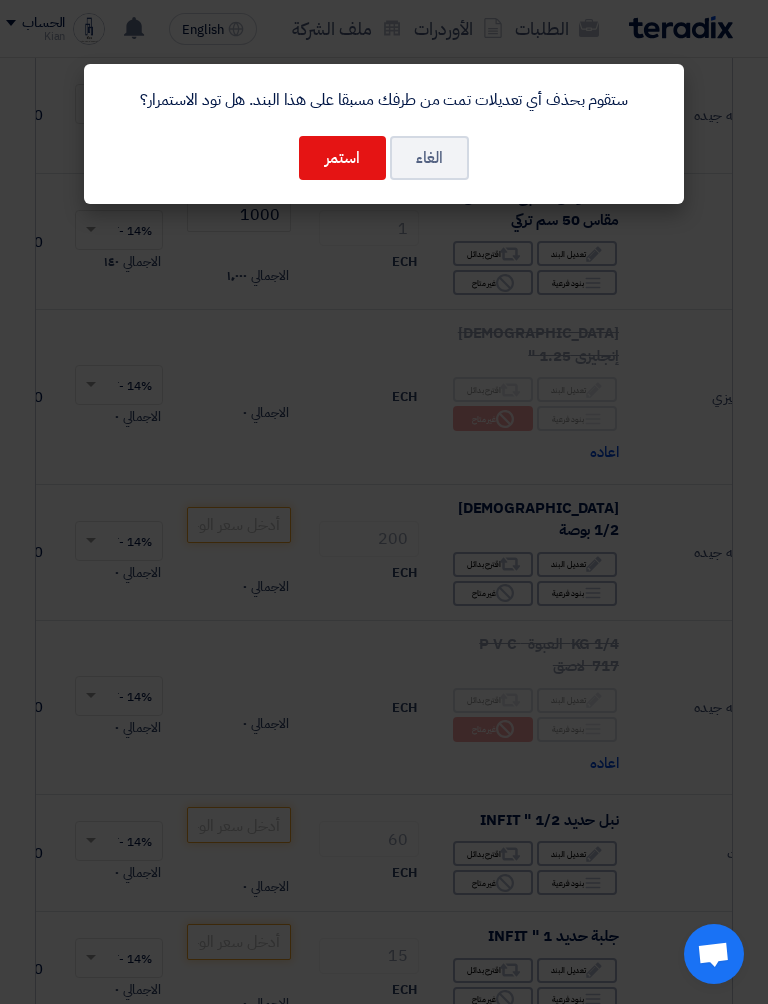 click on "ستقوم بحذف أي تعديلات تمت من طرفك مسبقا على هذا البند. هل تود الاستمرار؟
الغاء
استمر" 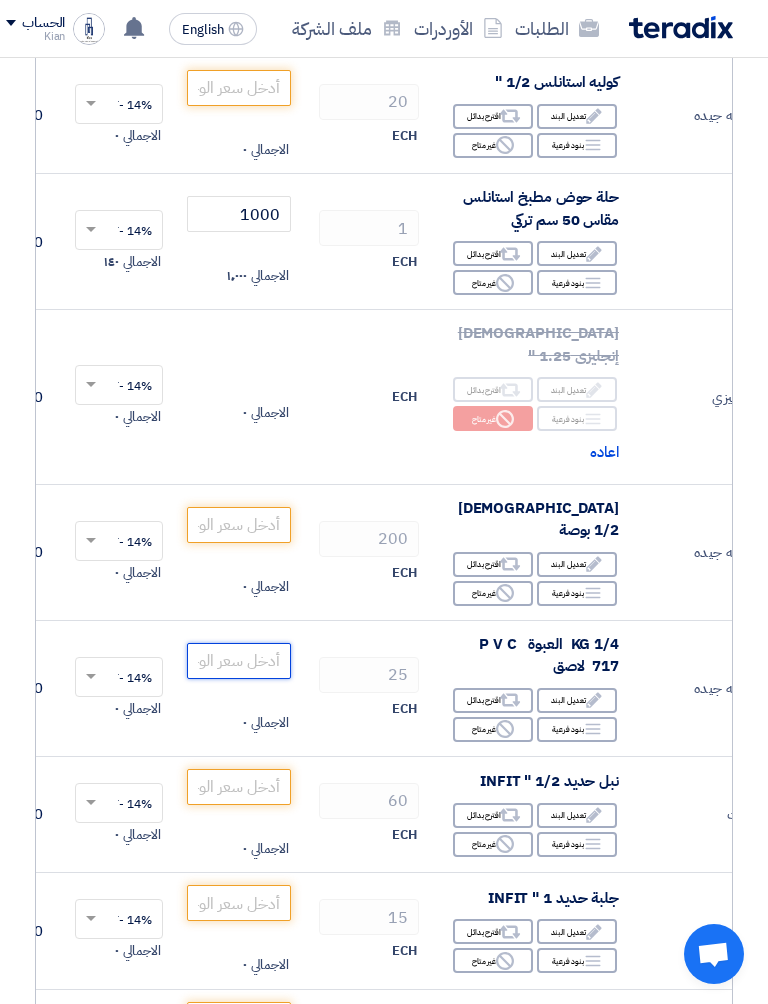 click 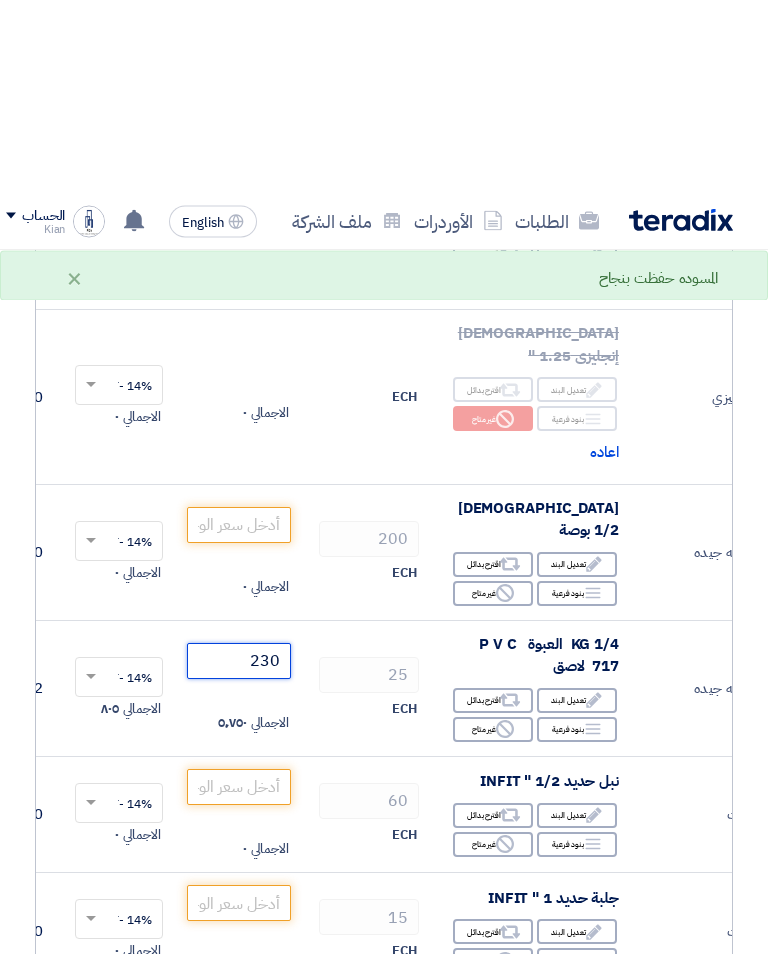 scroll, scrollTop: 8617, scrollLeft: 0, axis: vertical 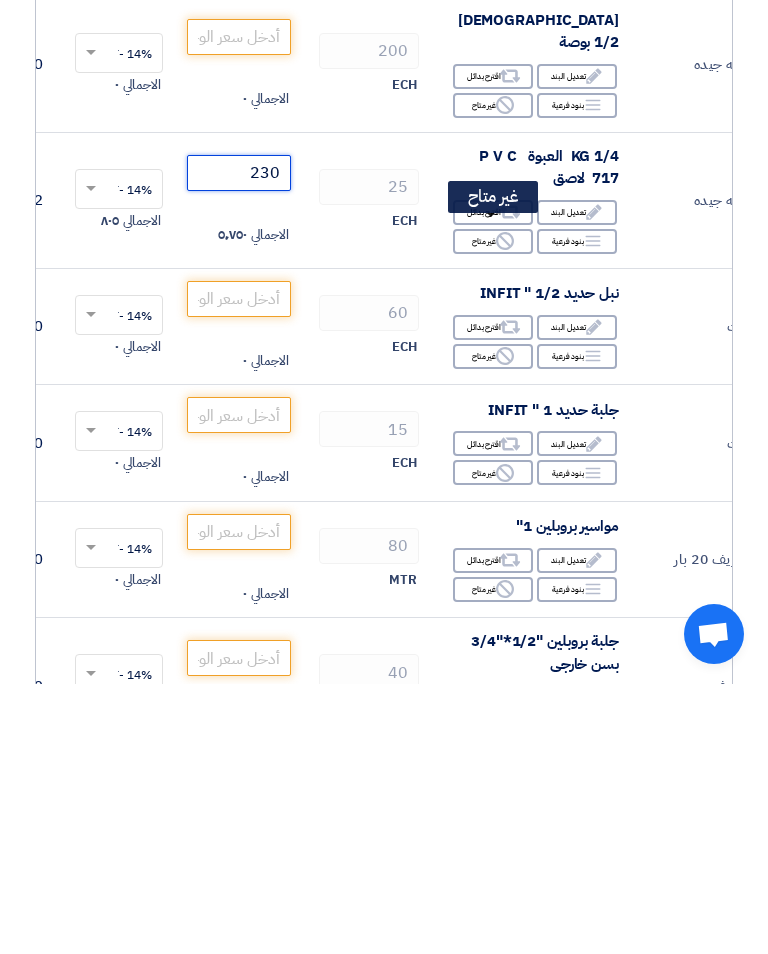 type on "230" 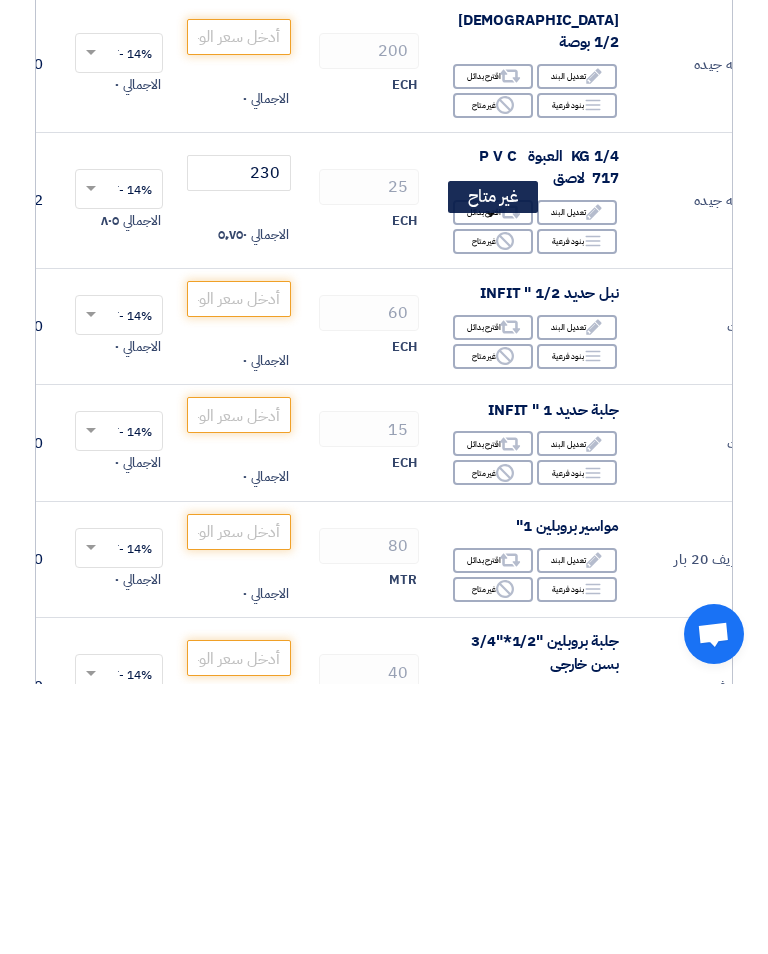 click on "Reject
غير متاح" 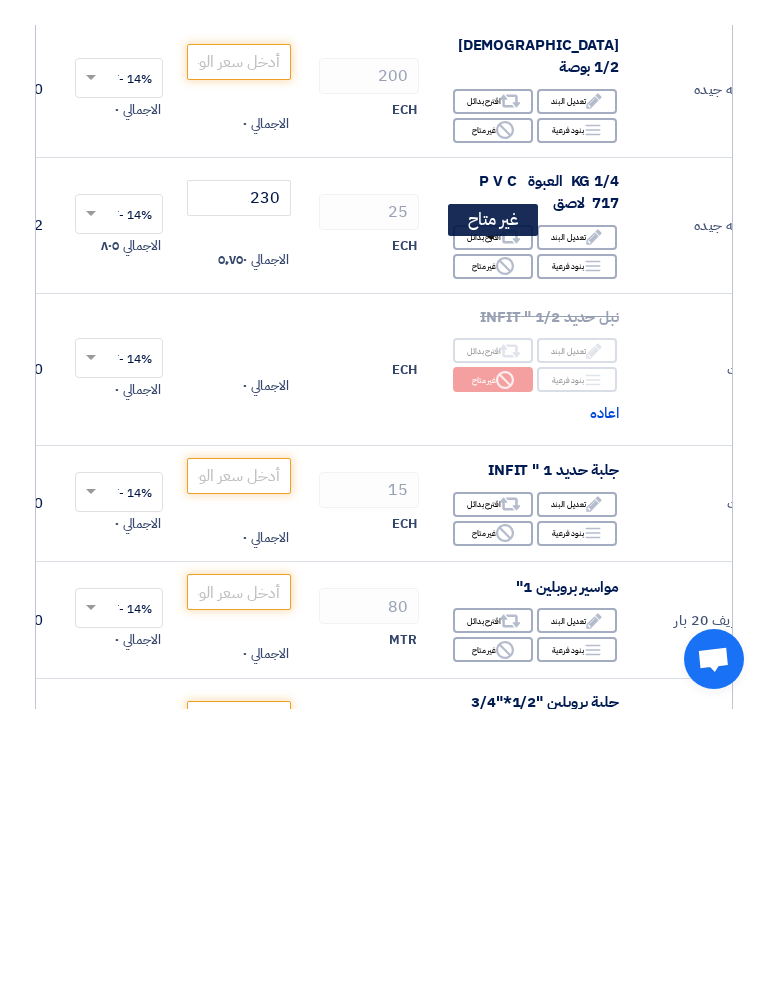 scroll, scrollTop: 8887, scrollLeft: 0, axis: vertical 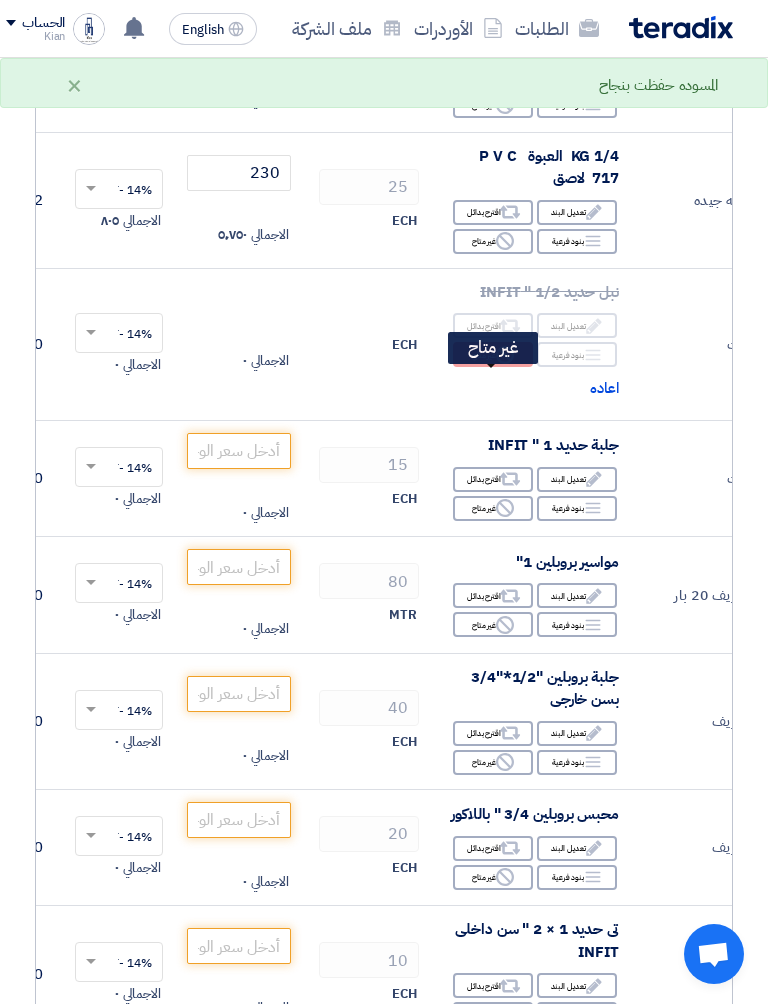 click on "Reject
غير متاح" 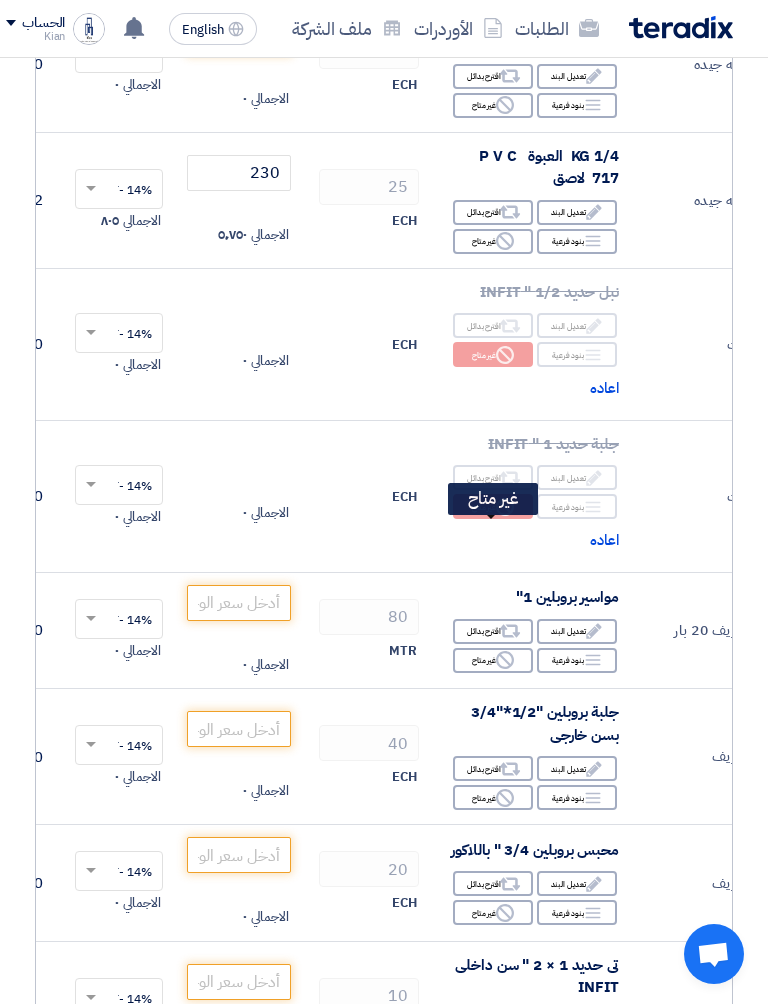 click on "Reject
غير متاح" 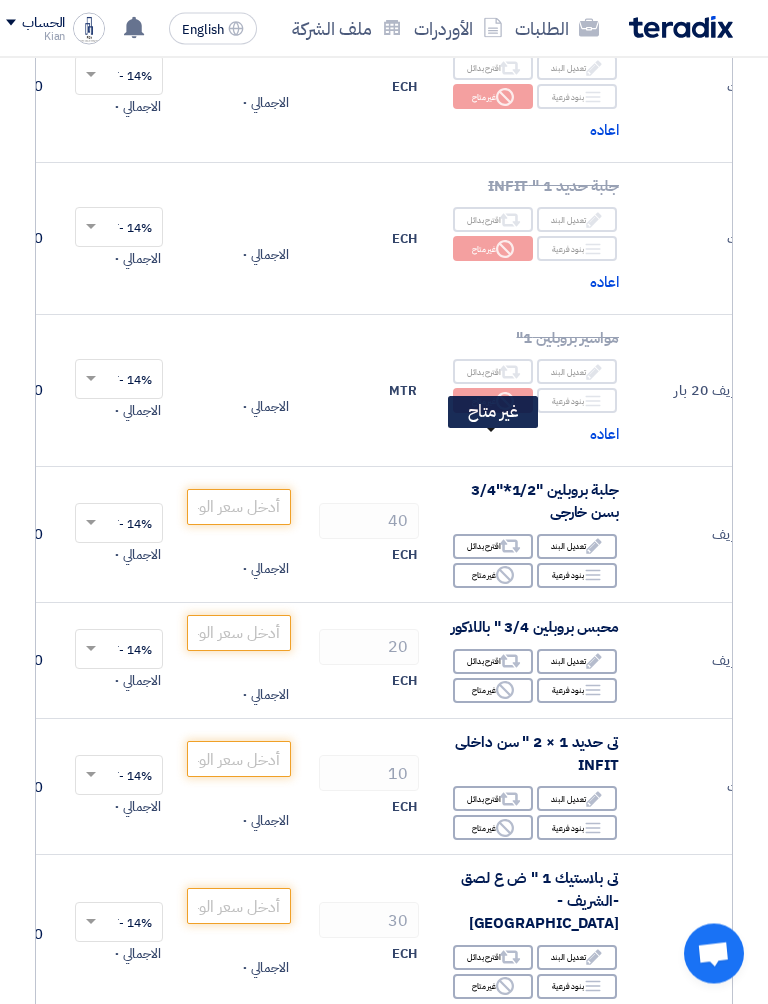 scroll, scrollTop: 9145, scrollLeft: 0, axis: vertical 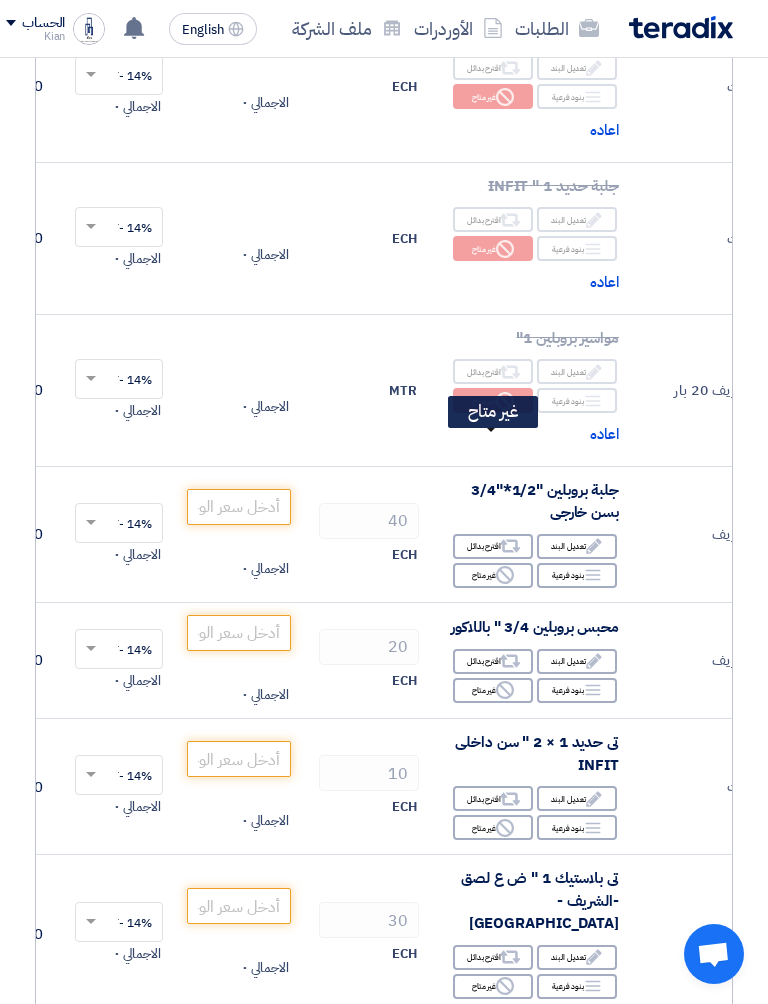 click on "Reject
غير متاح" 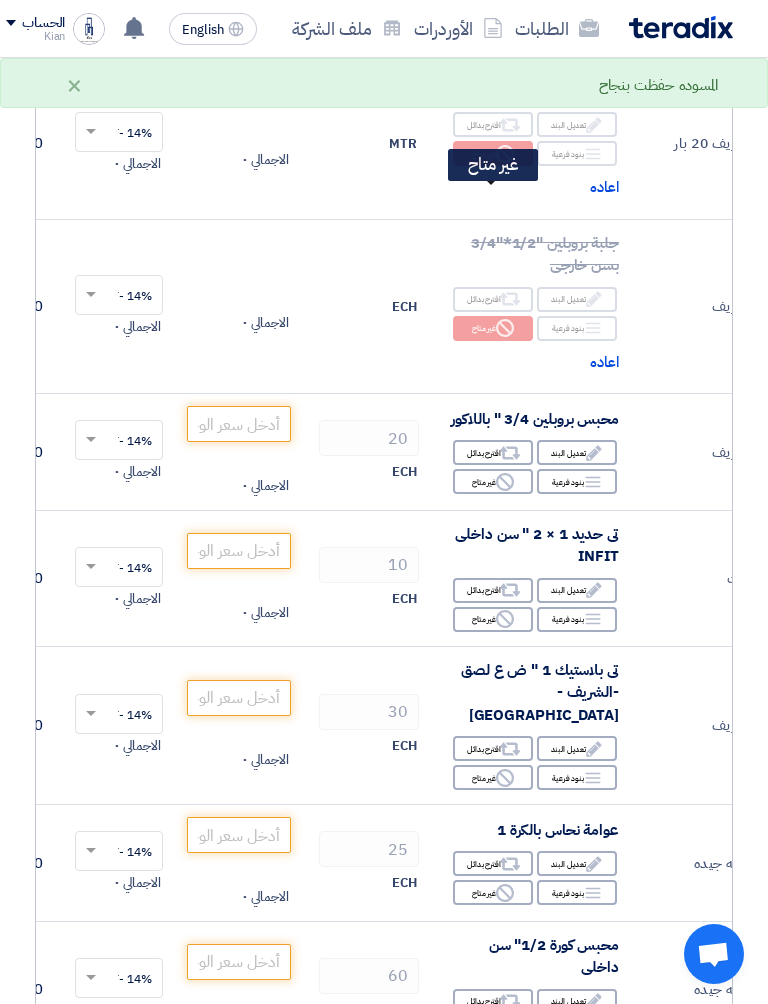 scroll, scrollTop: 9419, scrollLeft: 0, axis: vertical 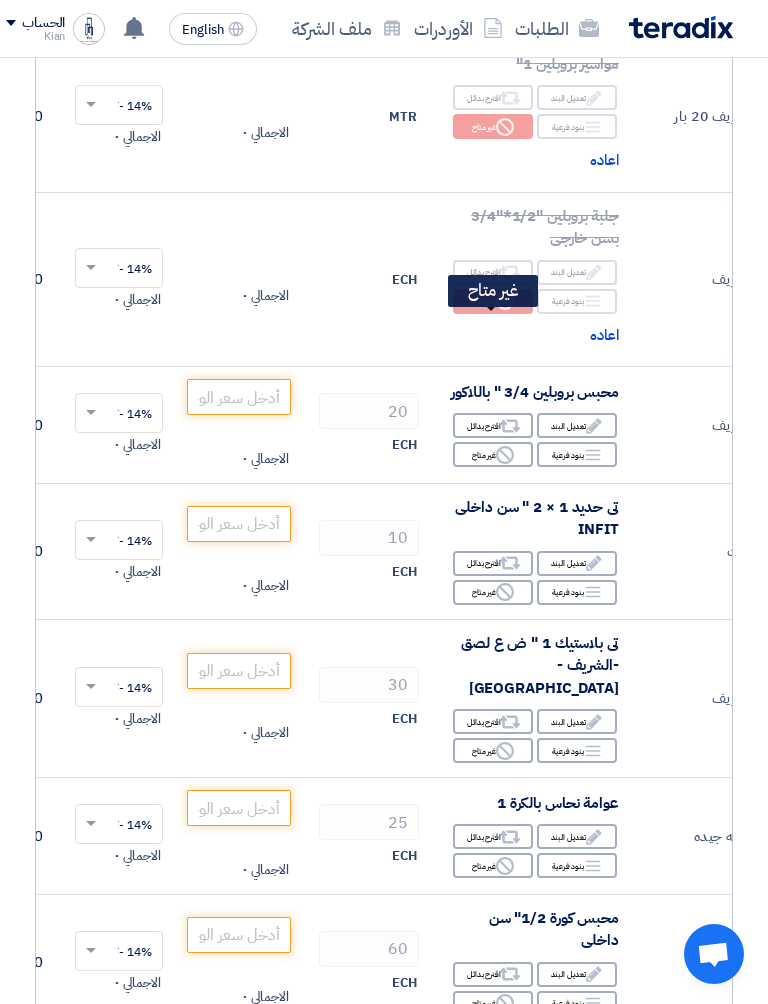 click on "Reject
غير متاح" 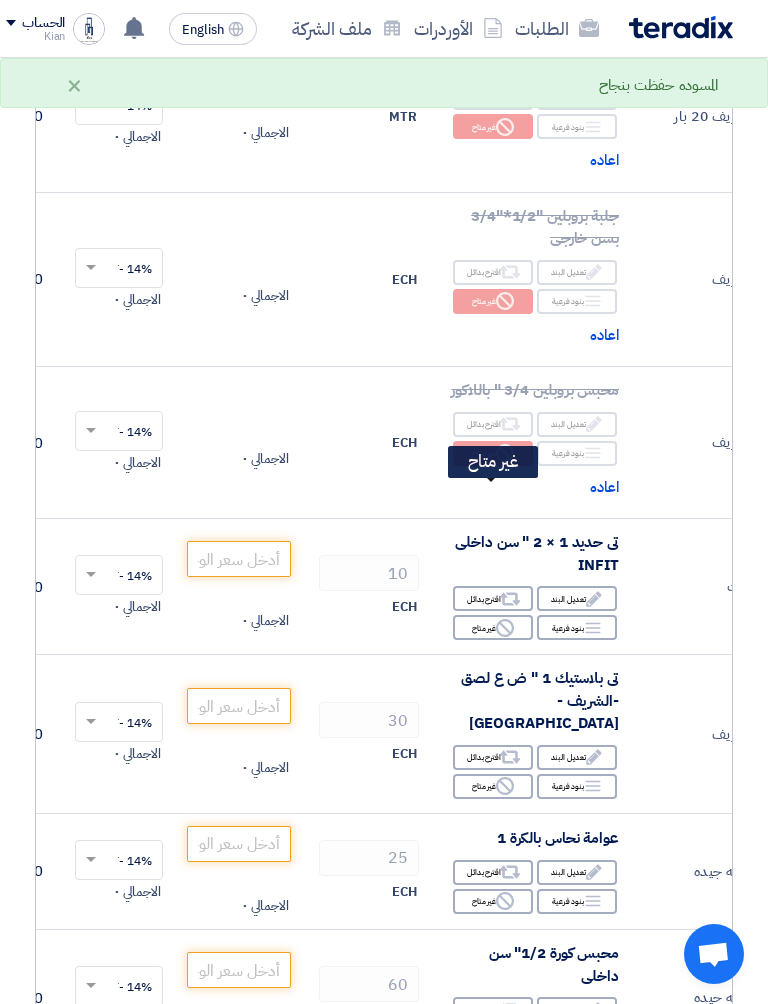 click on "Reject
غير متاح" 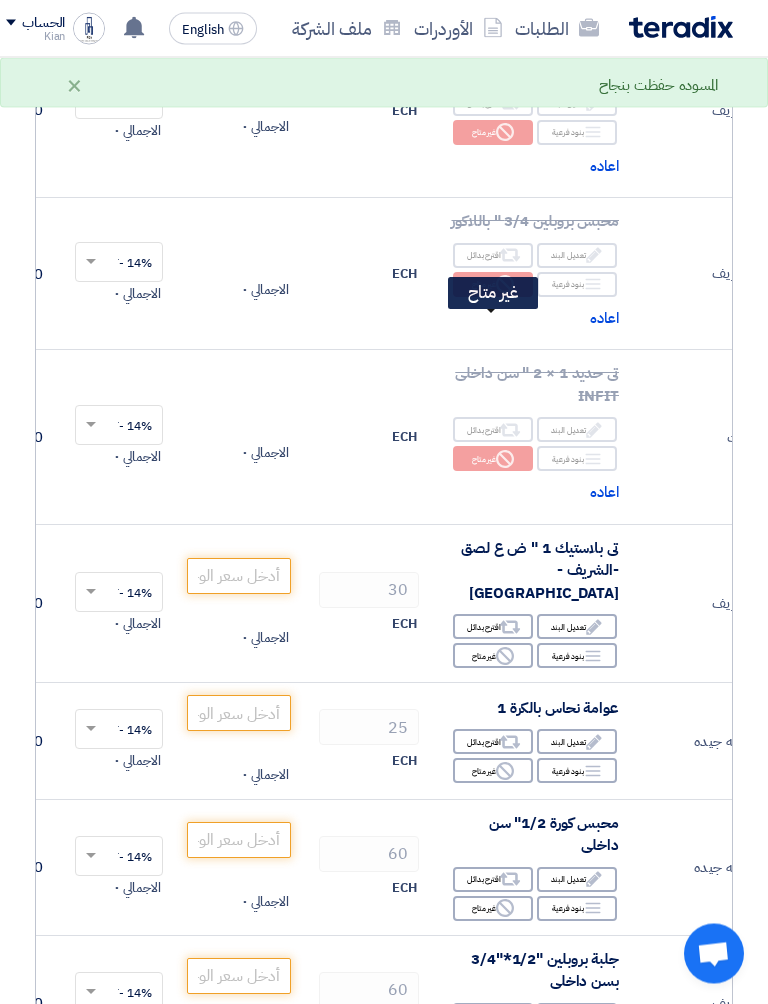 scroll, scrollTop: 9591, scrollLeft: 0, axis: vertical 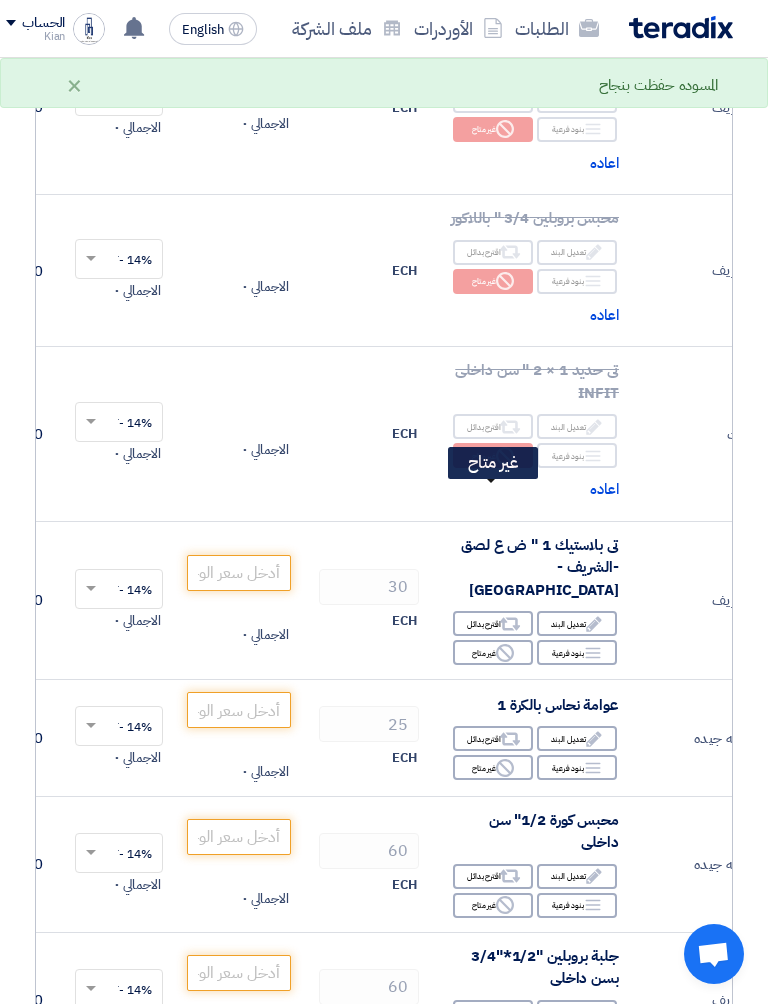 click on "Reject
غير متاح" 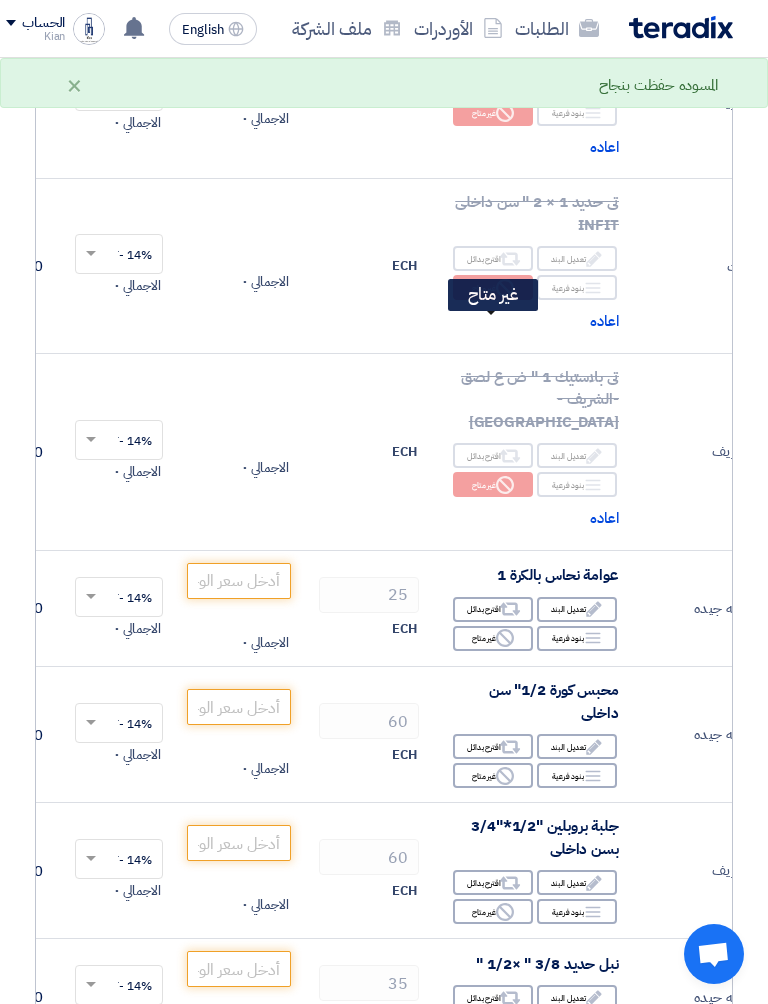 scroll, scrollTop: 9760, scrollLeft: 0, axis: vertical 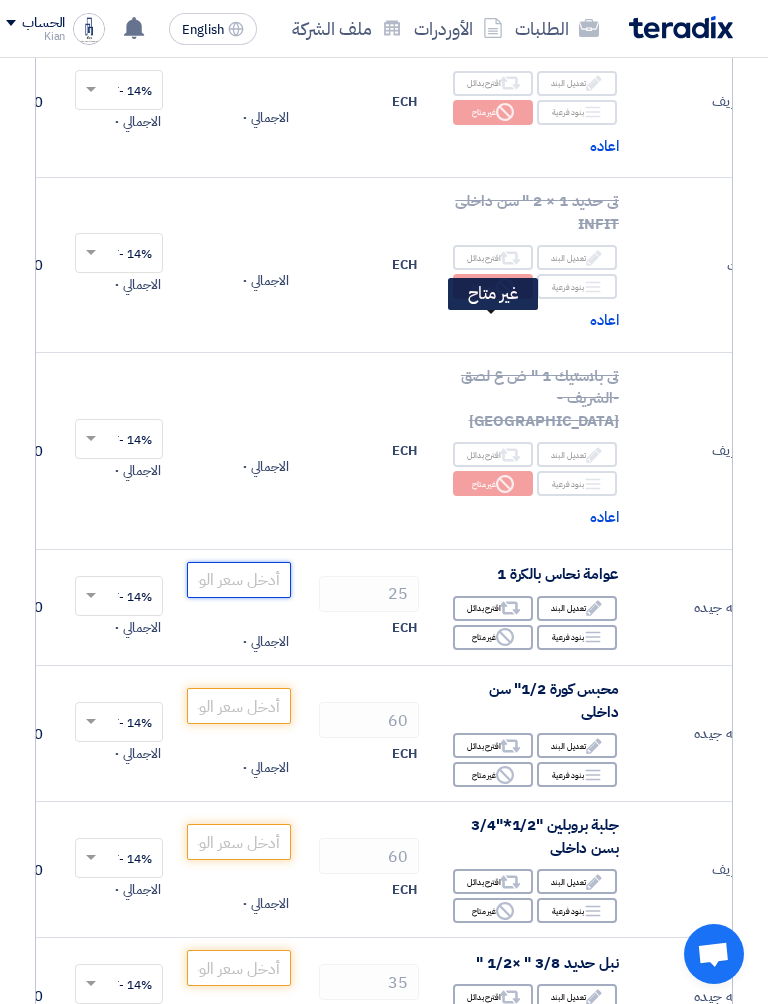 click 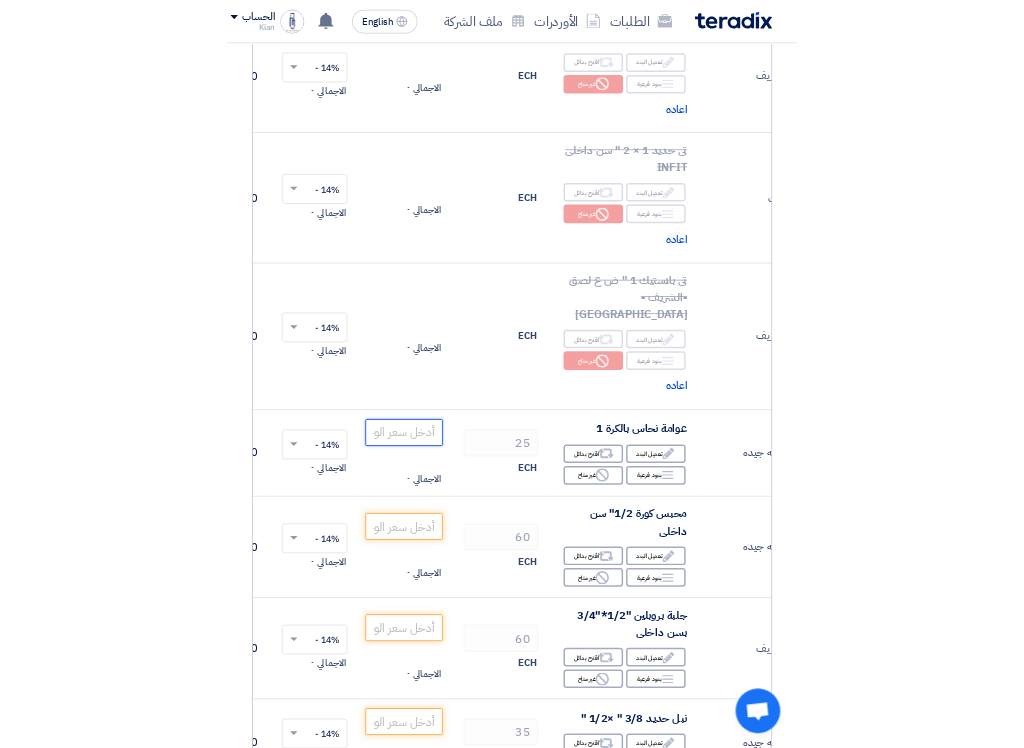 scroll, scrollTop: 9759, scrollLeft: 0, axis: vertical 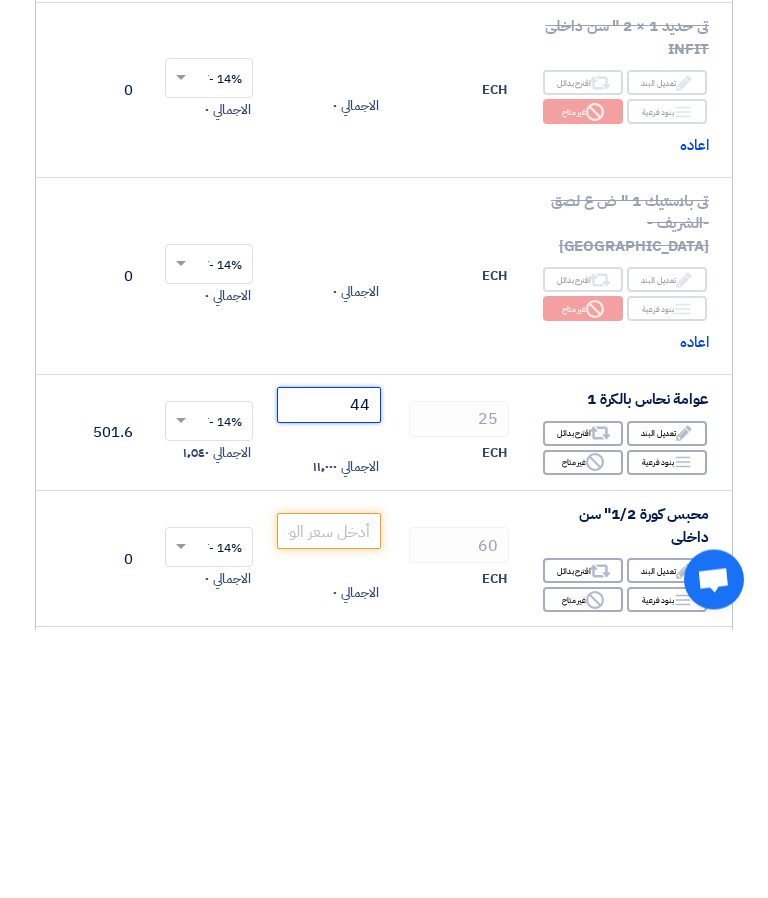 type on "4" 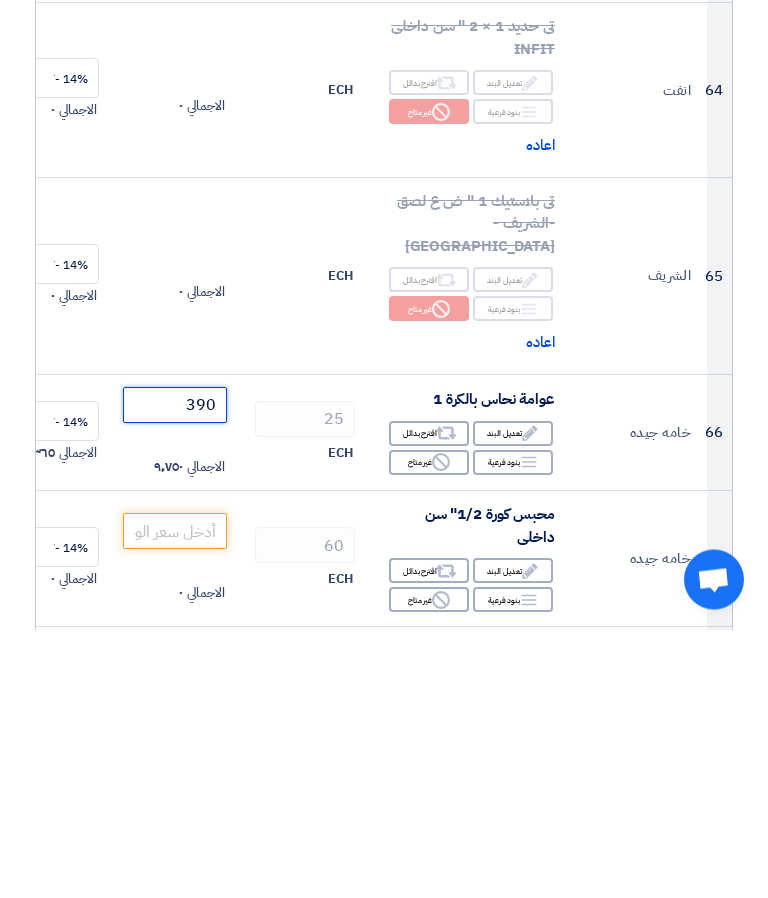scroll, scrollTop: 0, scrollLeft: -29, axis: horizontal 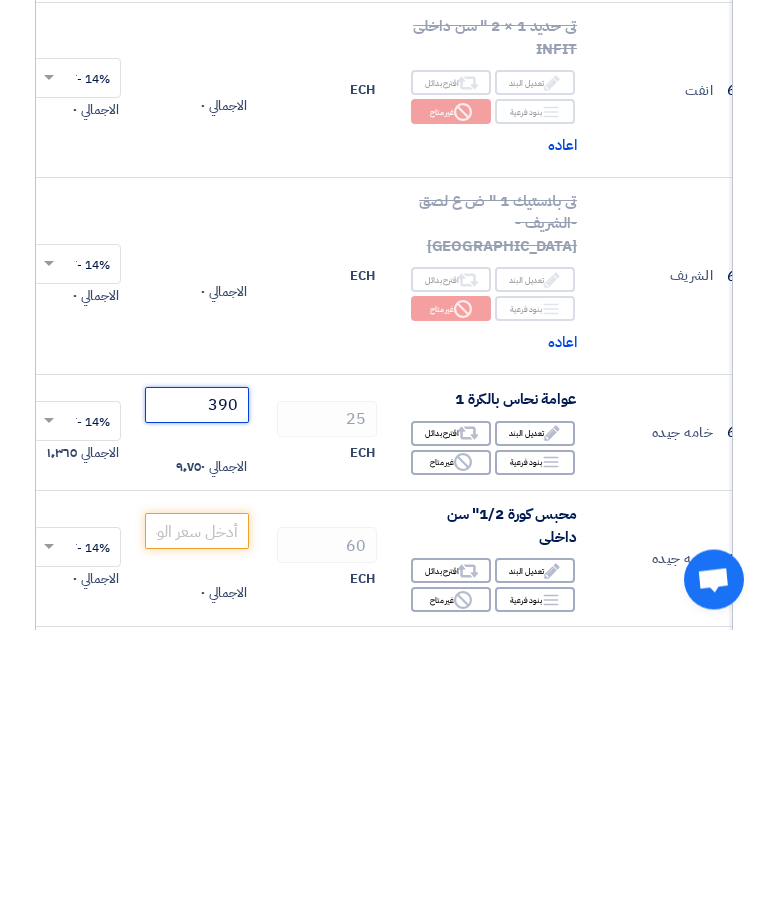 type on "390" 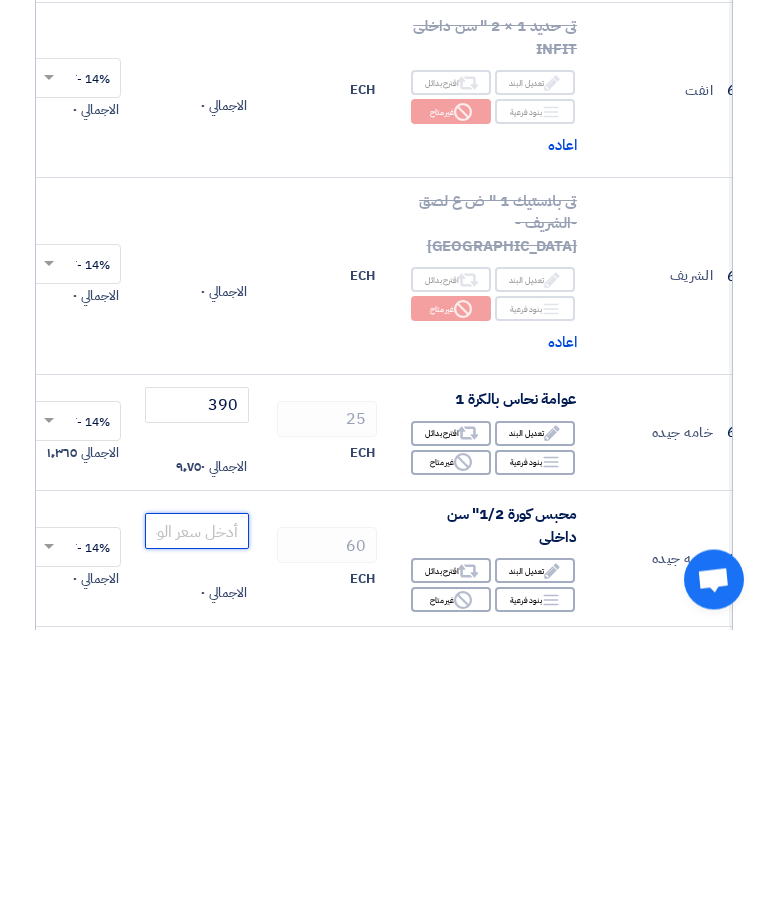 click 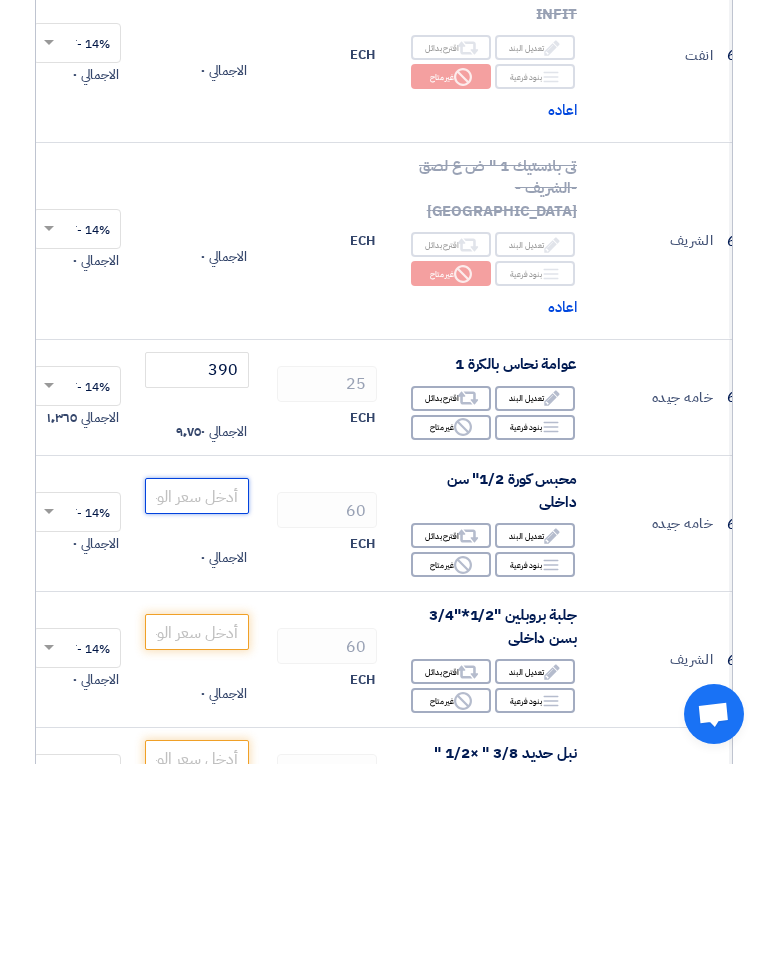 scroll, scrollTop: 9788, scrollLeft: 0, axis: vertical 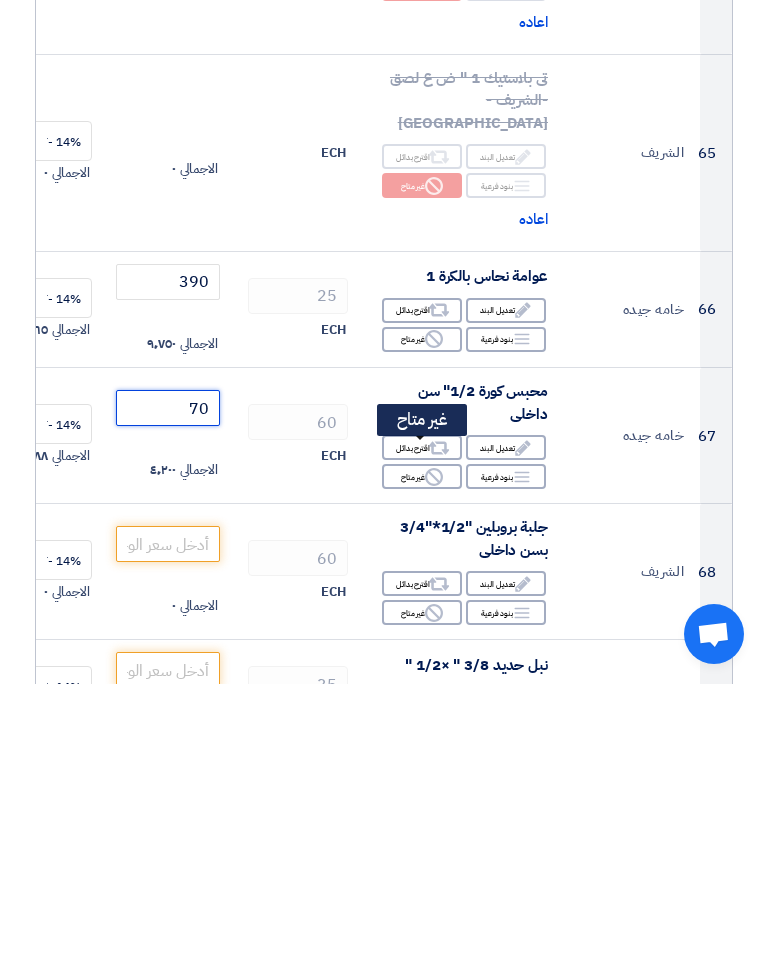 type on "70" 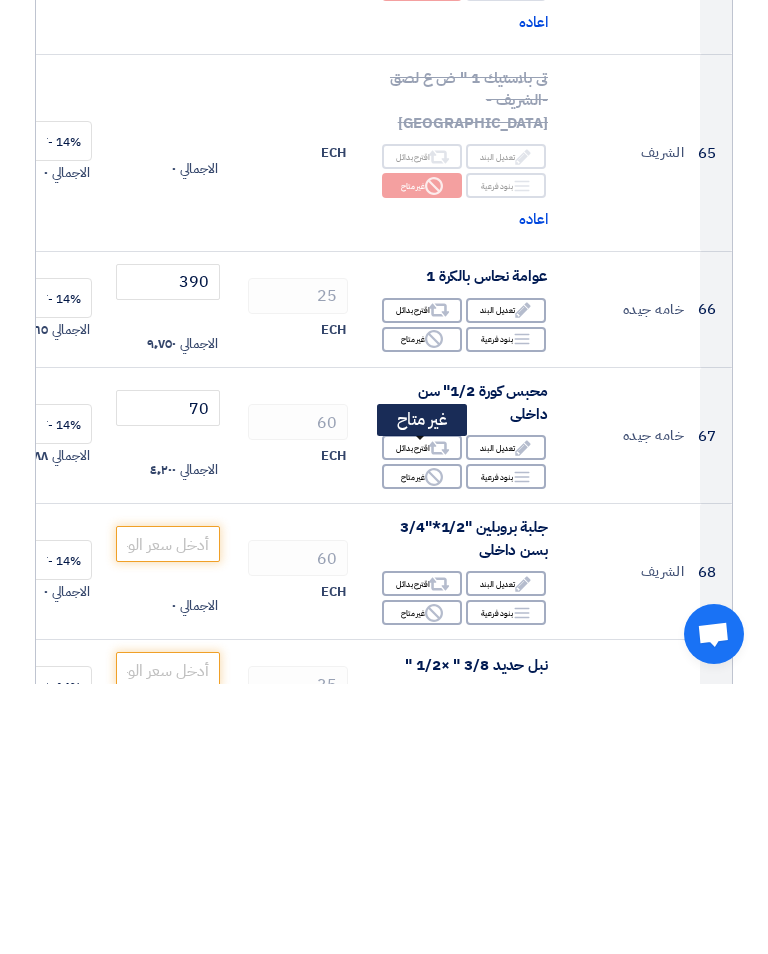 click on "Reject
غير متاح" 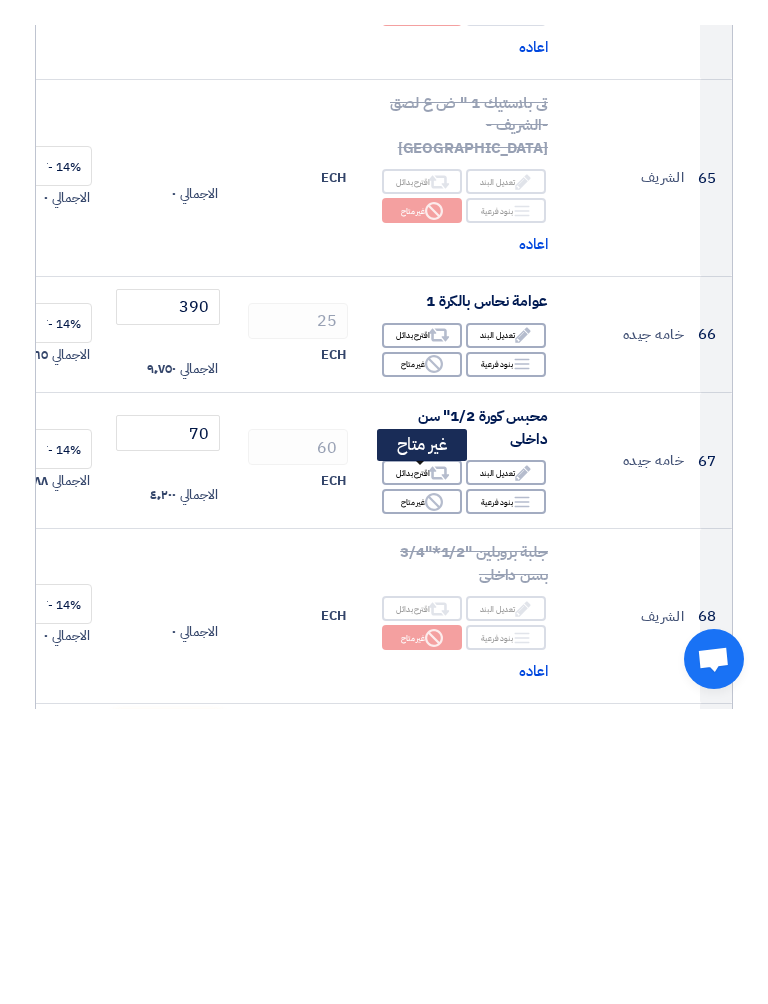 scroll, scrollTop: 10059, scrollLeft: 0, axis: vertical 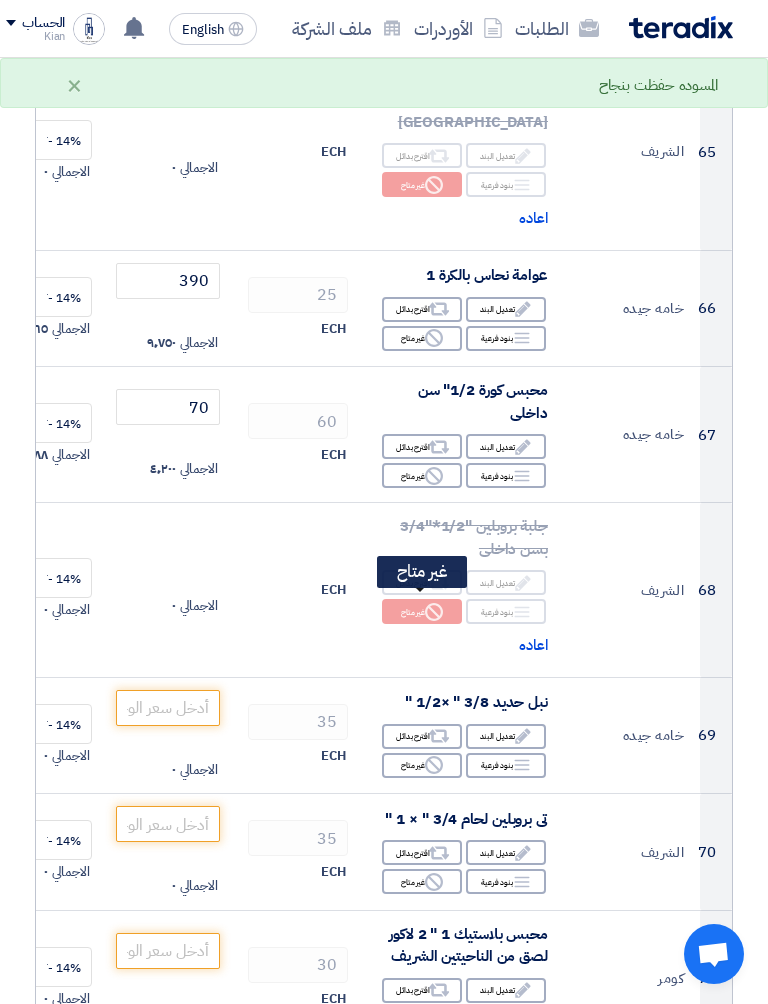 click on "Reject
غير متاح" 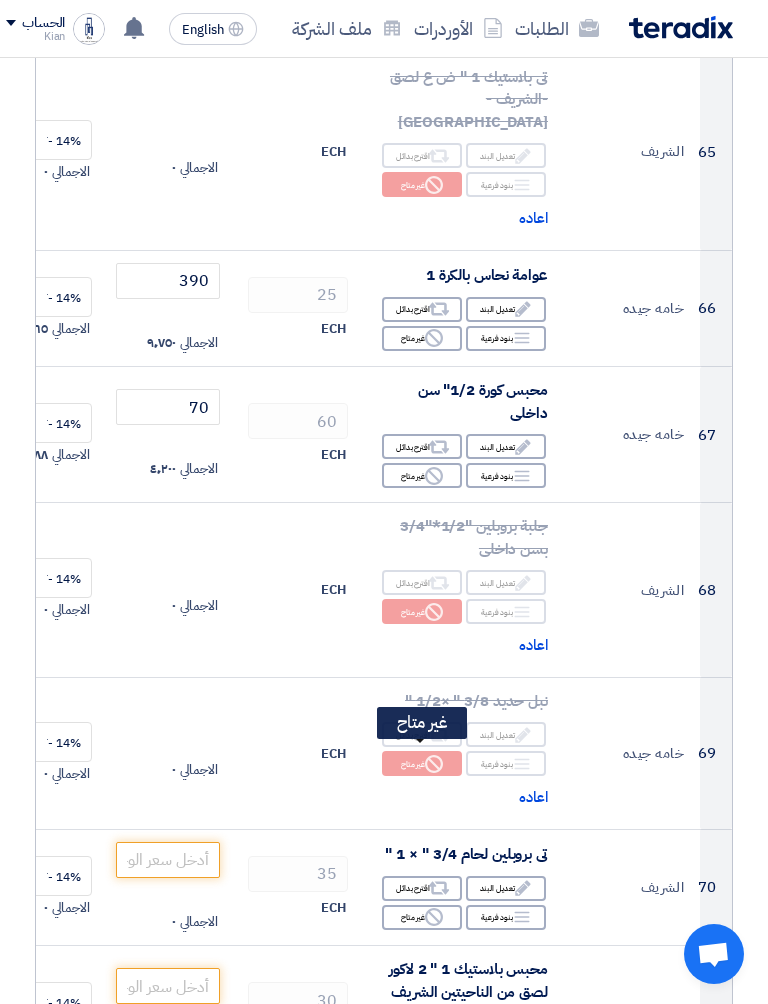 click on "Reject
غير متاح" 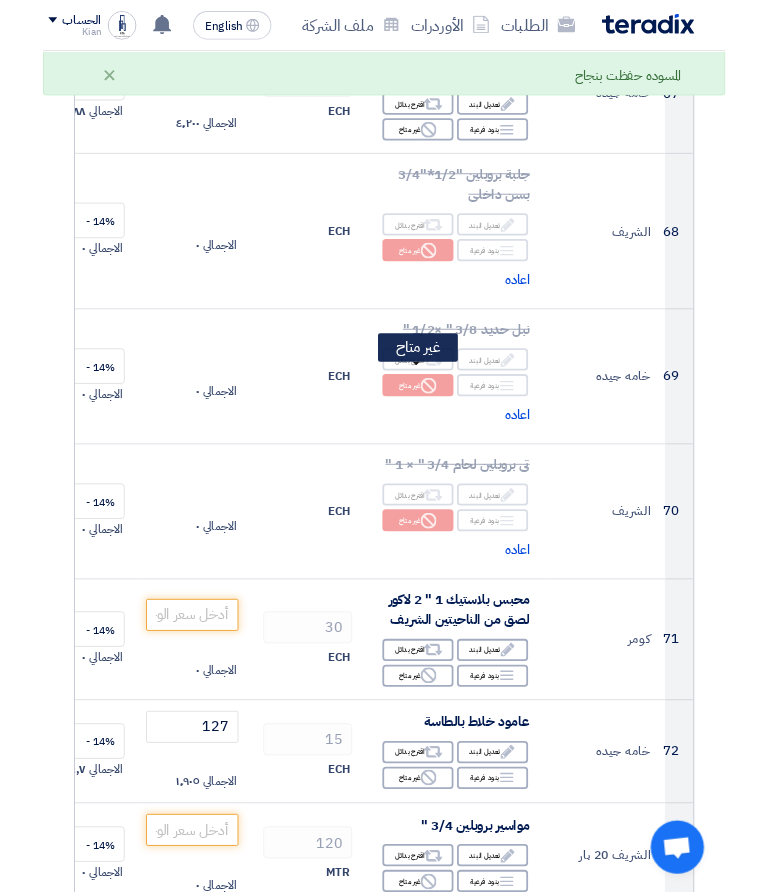 scroll, scrollTop: 10388, scrollLeft: 0, axis: vertical 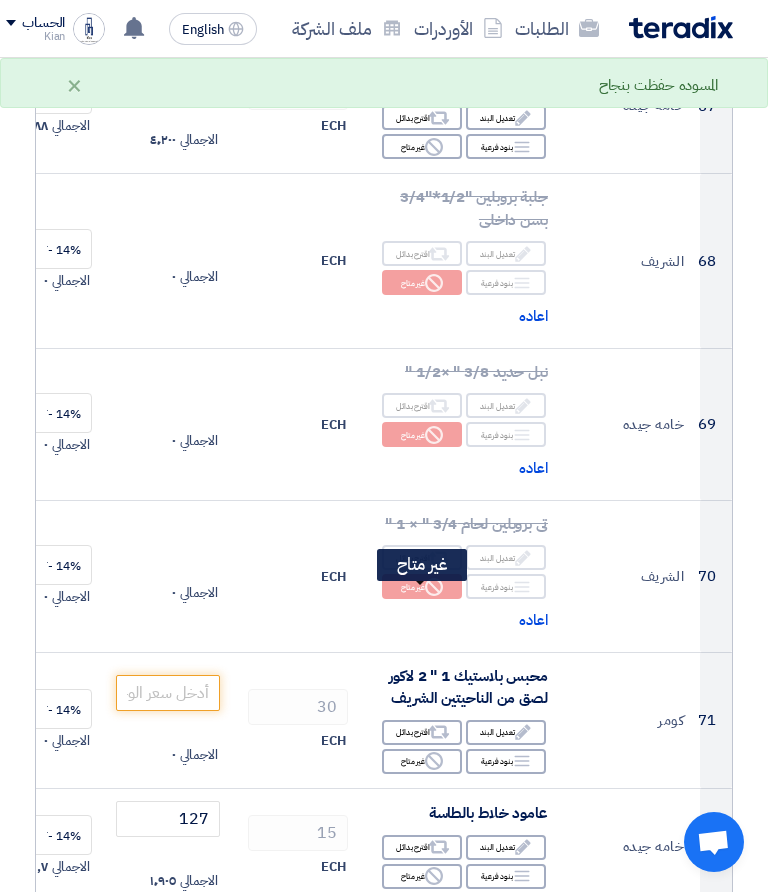 click on "Reject
غير متاح" 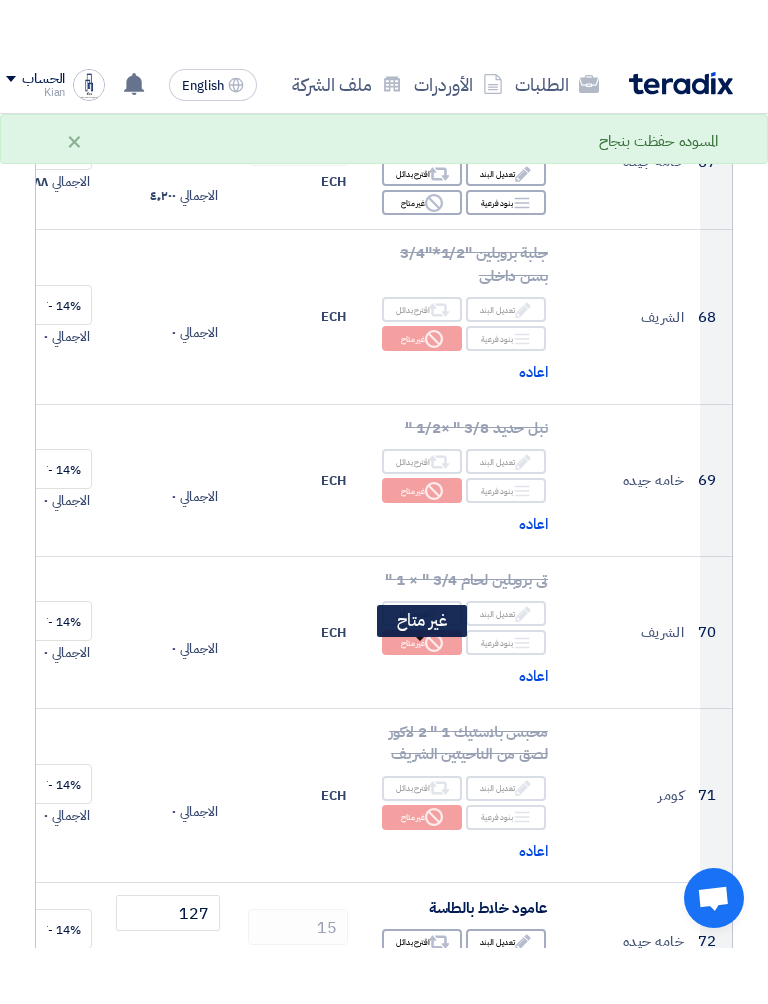 scroll, scrollTop: 10607, scrollLeft: 0, axis: vertical 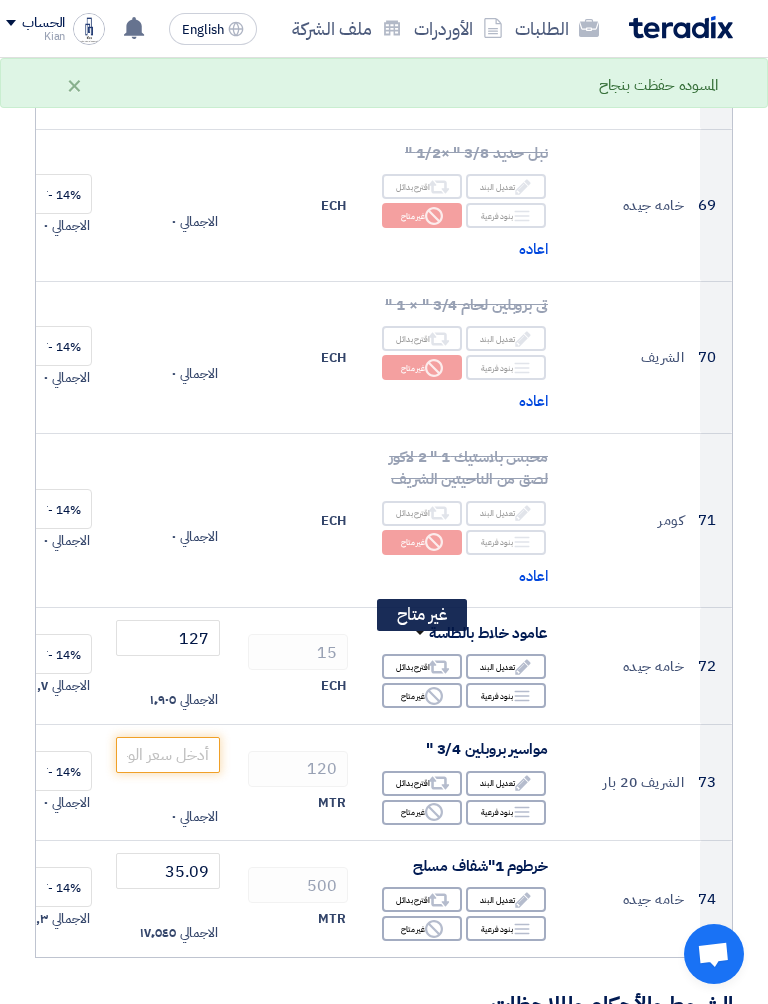 click on "Reject
غير متاح" 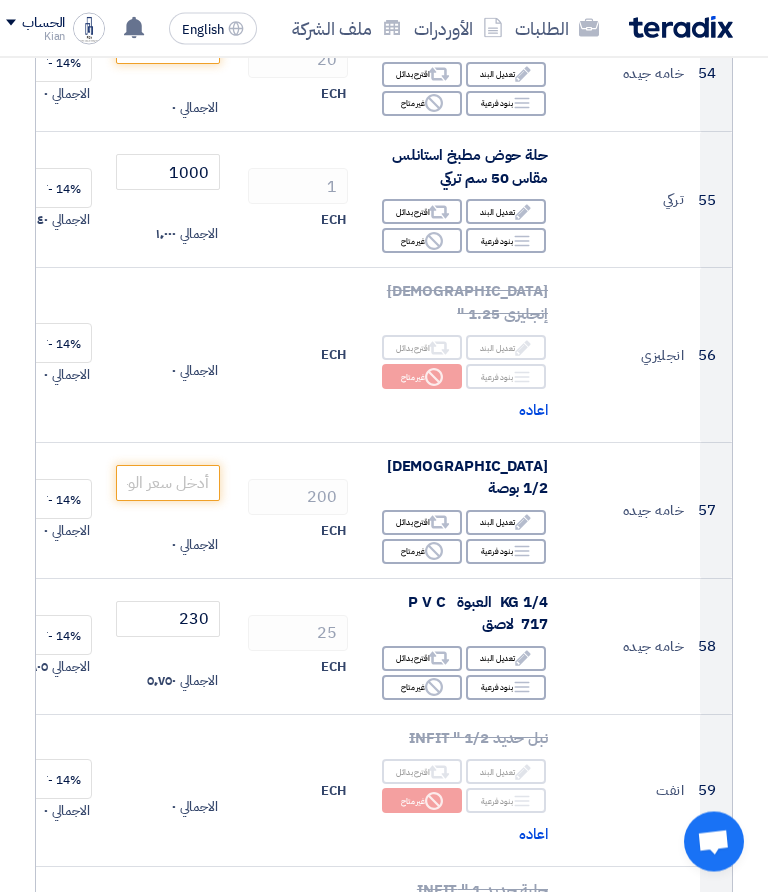 scroll, scrollTop: 8435, scrollLeft: 0, axis: vertical 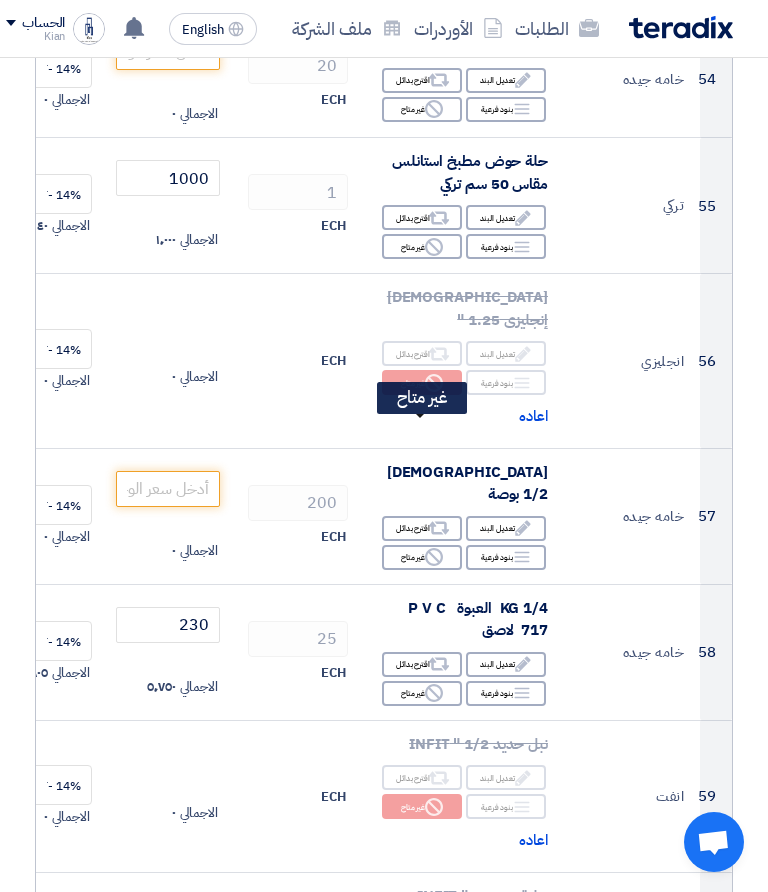 click on "Reject" 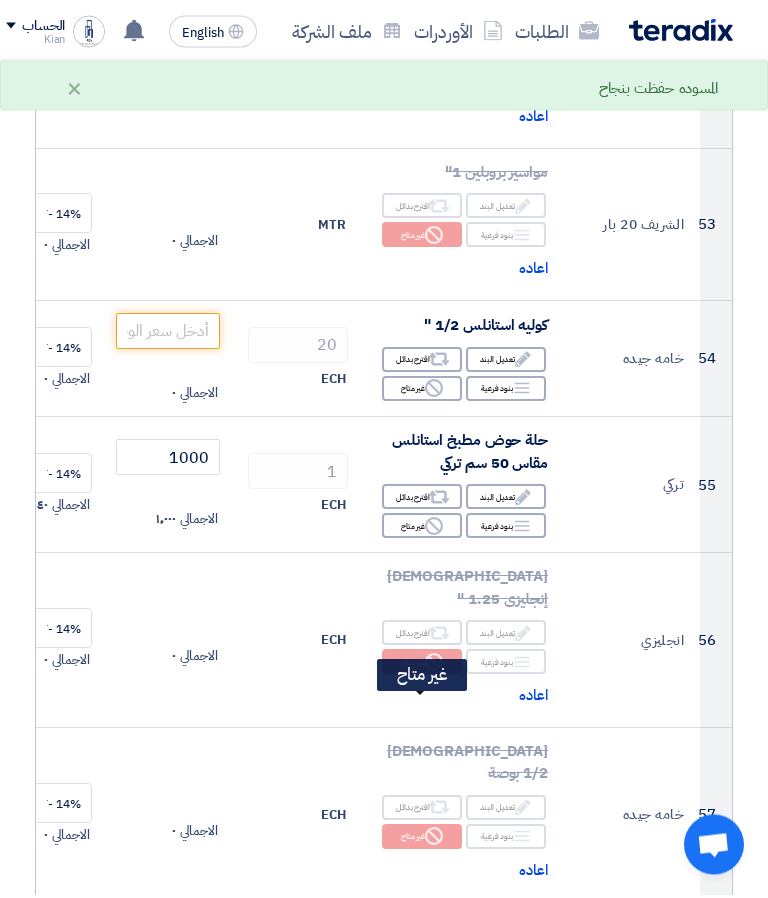 scroll, scrollTop: 8117, scrollLeft: 0, axis: vertical 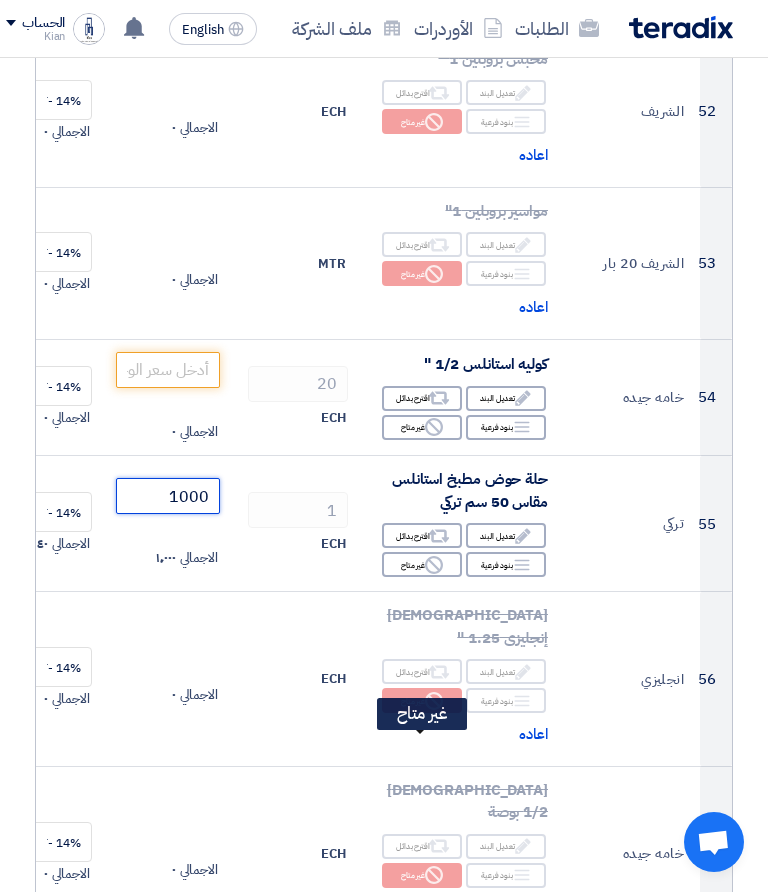 click on "1000" 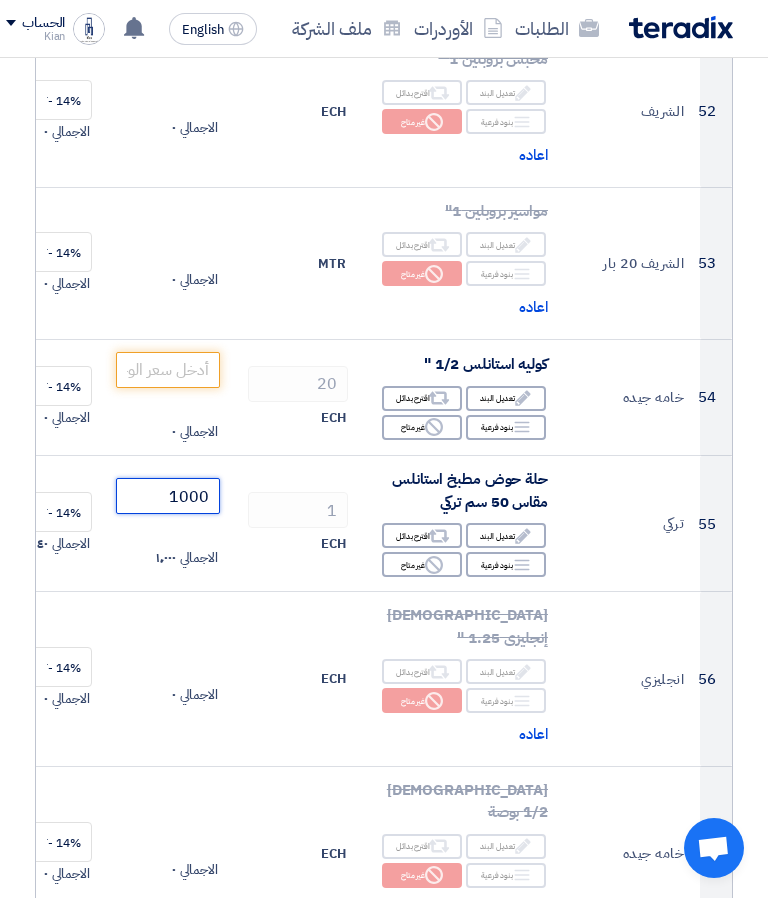 click on "1000" 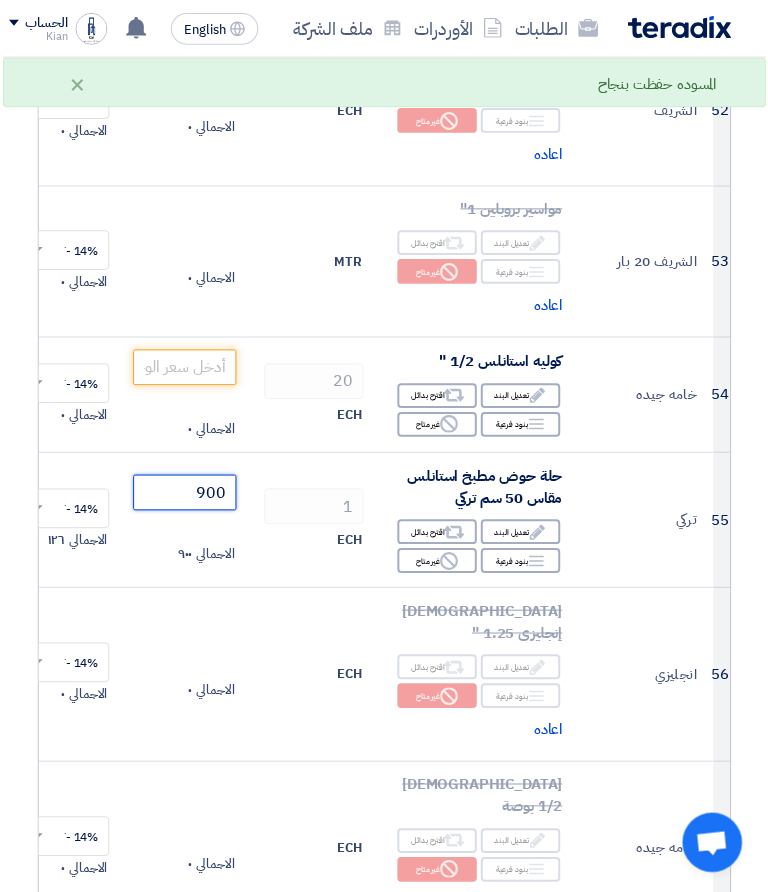 scroll, scrollTop: 0, scrollLeft: -14, axis: horizontal 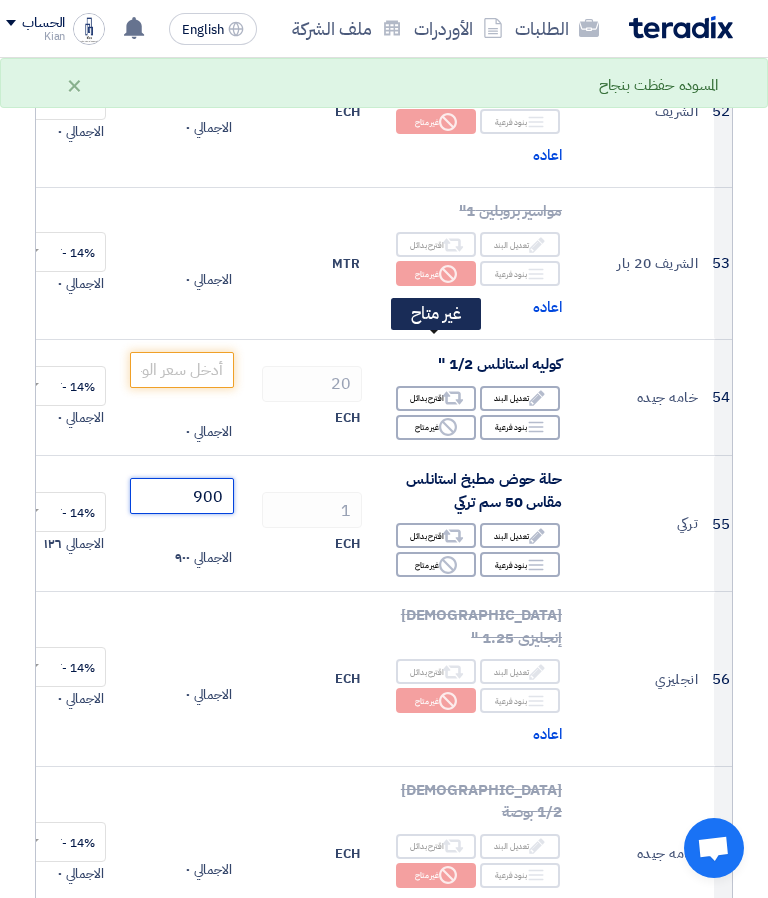 type on "900" 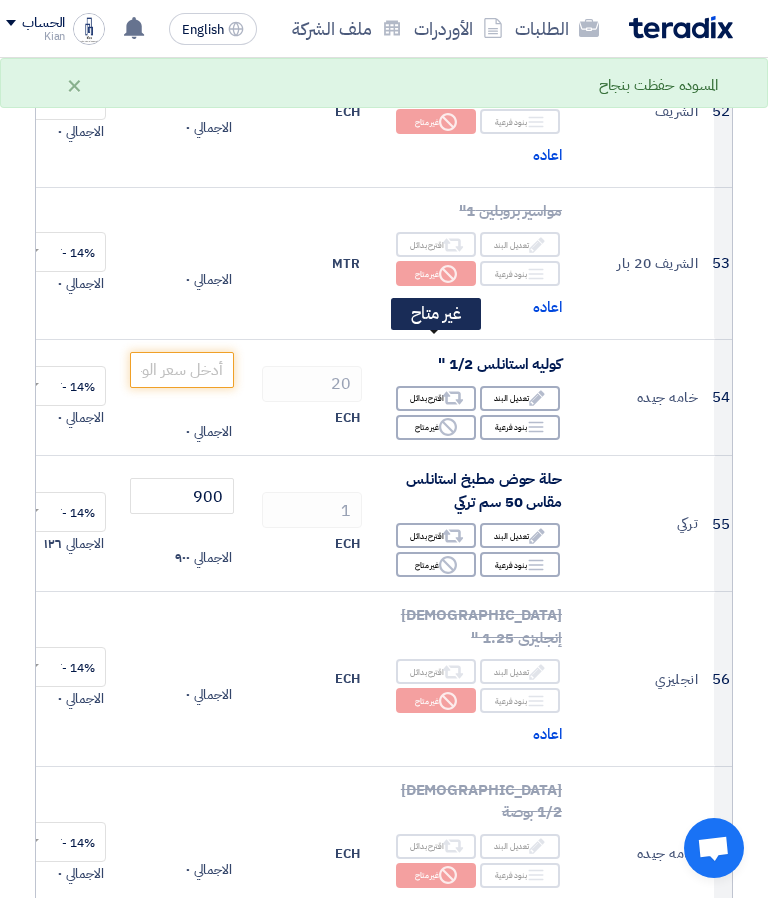click on "Reject
غير متاح" 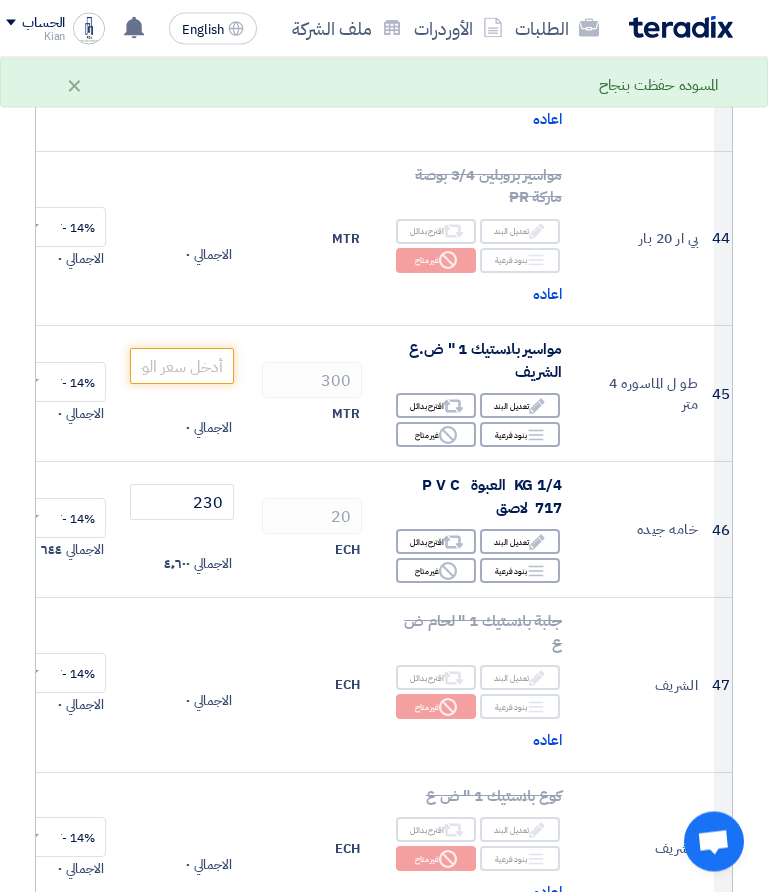 scroll, scrollTop: 6721, scrollLeft: 0, axis: vertical 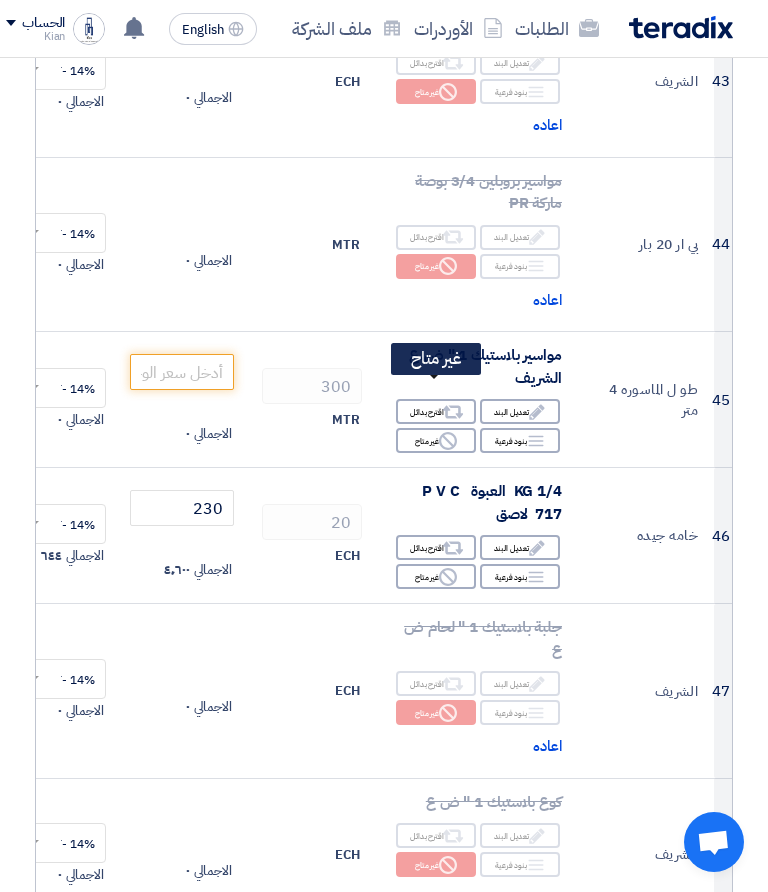 click on "Reject
غير متاح" 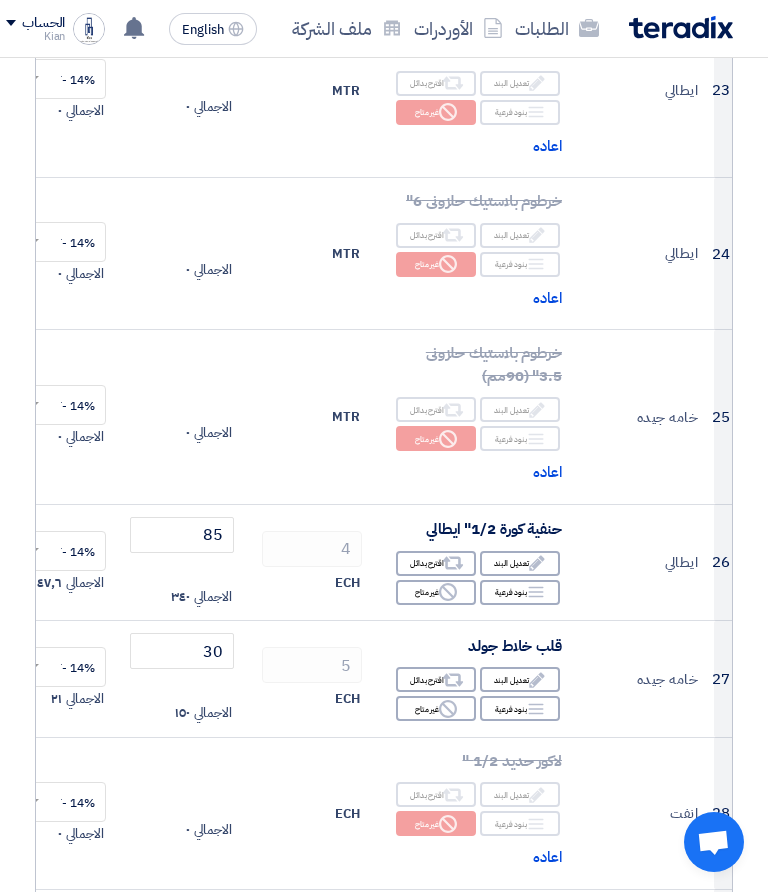 scroll, scrollTop: 3612, scrollLeft: 0, axis: vertical 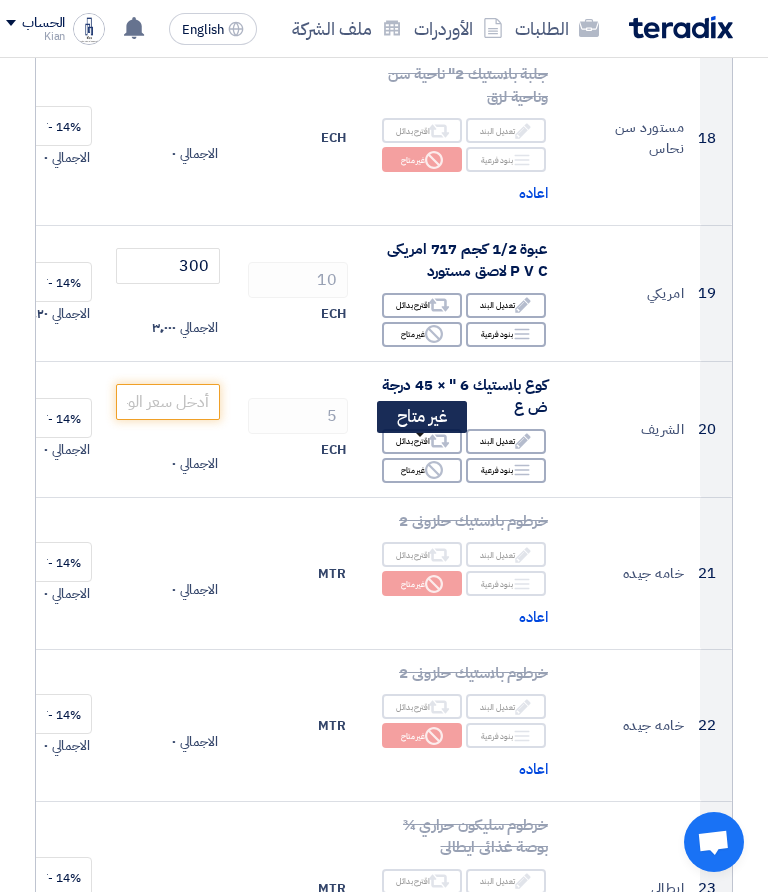 click on "Reject
غير متاح" 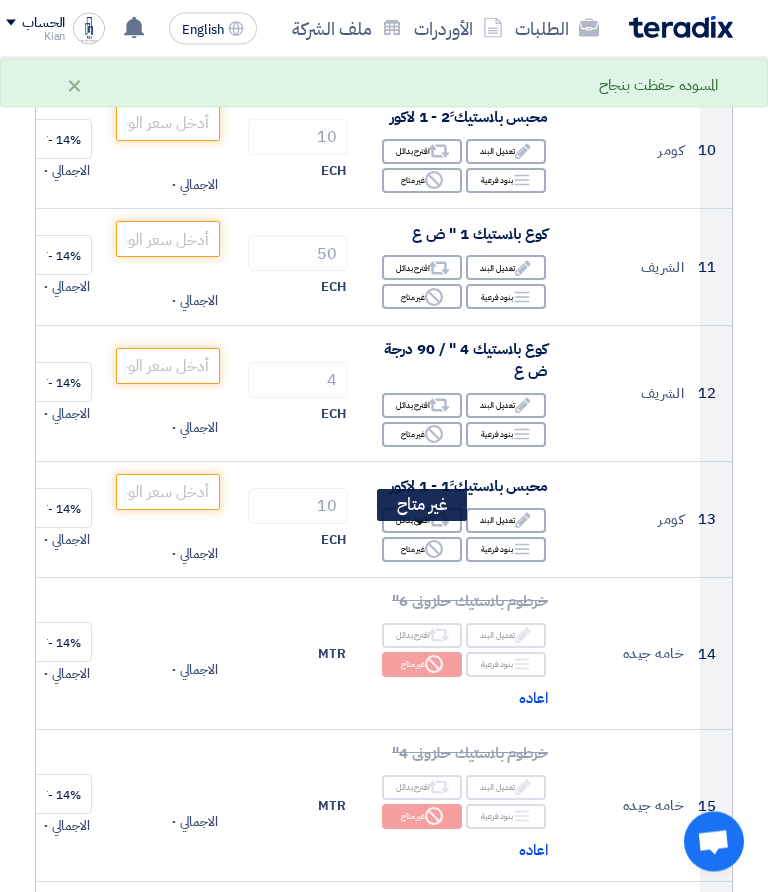 scroll, scrollTop: 1635, scrollLeft: 0, axis: vertical 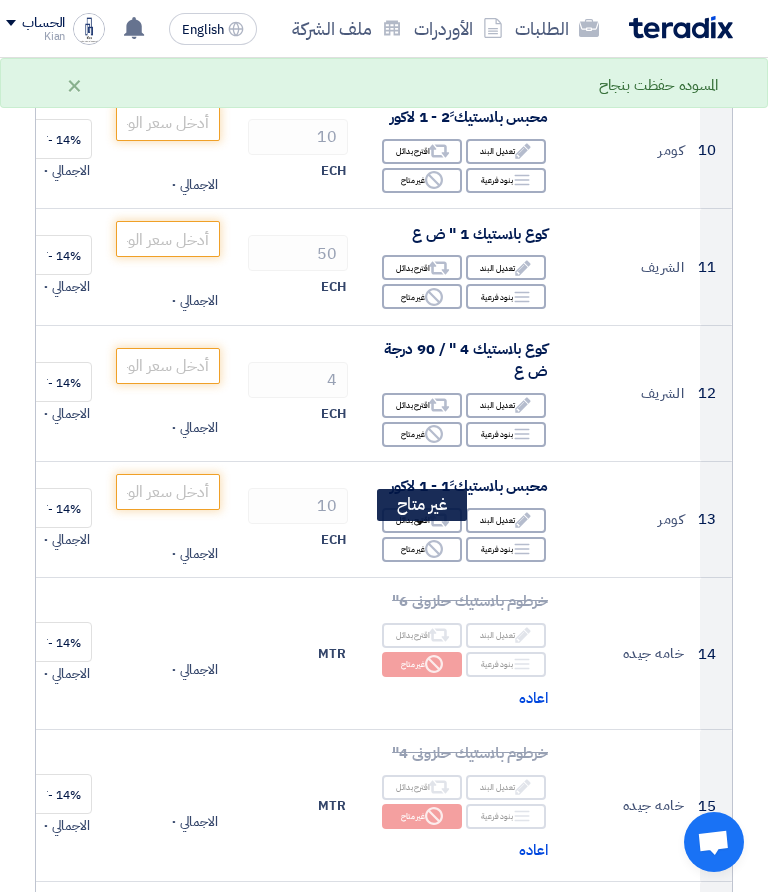 click on "Reject
غير متاح" 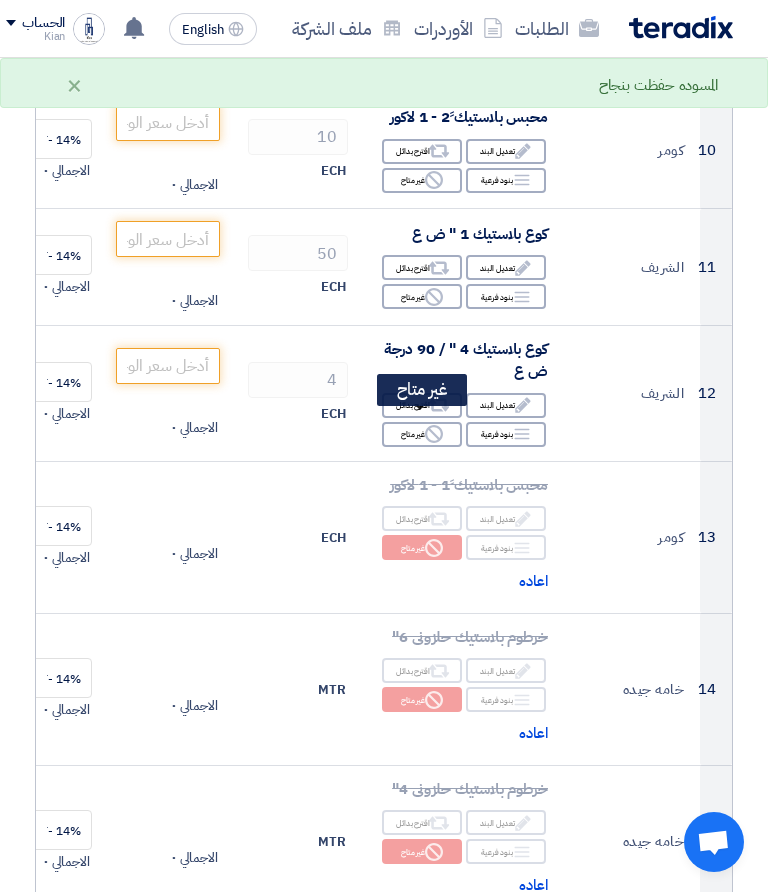 click on "Reject
غير متاح" 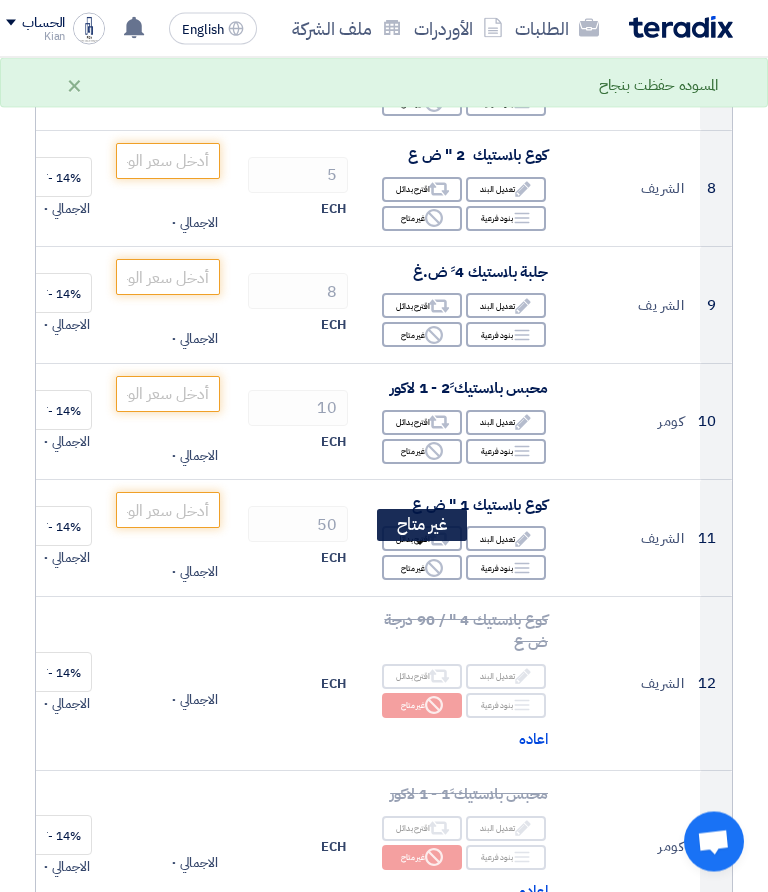 scroll, scrollTop: 1364, scrollLeft: 0, axis: vertical 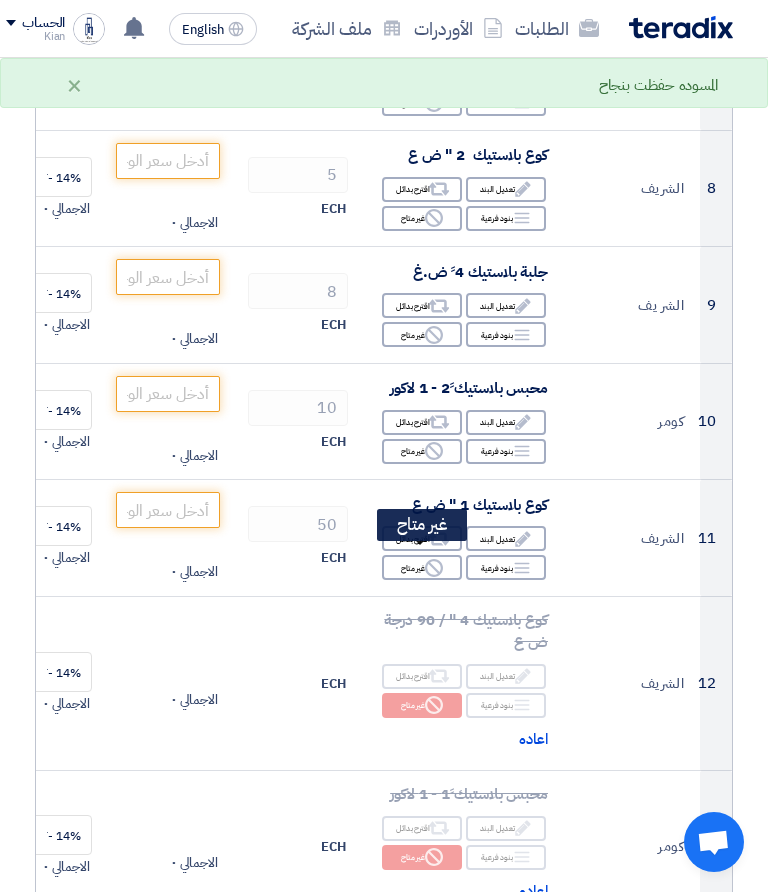 click on "Reject
غير متاح" 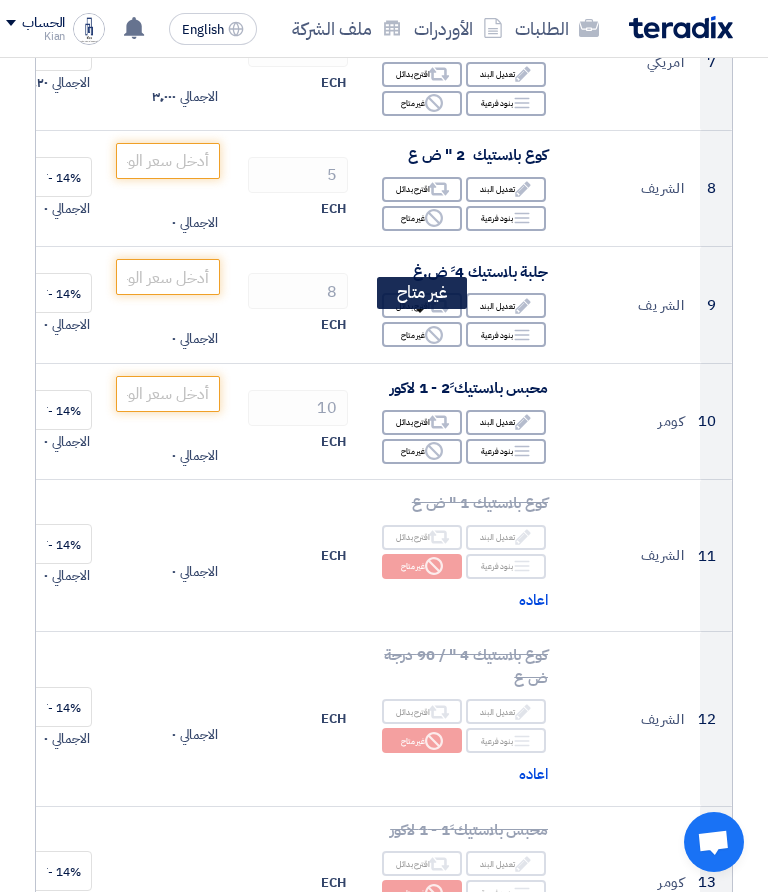 click on "Reject
غير متاح" 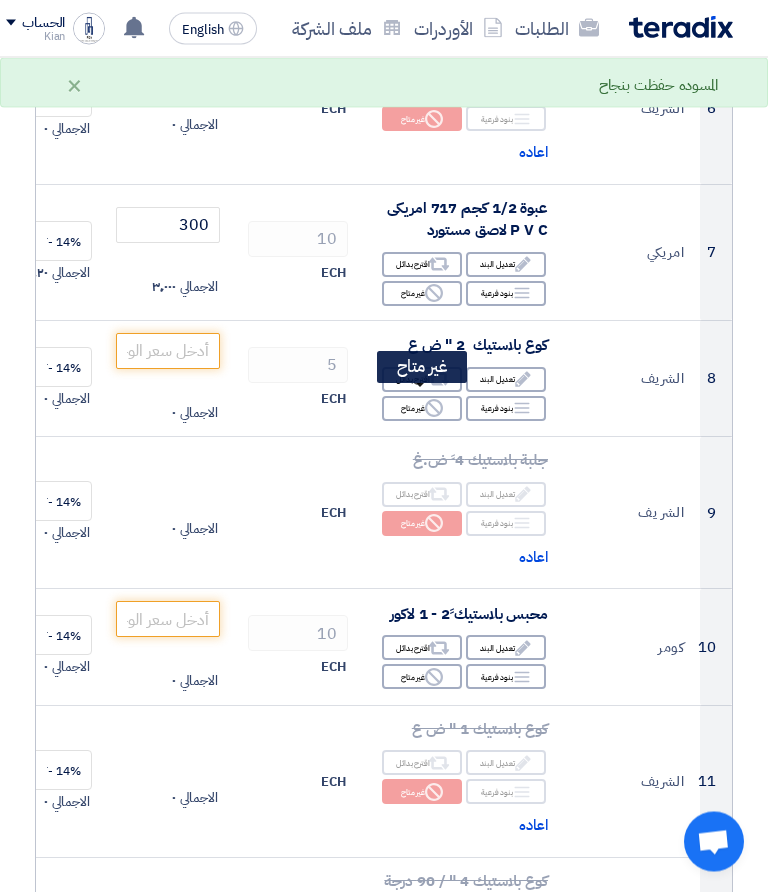 click on "Reject
غير متاح" 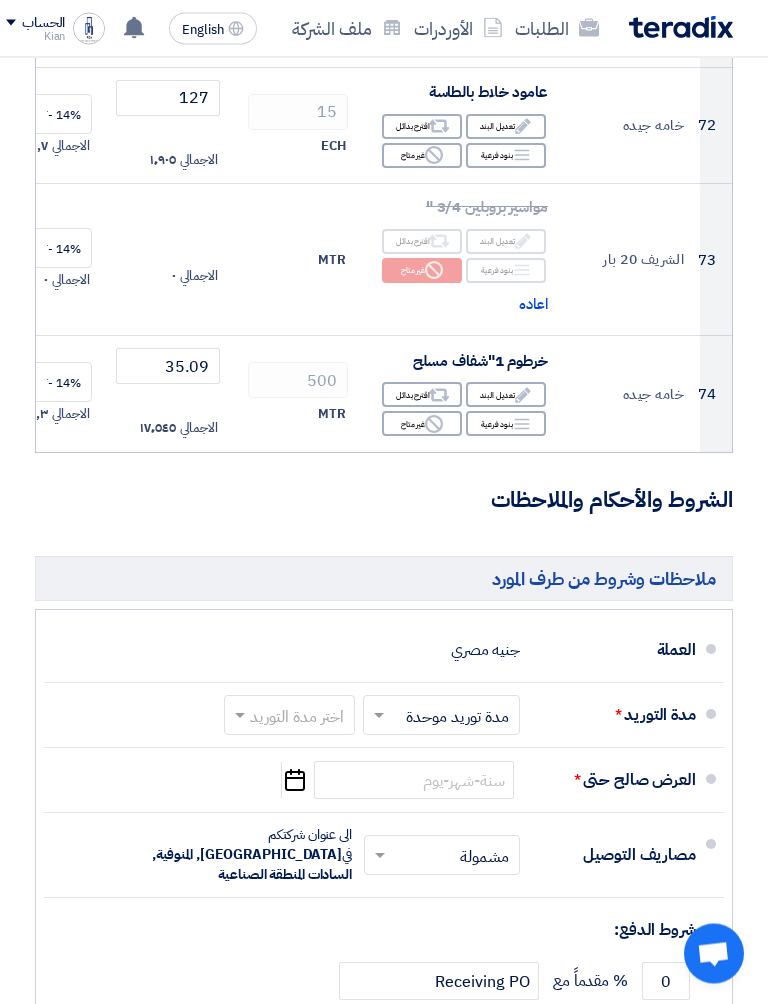 scroll, scrollTop: 11479, scrollLeft: 0, axis: vertical 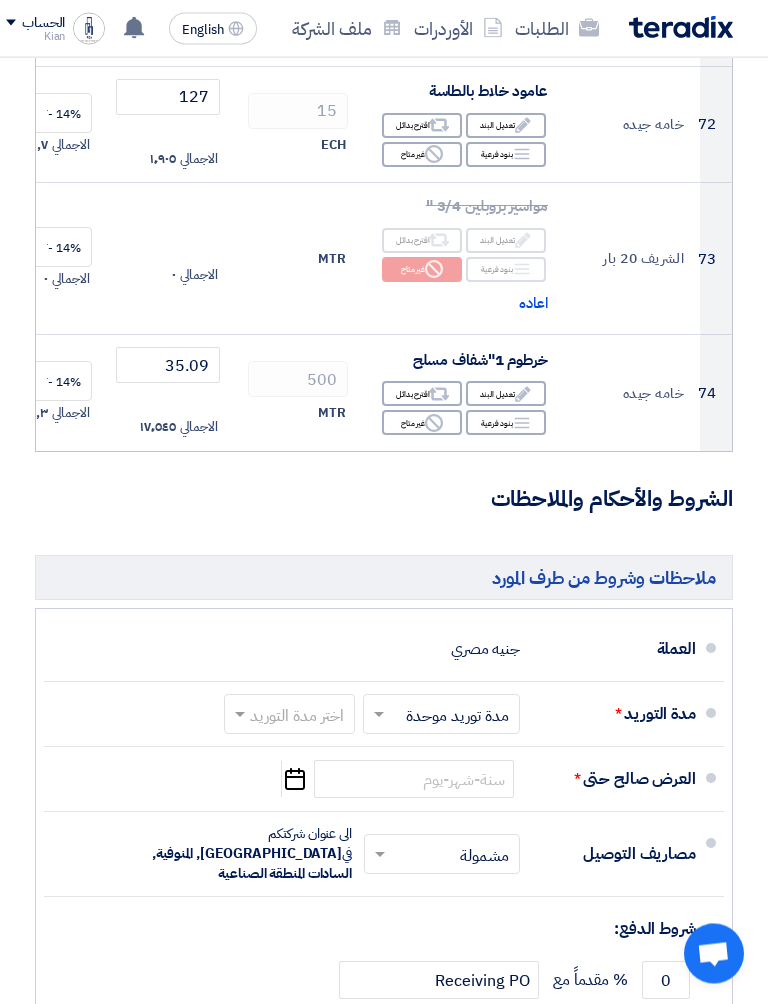 click 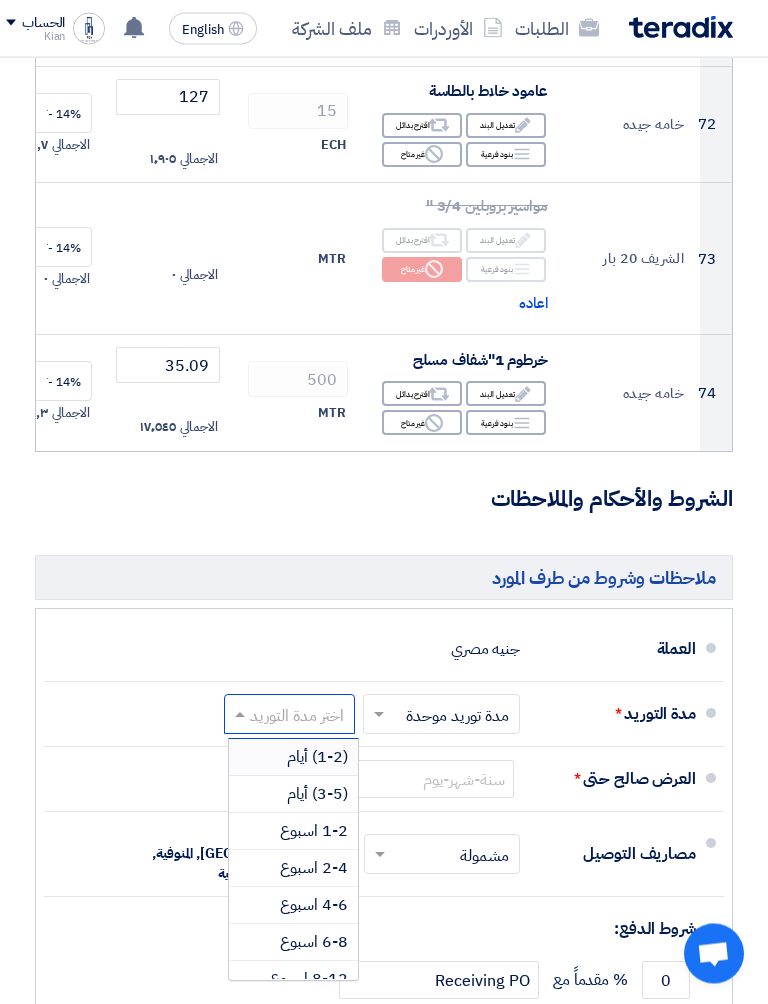 scroll, scrollTop: 11480, scrollLeft: 0, axis: vertical 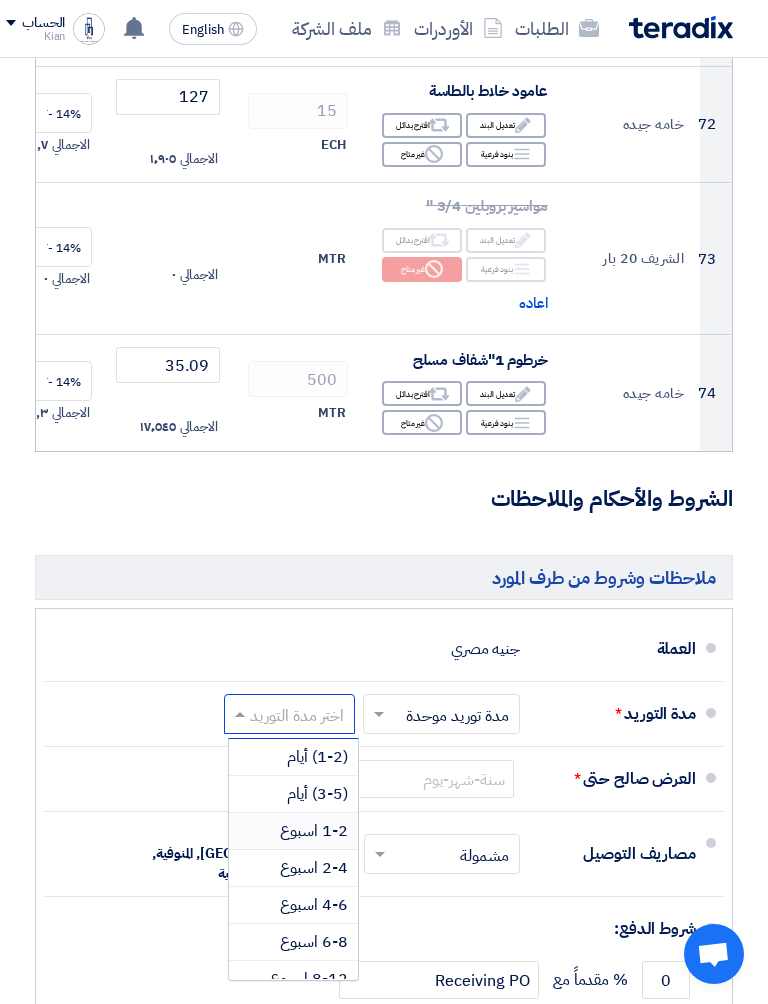 click on "1-2 اسبوع" at bounding box center (293, 831) 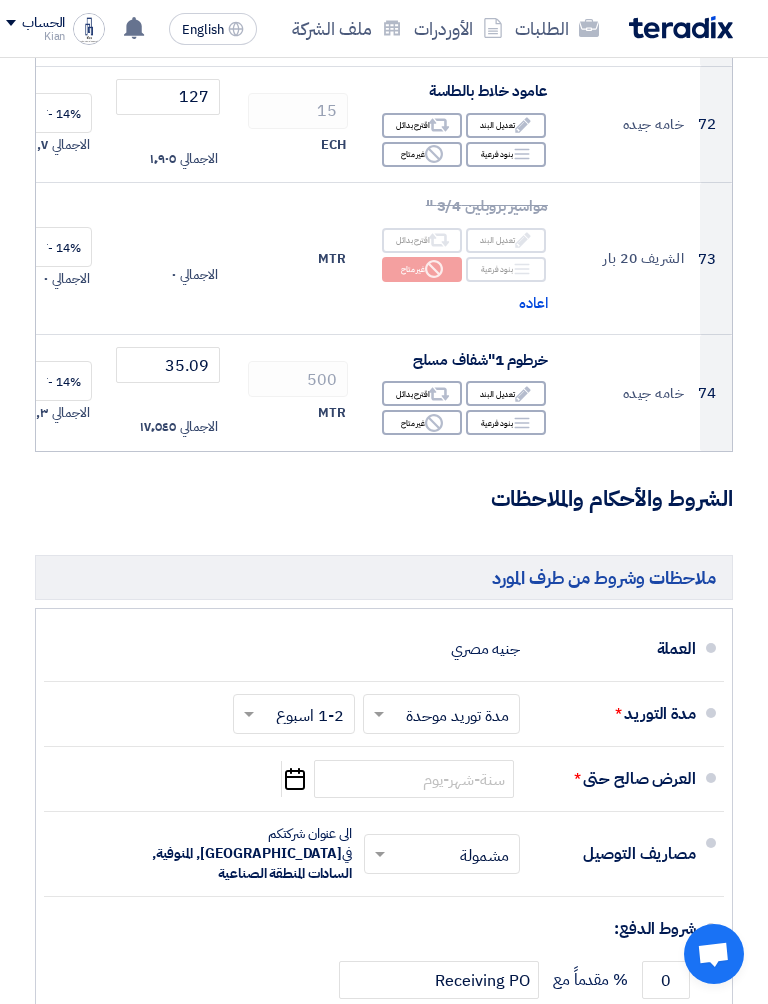 click 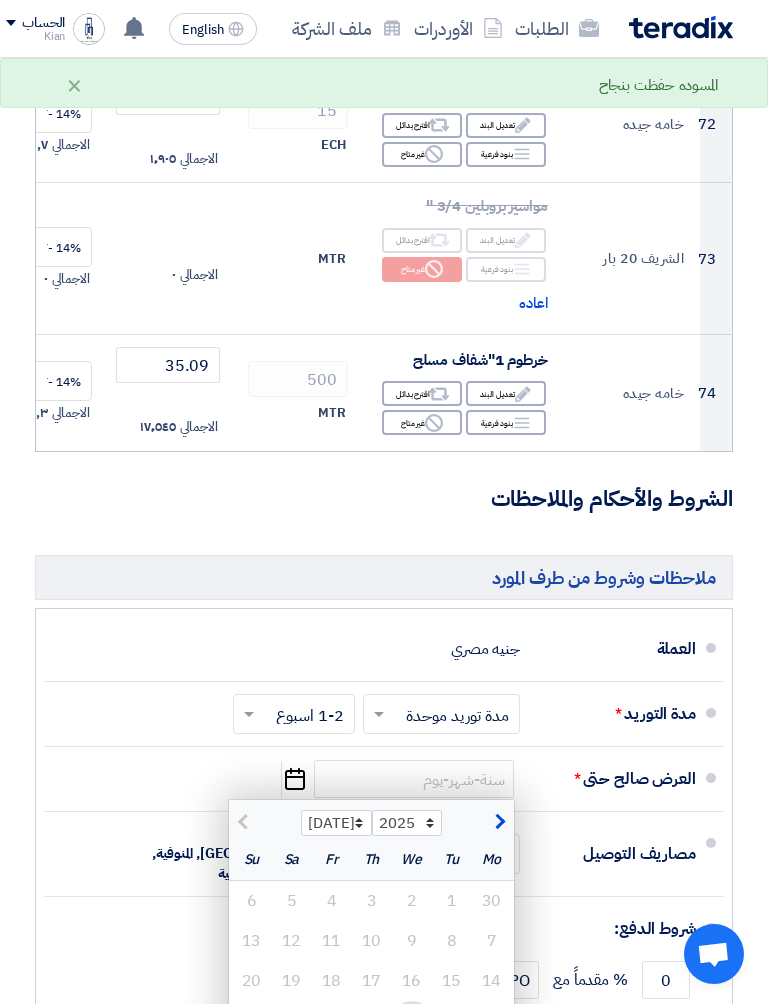 click 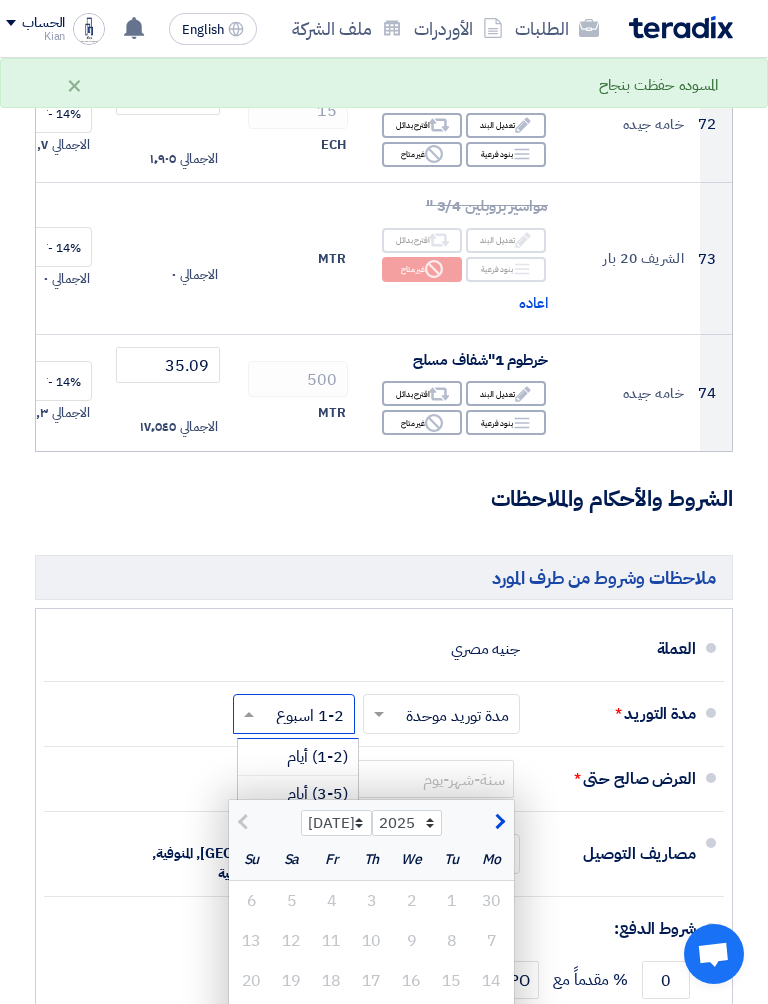 click 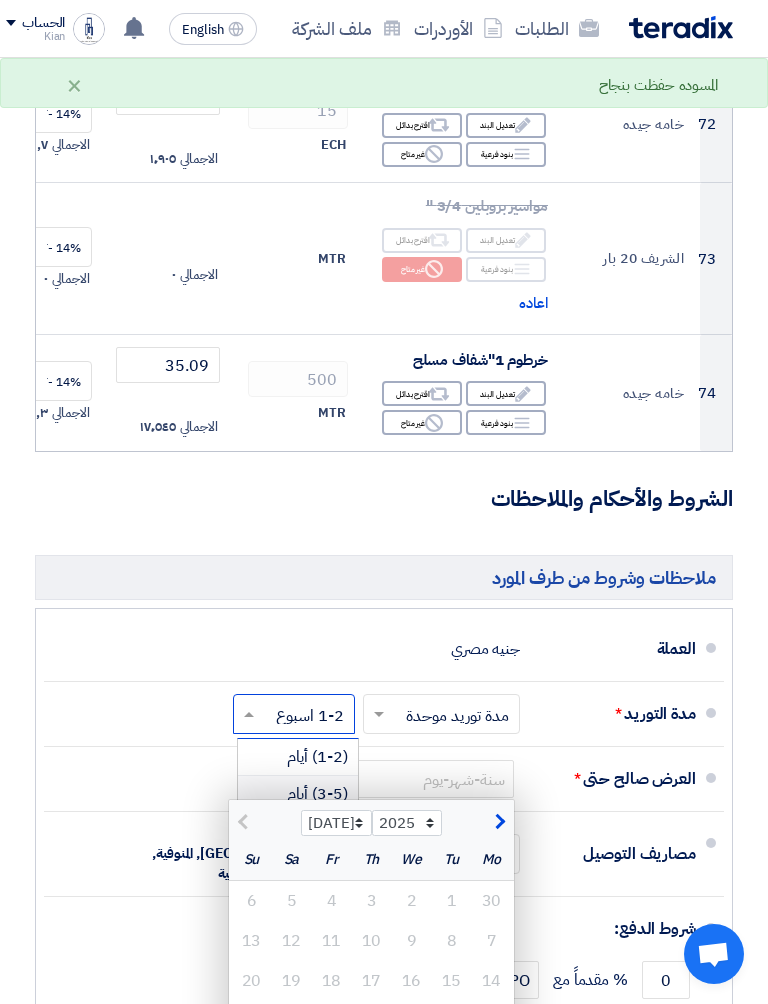 click on "(3-5) أيام" at bounding box center (298, 794) 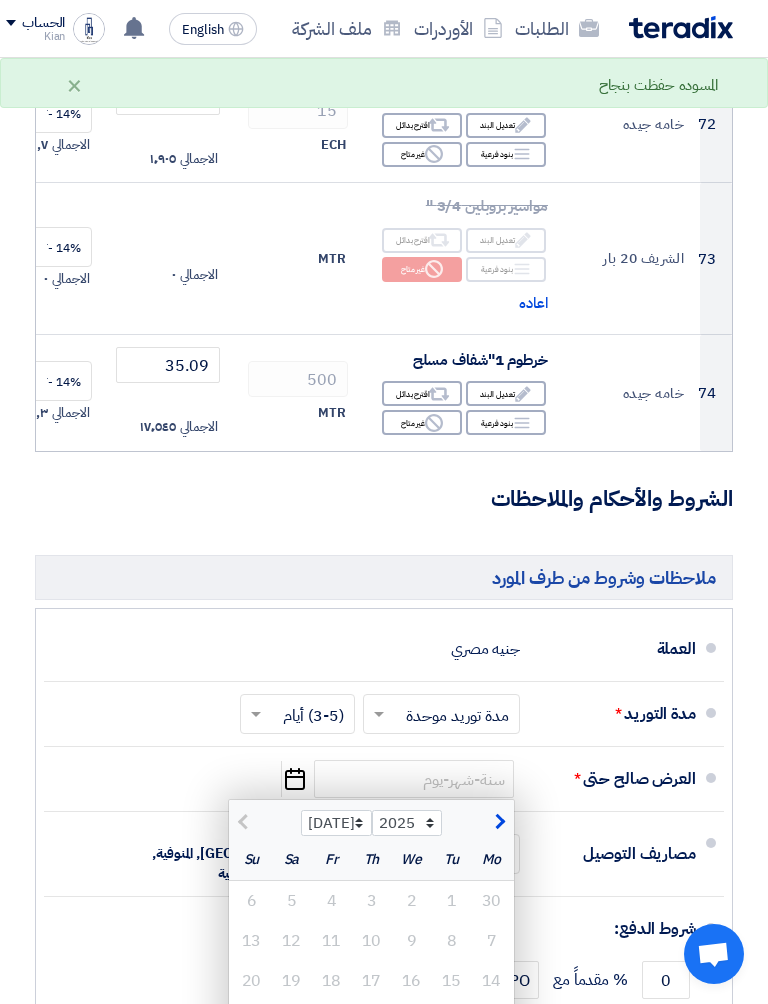 click on "Pick a date" 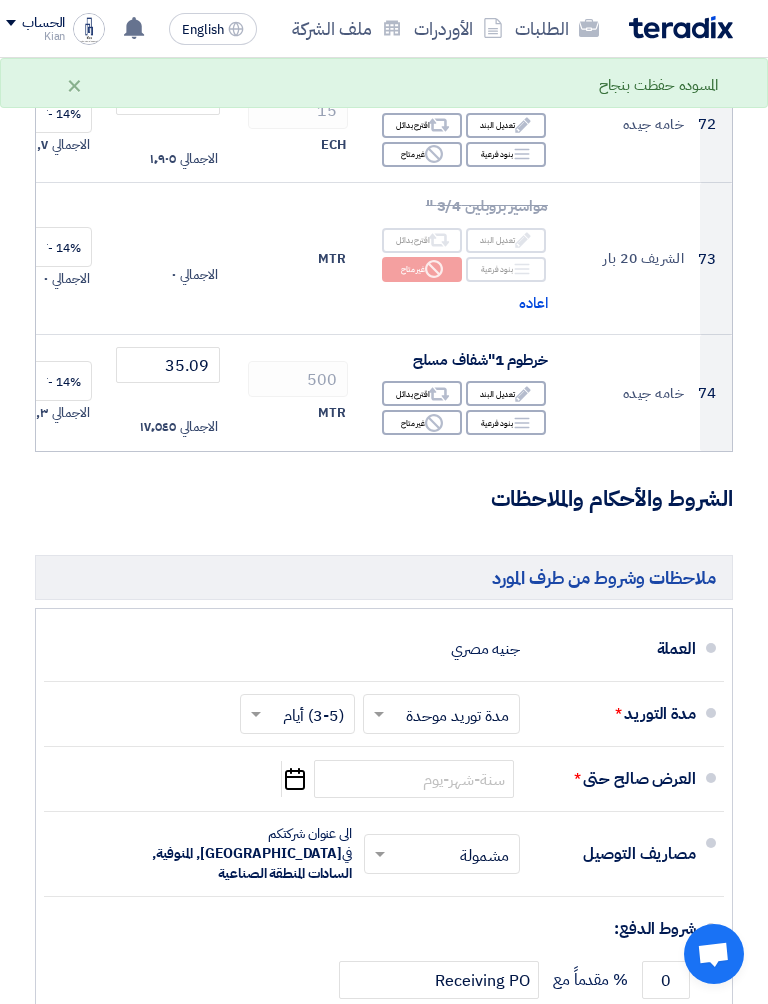 click on "Pick a date" 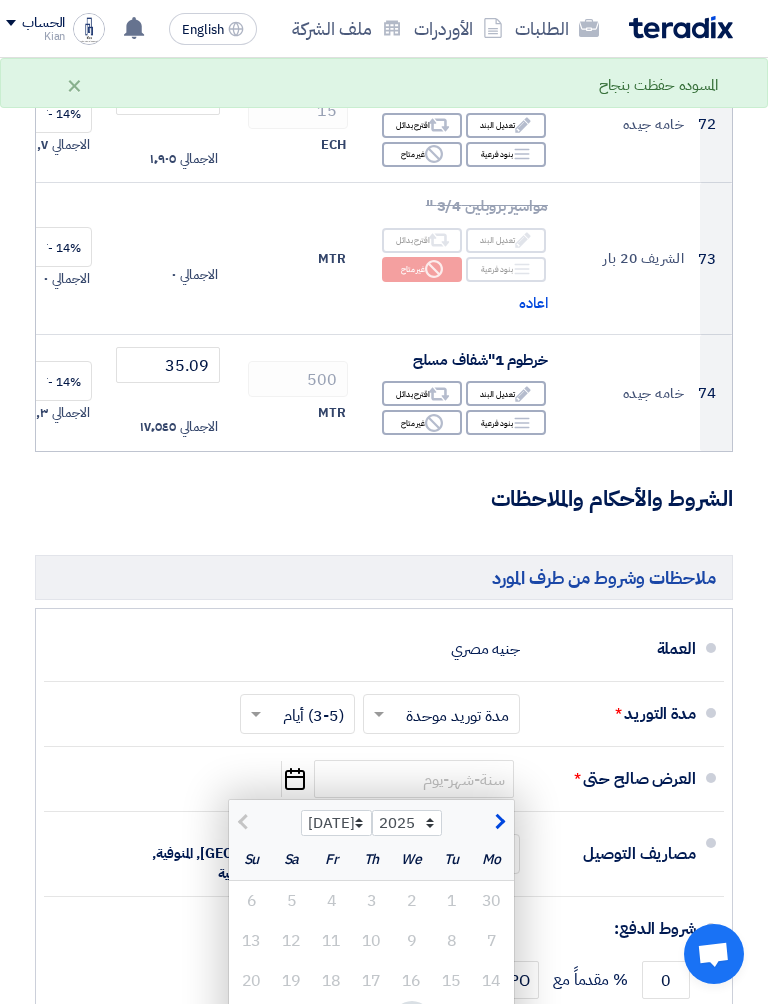 click on "Jul Aug Sep Oct Nov Dec" 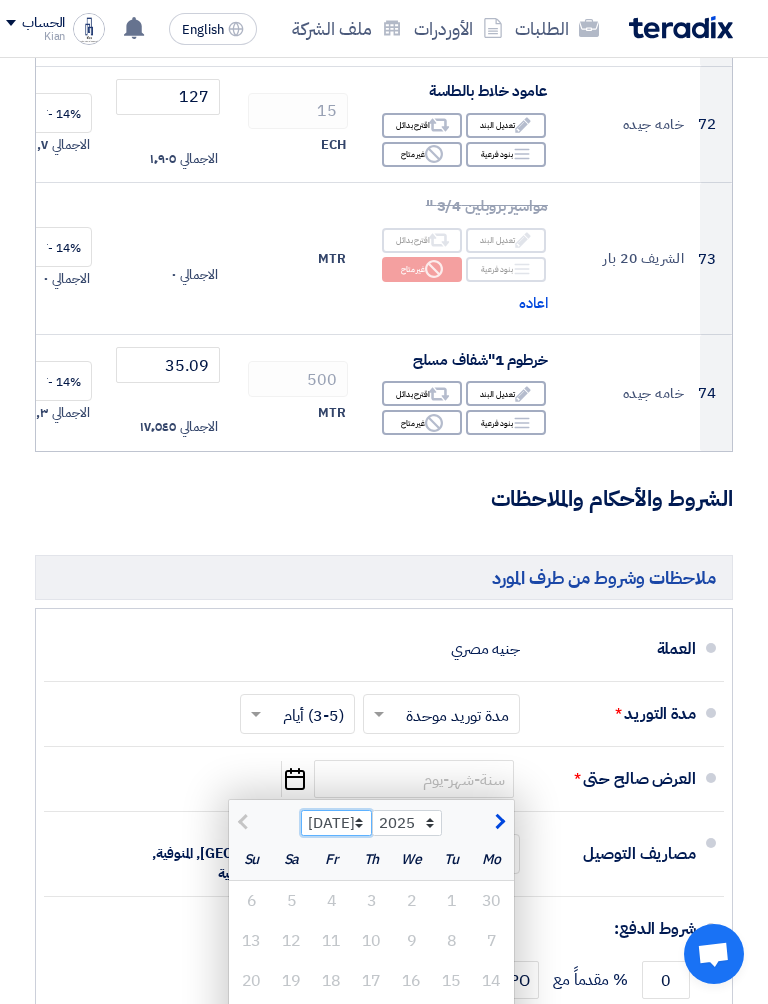 select on "8" 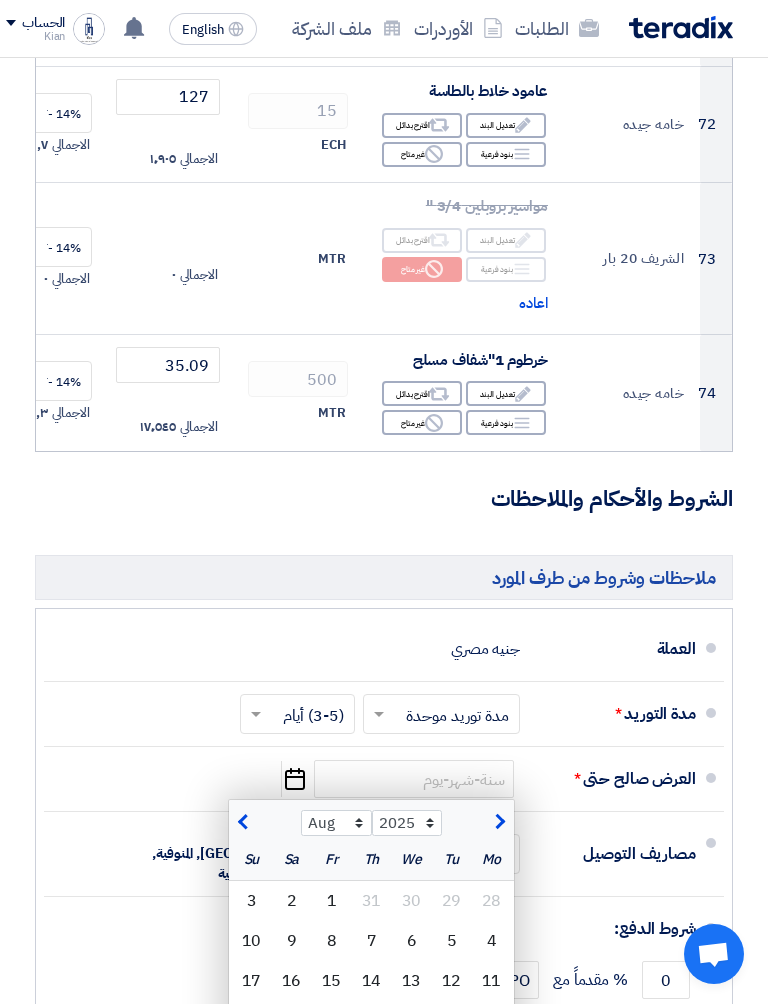 click on "30" 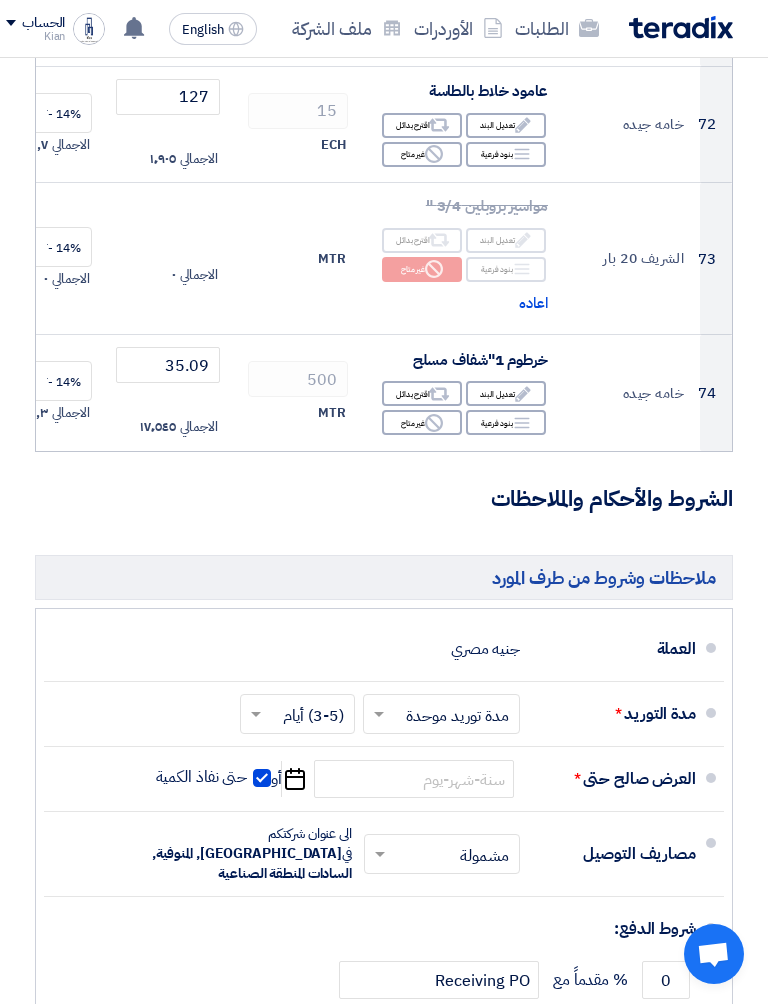 type on "8/30/2025" 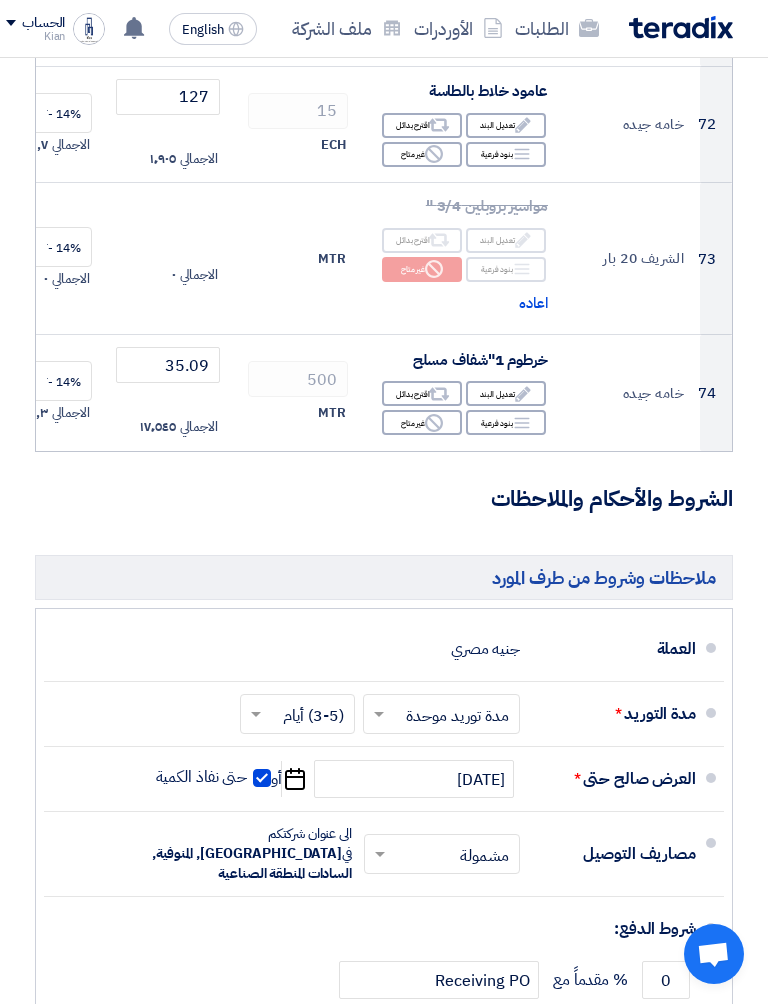 click on "0" 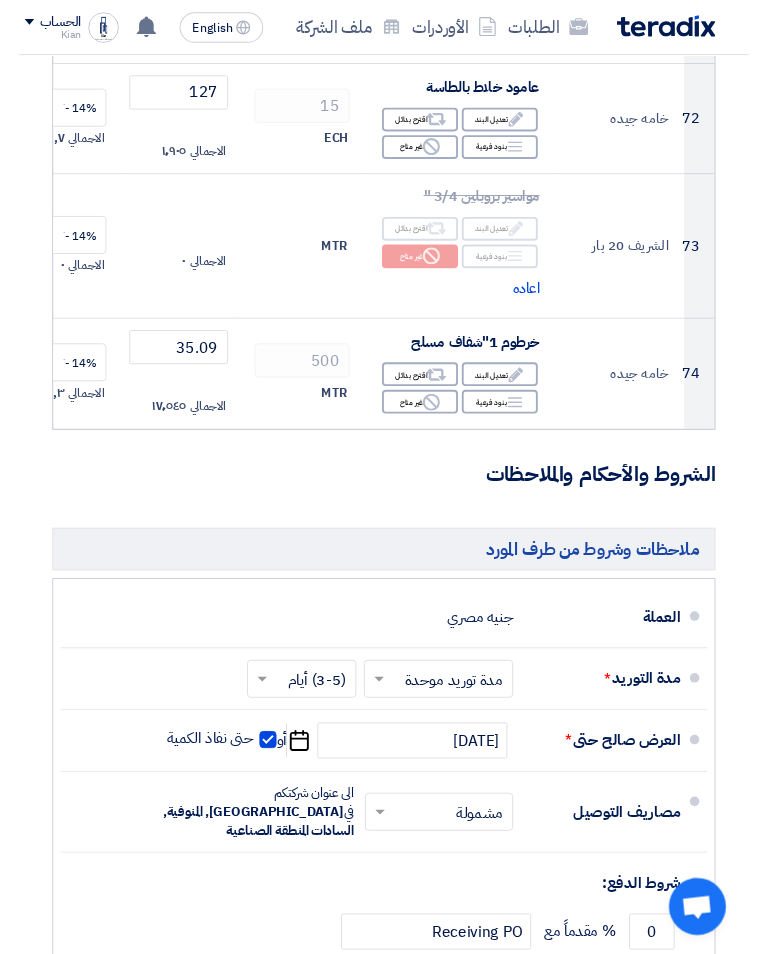 scroll, scrollTop: 11707, scrollLeft: 0, axis: vertical 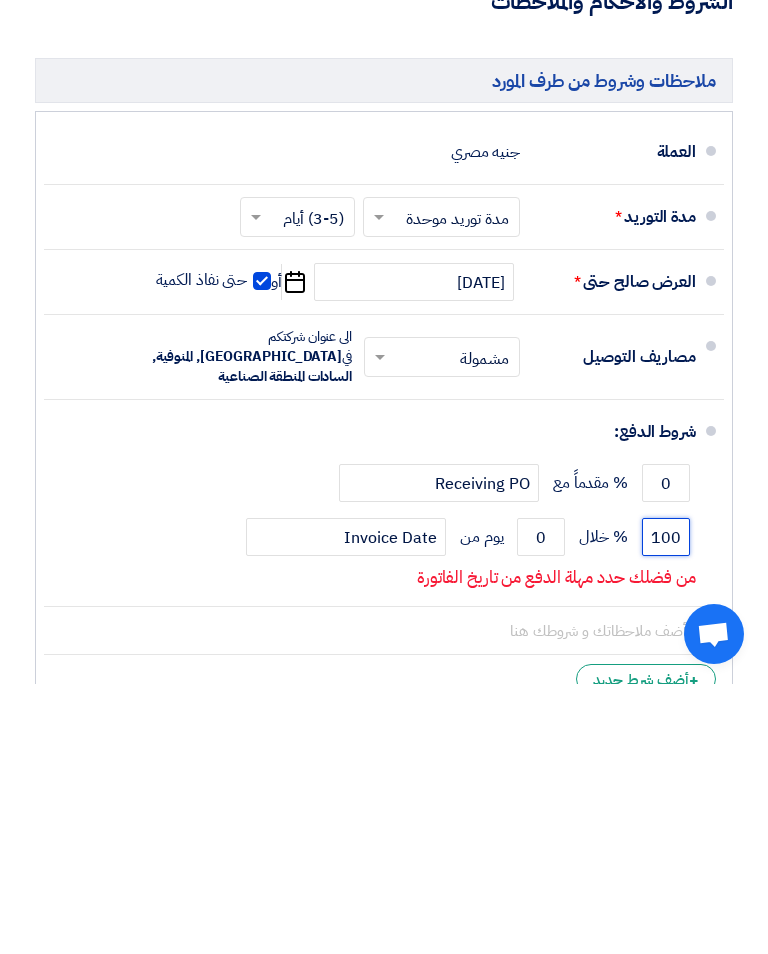 type on "100" 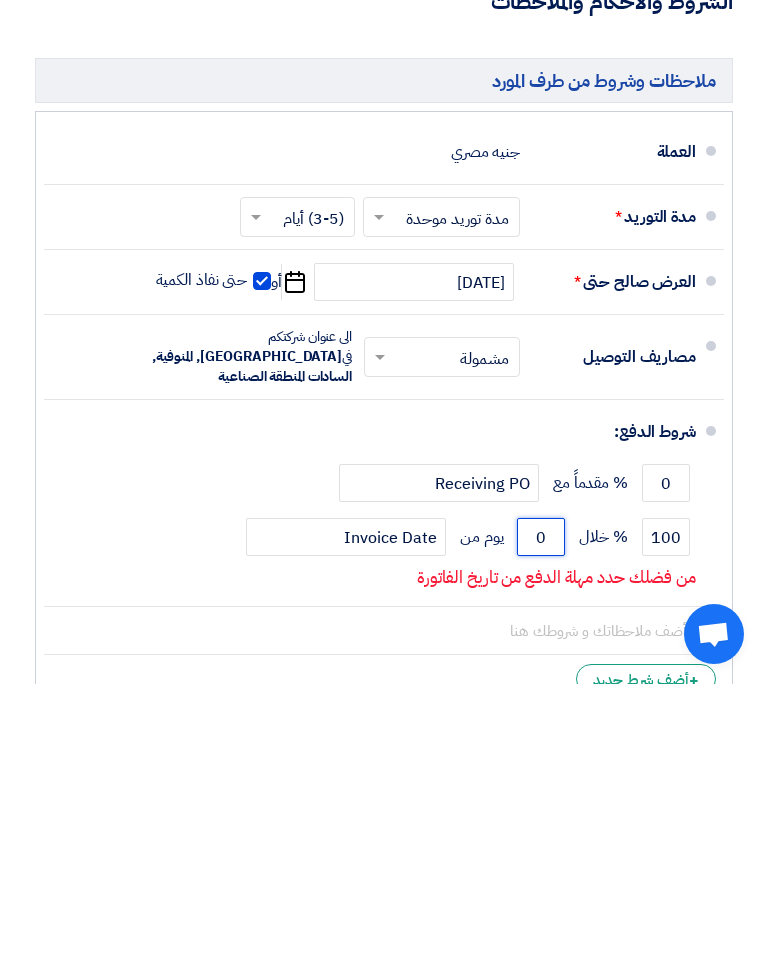 click on "0" 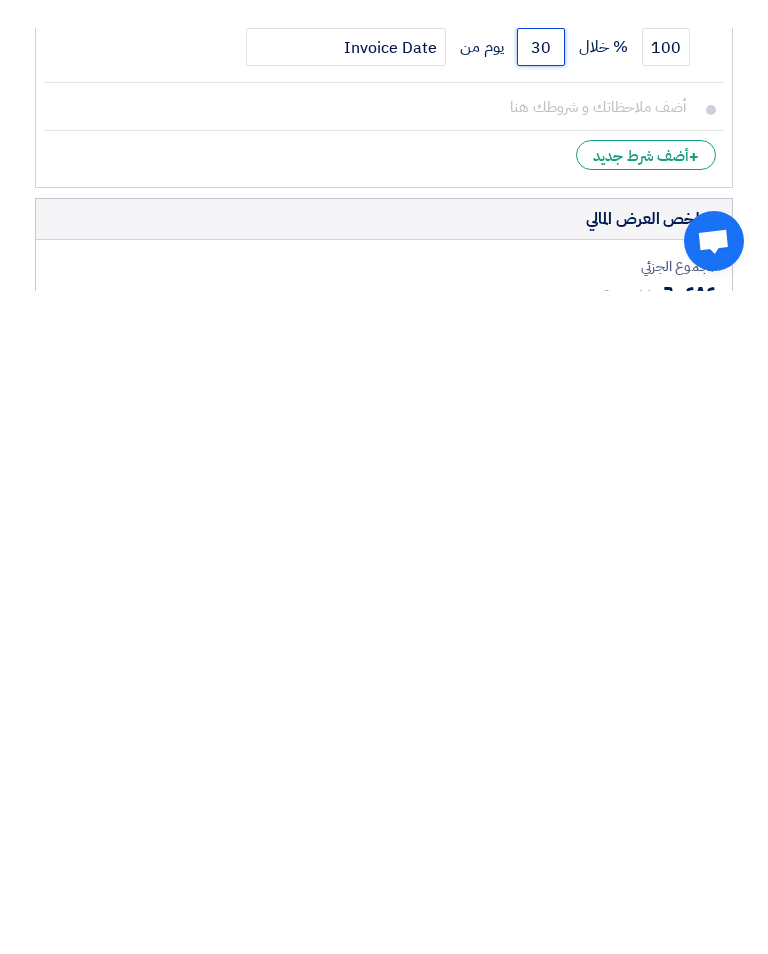 scroll, scrollTop: 11848, scrollLeft: 0, axis: vertical 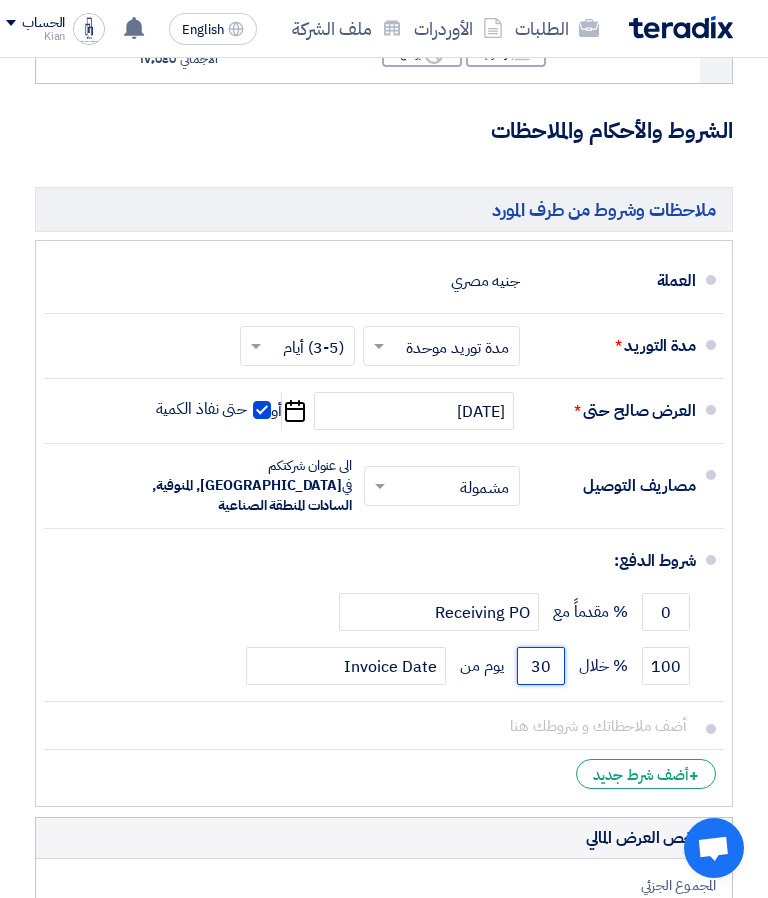 type on "30" 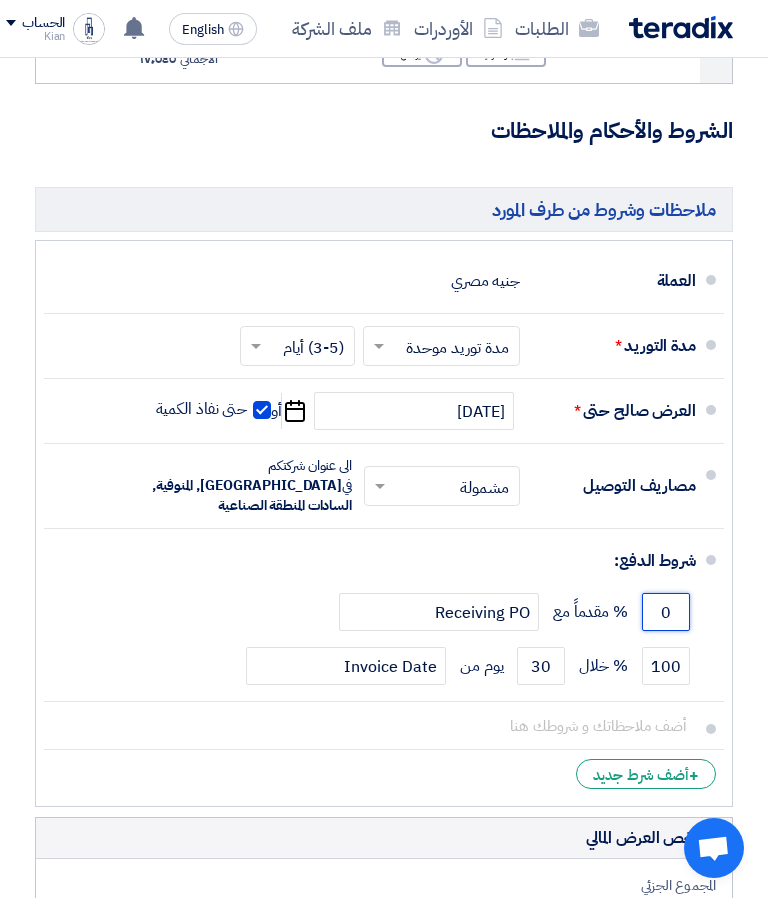 click on "0" 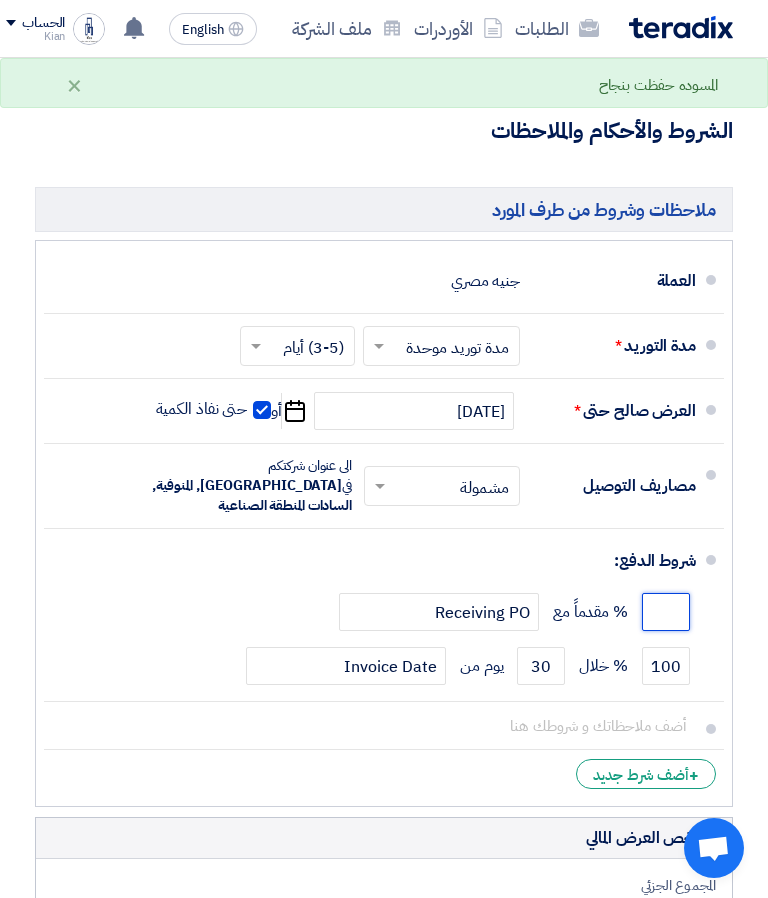 type on "0" 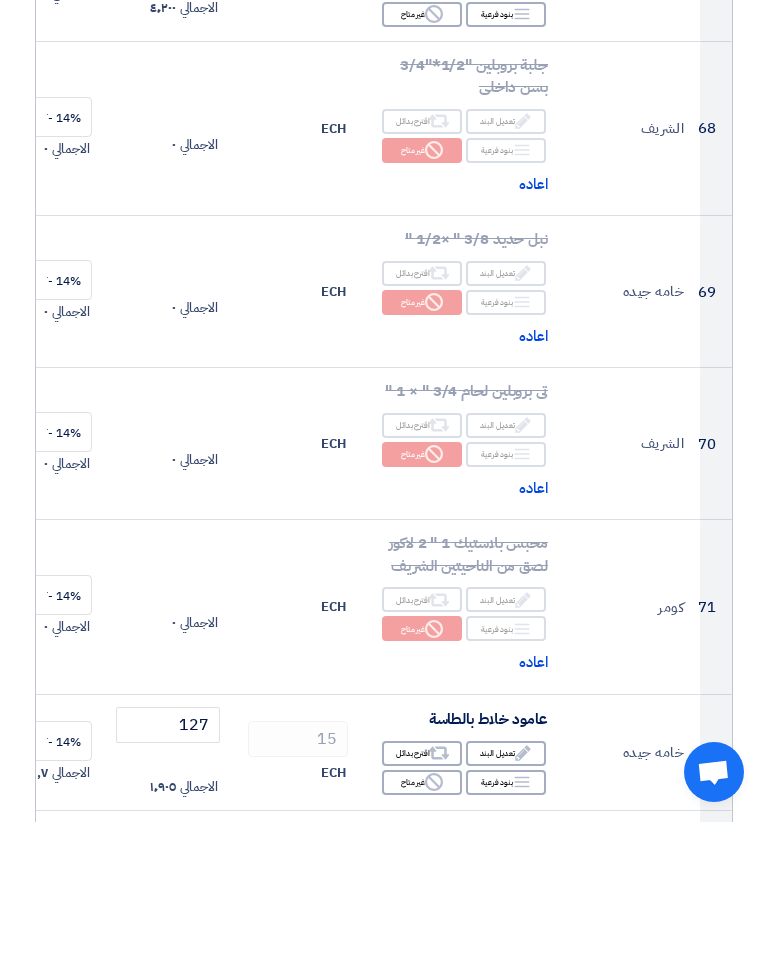scroll, scrollTop: 10725, scrollLeft: 0, axis: vertical 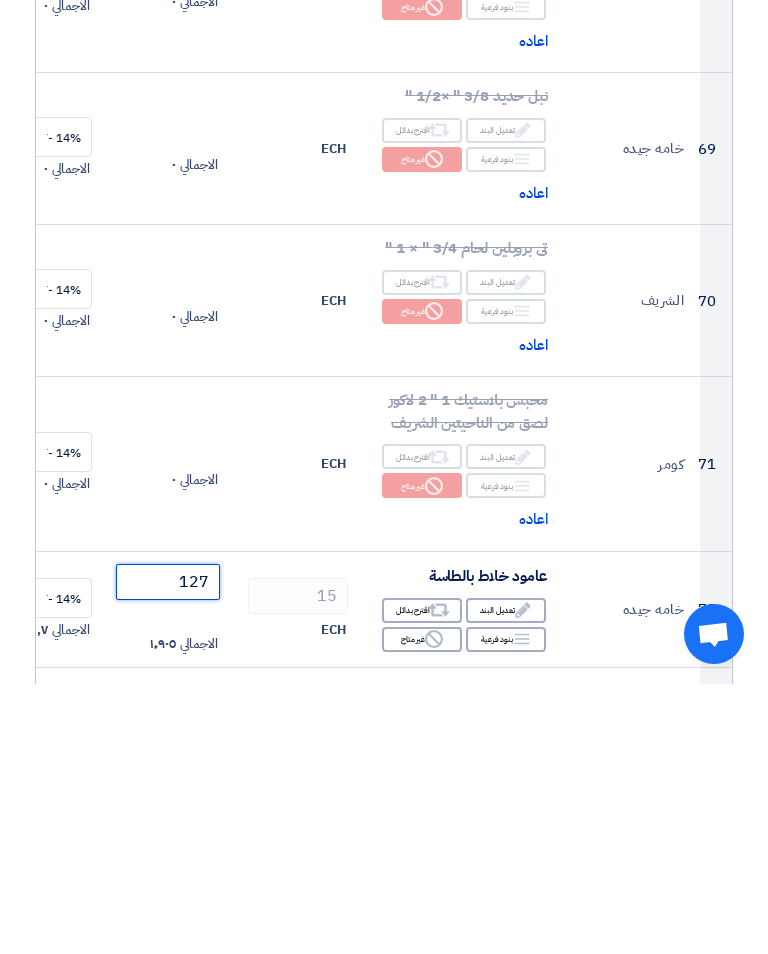 click on "127" 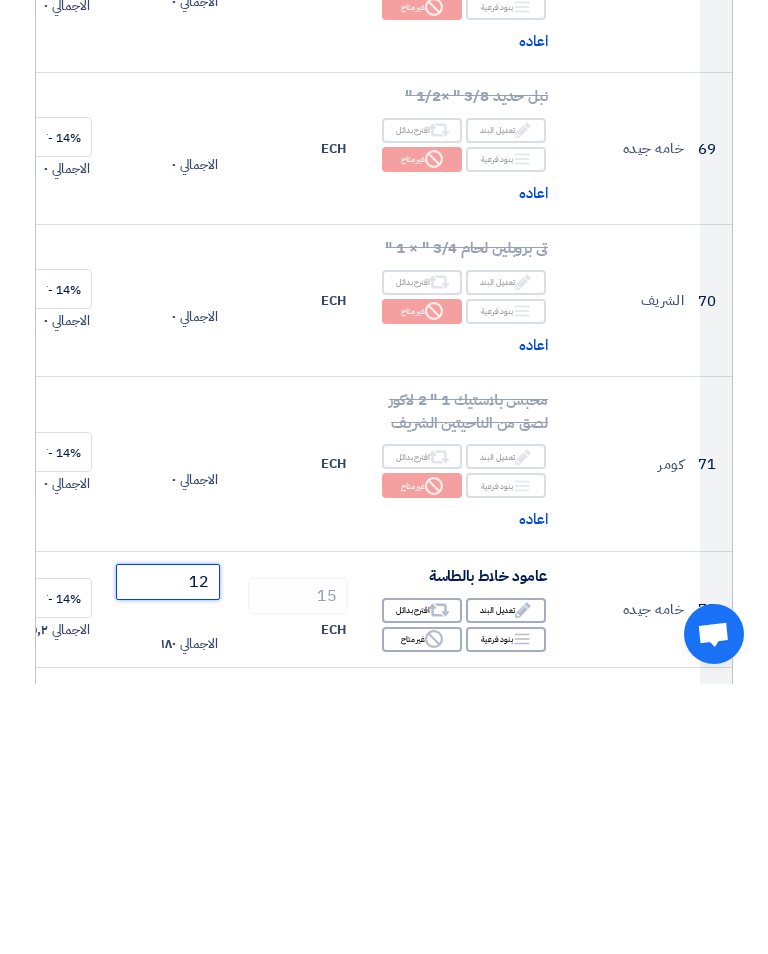 type on "127" 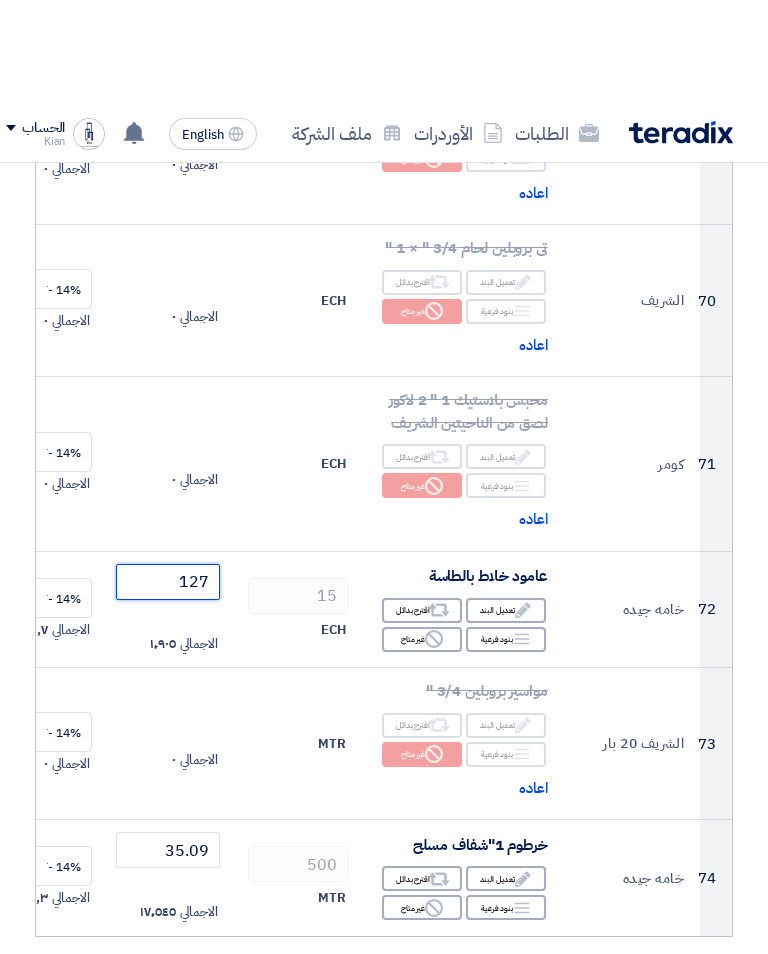 scroll, scrollTop: 11101, scrollLeft: 0, axis: vertical 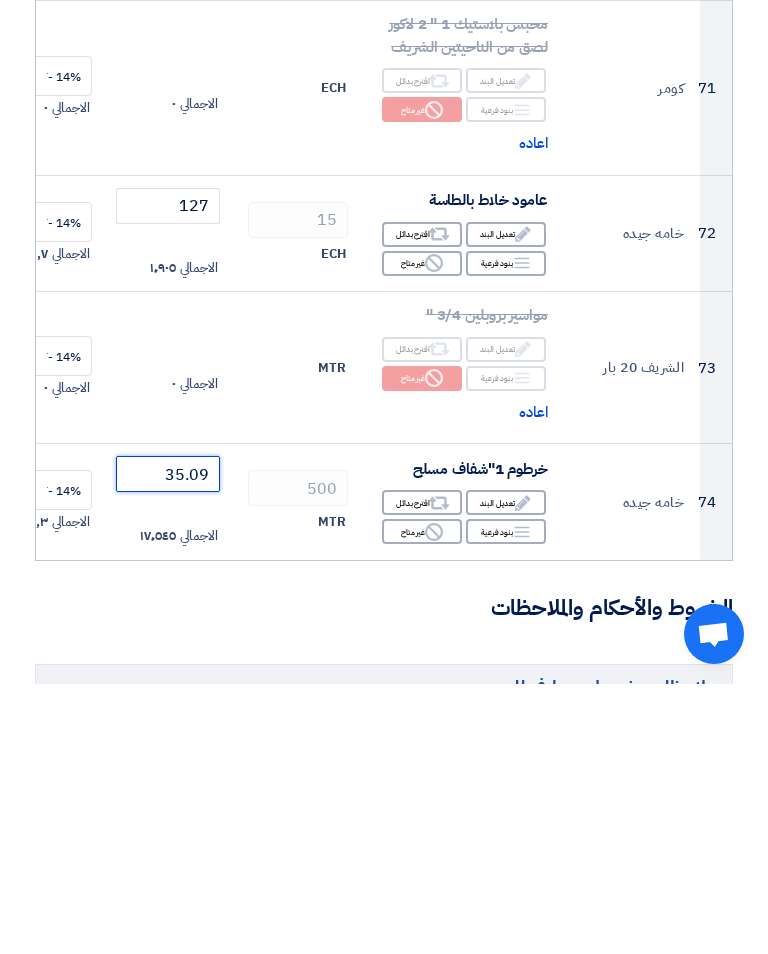 click on "35.09" 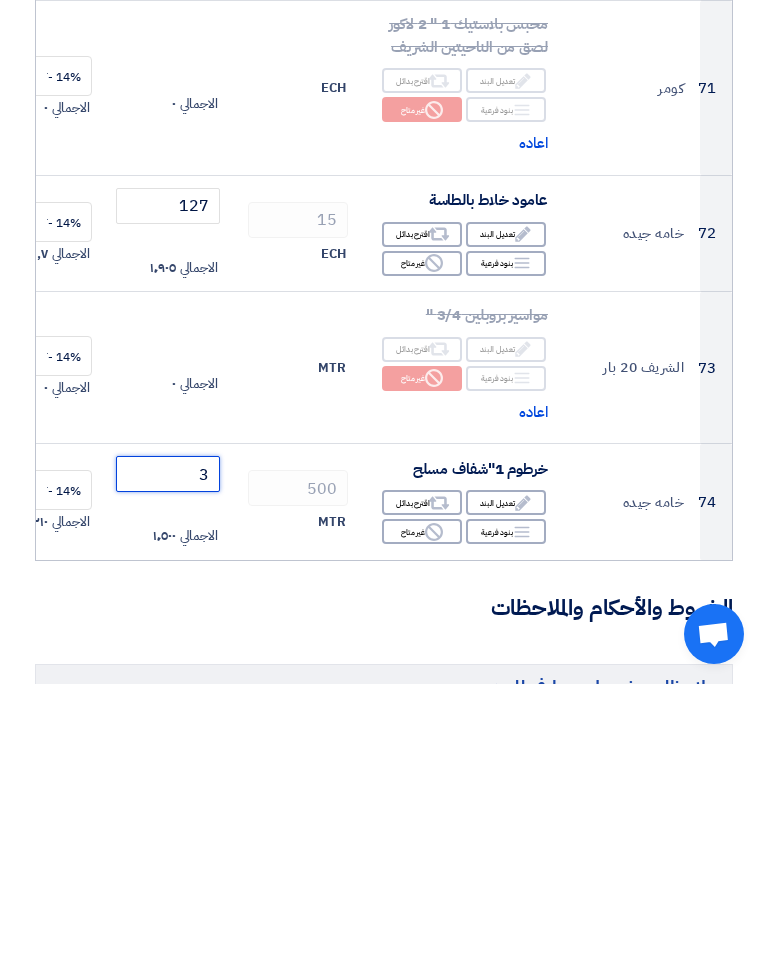 type on "35" 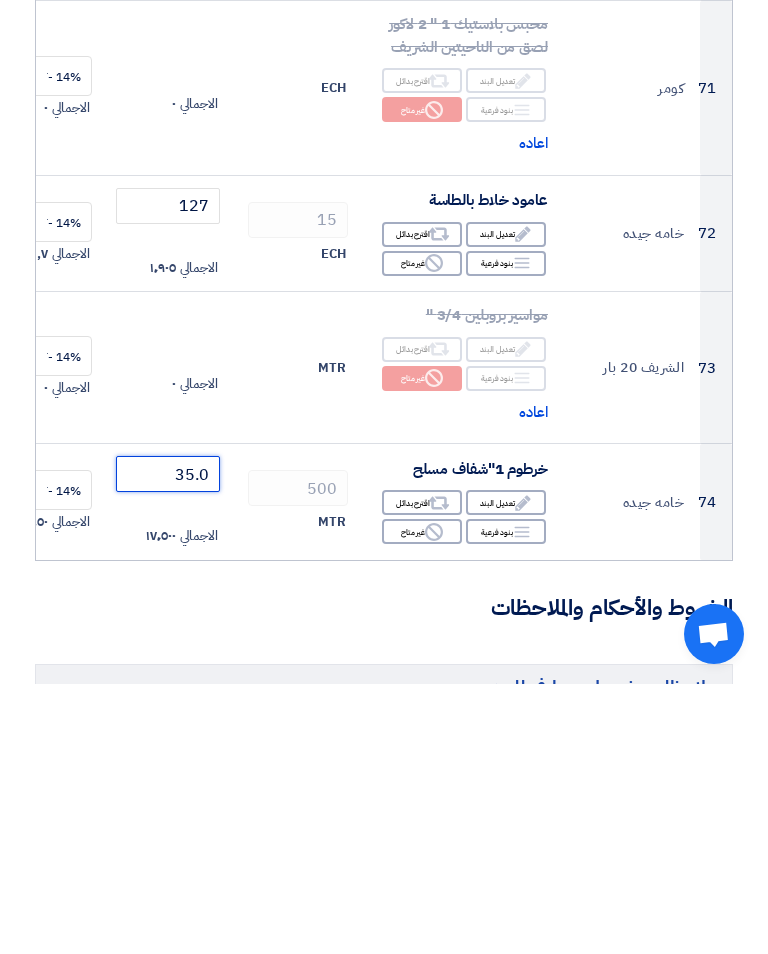 type on "35.09" 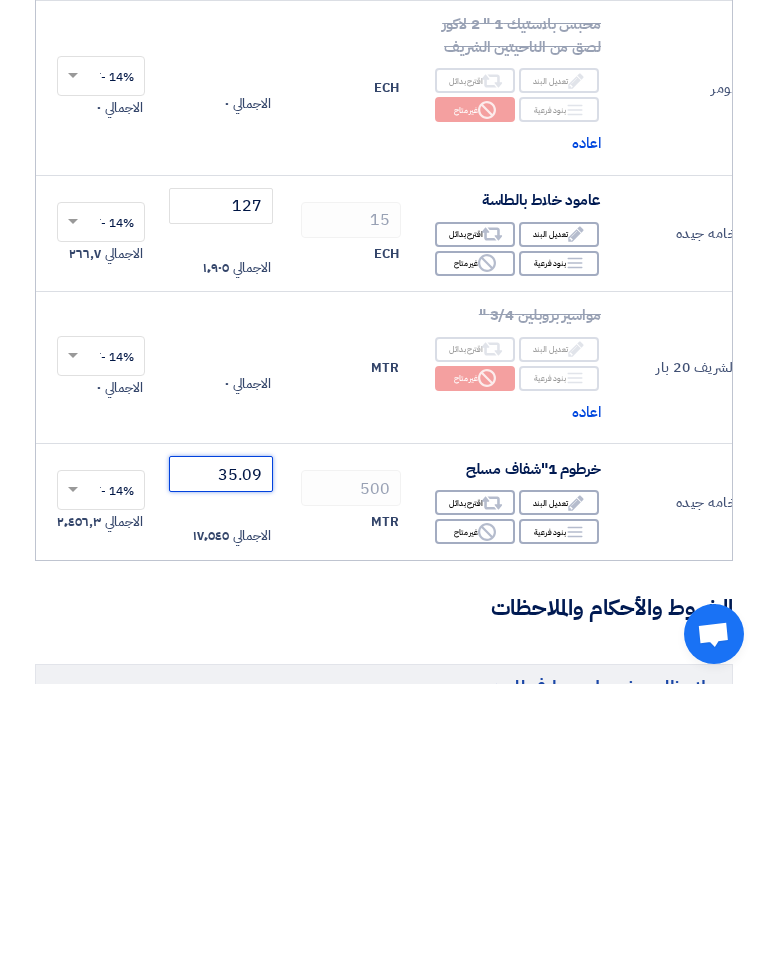 scroll, scrollTop: 0, scrollLeft: -39, axis: horizontal 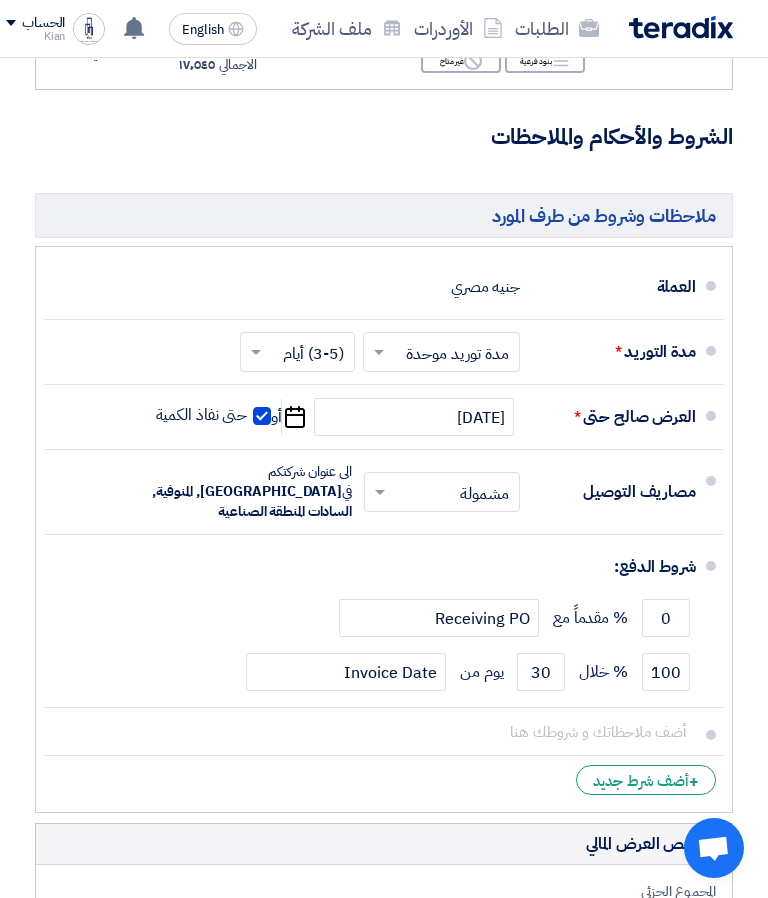 click 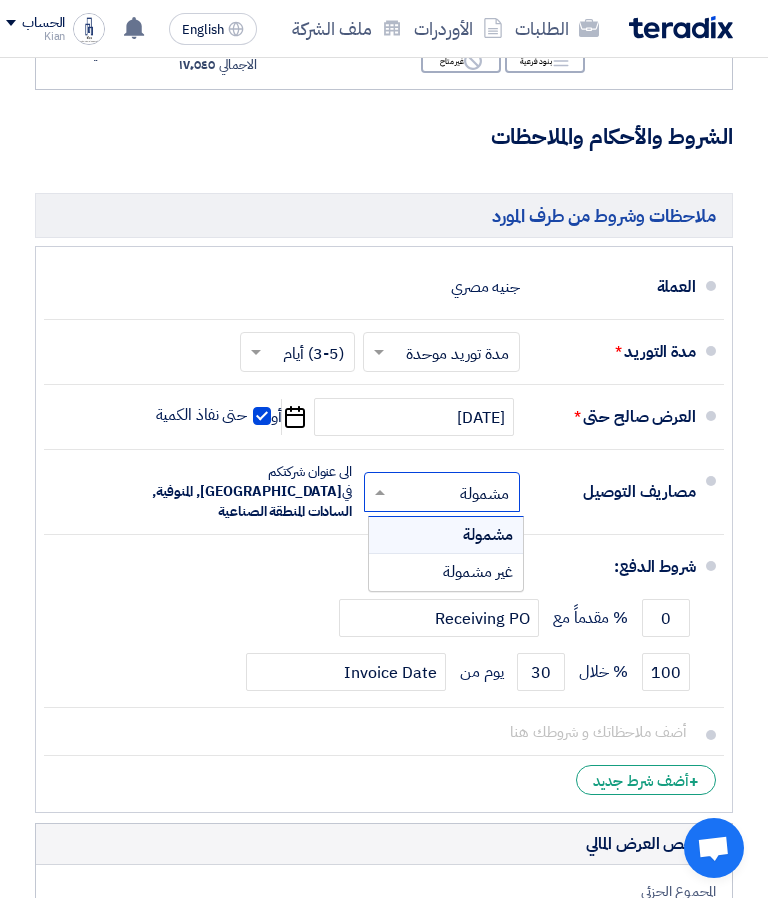 click on "مشمولة" at bounding box center (446, 535) 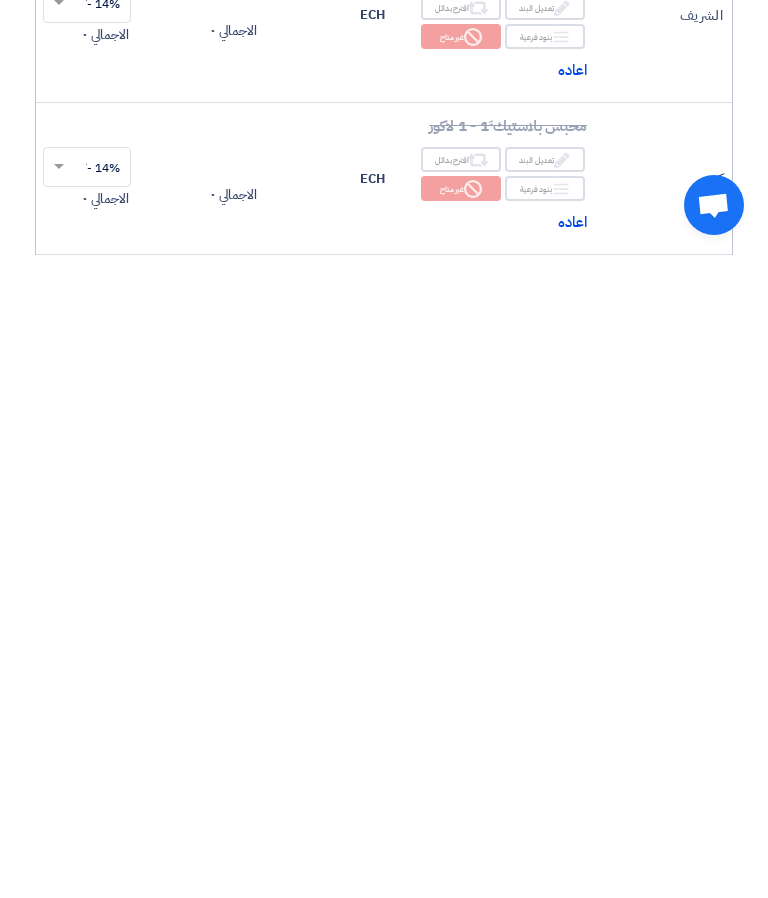 scroll, scrollTop: 1479, scrollLeft: 0, axis: vertical 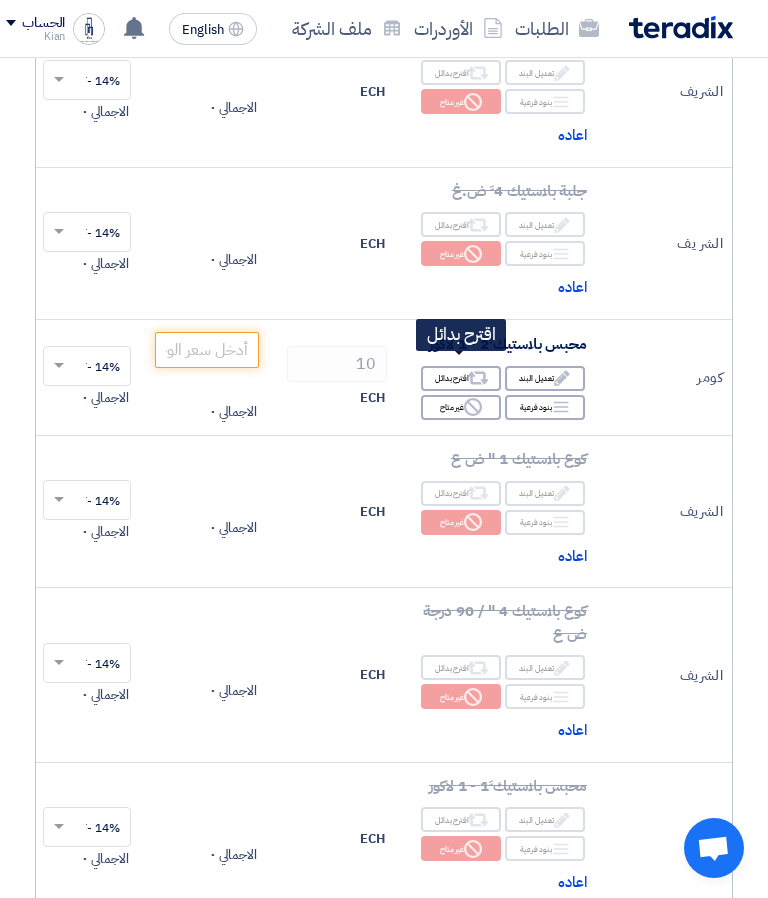 click on "Alternative
اقترح بدائل" 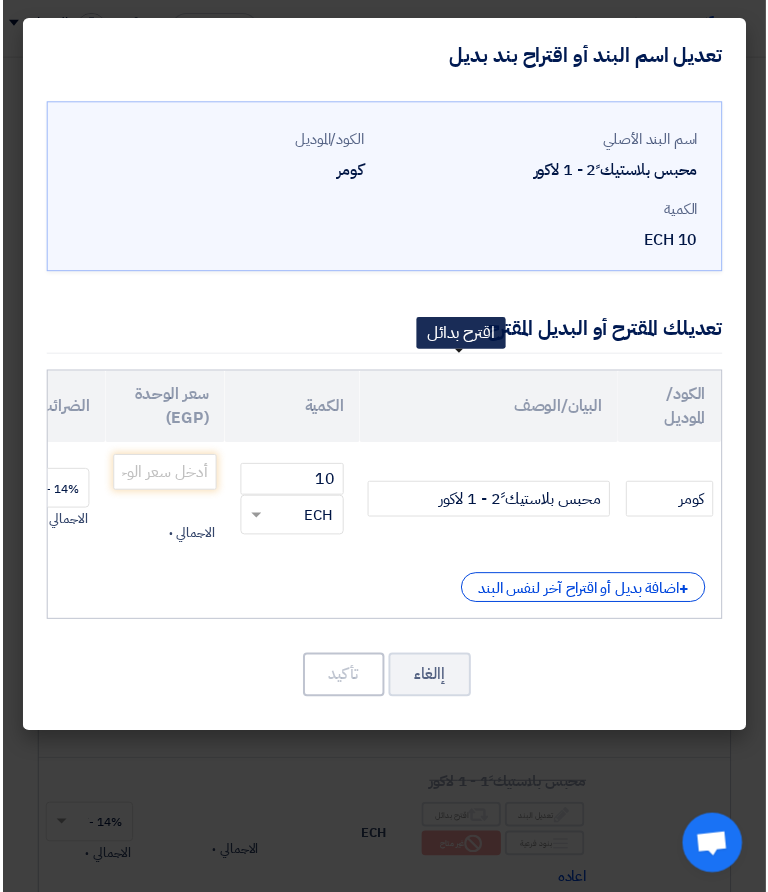 scroll, scrollTop: 1480, scrollLeft: 0, axis: vertical 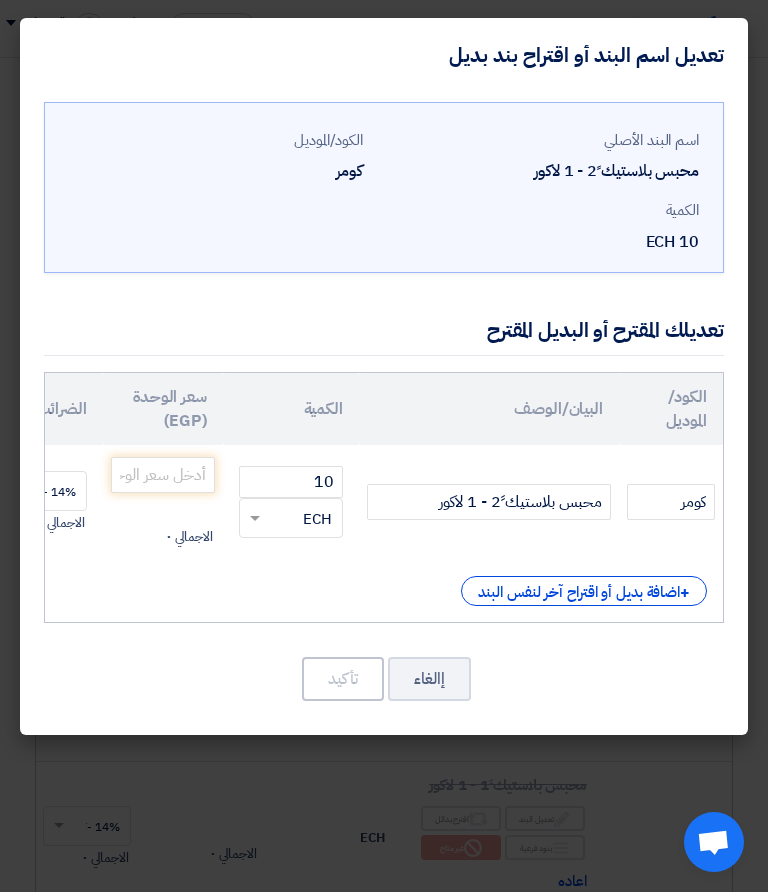 click on "إالغاء" 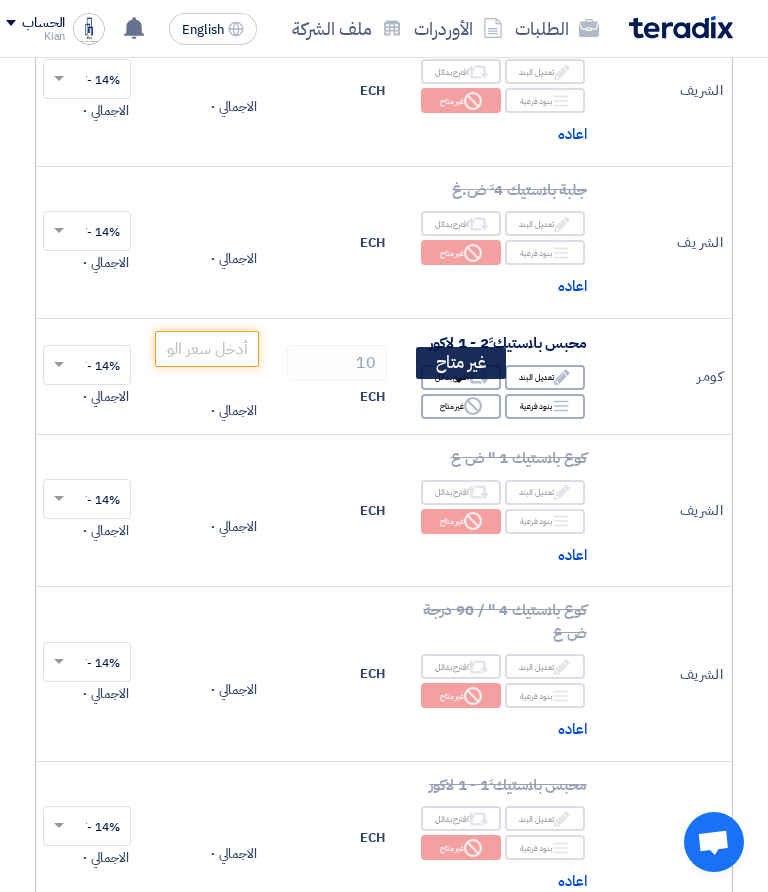 click on "Reject
غير متاح" 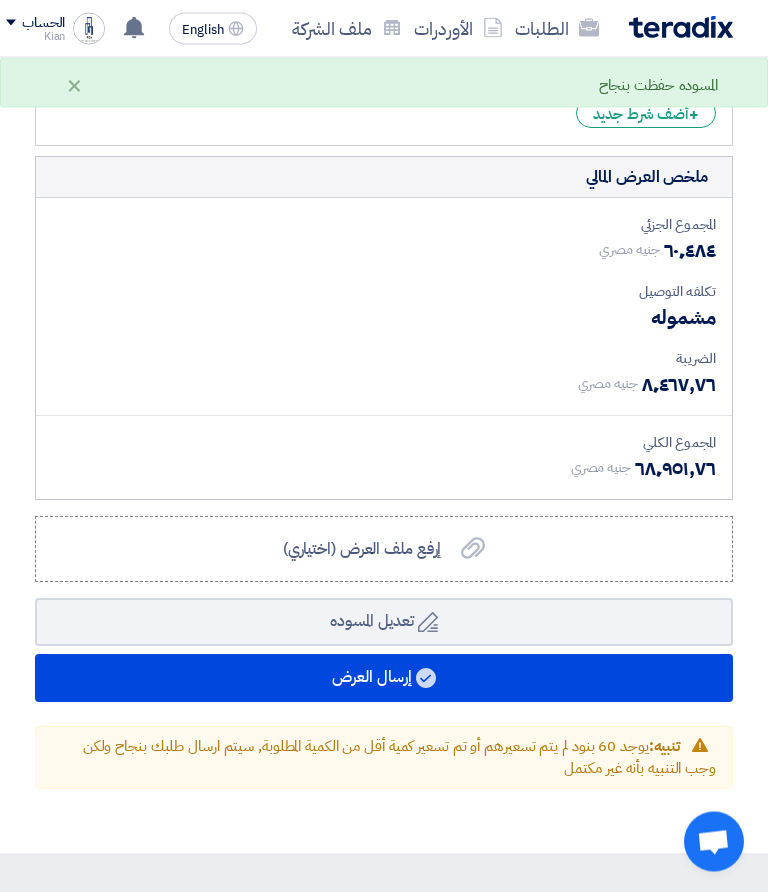 scroll, scrollTop: 12545, scrollLeft: 0, axis: vertical 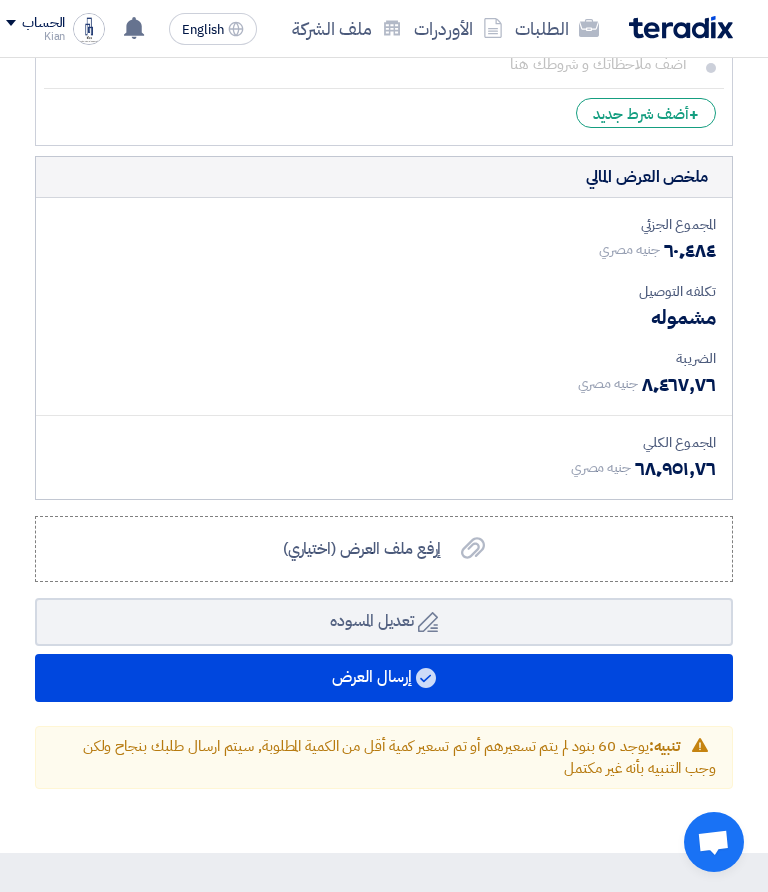 click on "إرسال العرض" 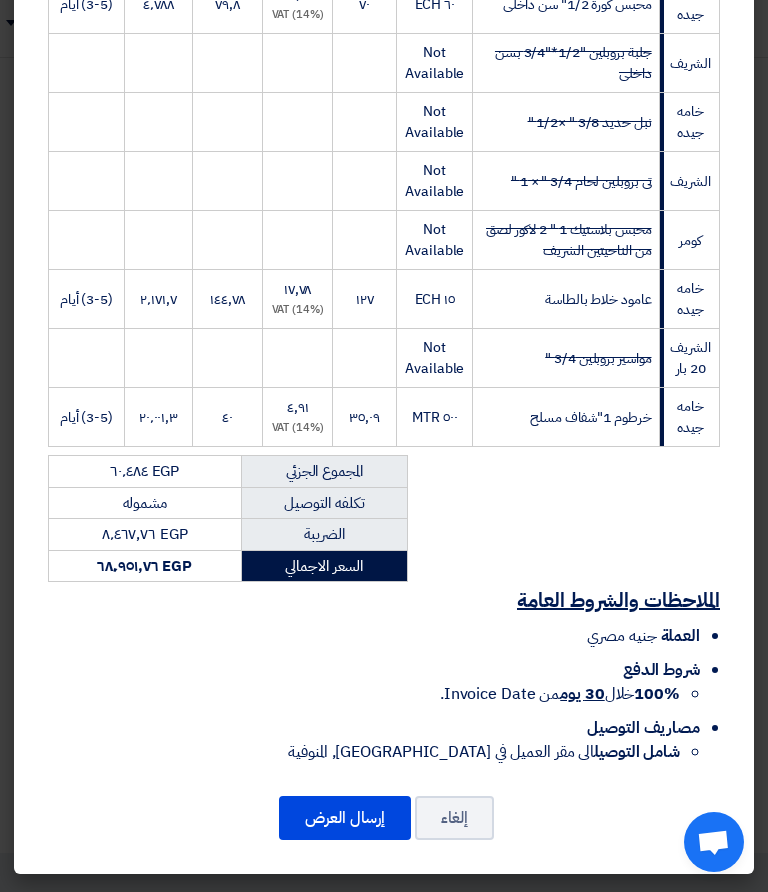 scroll, scrollTop: 4638, scrollLeft: 0, axis: vertical 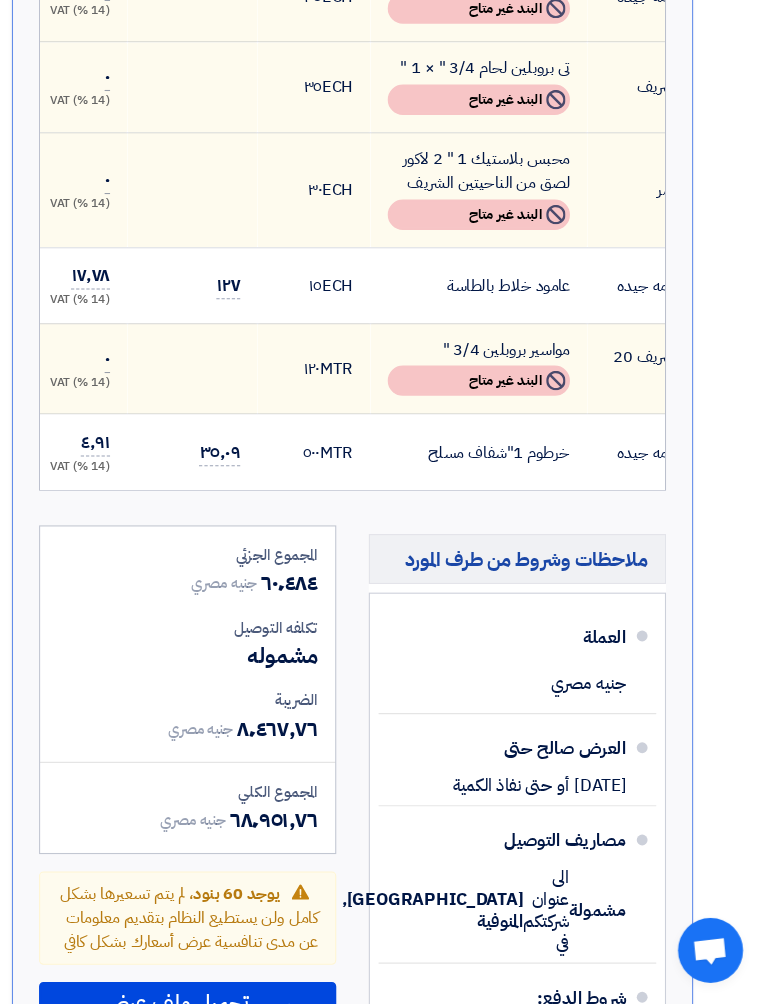 click on "تحميل ملف عرض الأسعار" at bounding box center (220, 1011) 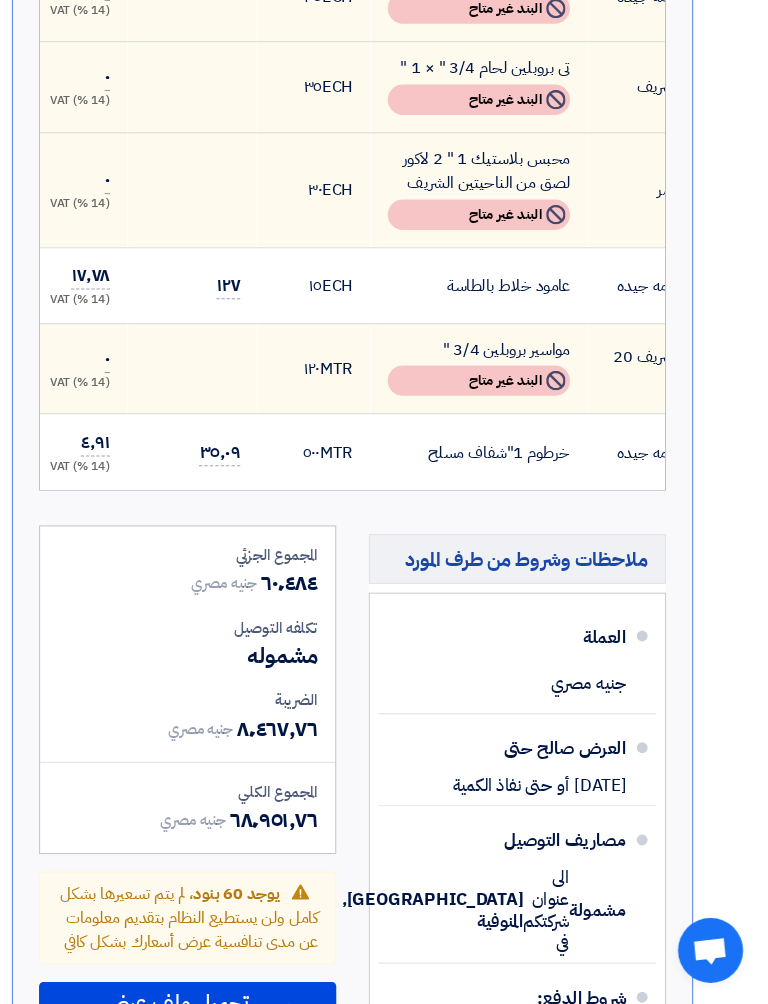 click on "عربي" at bounding box center [232, 1068] 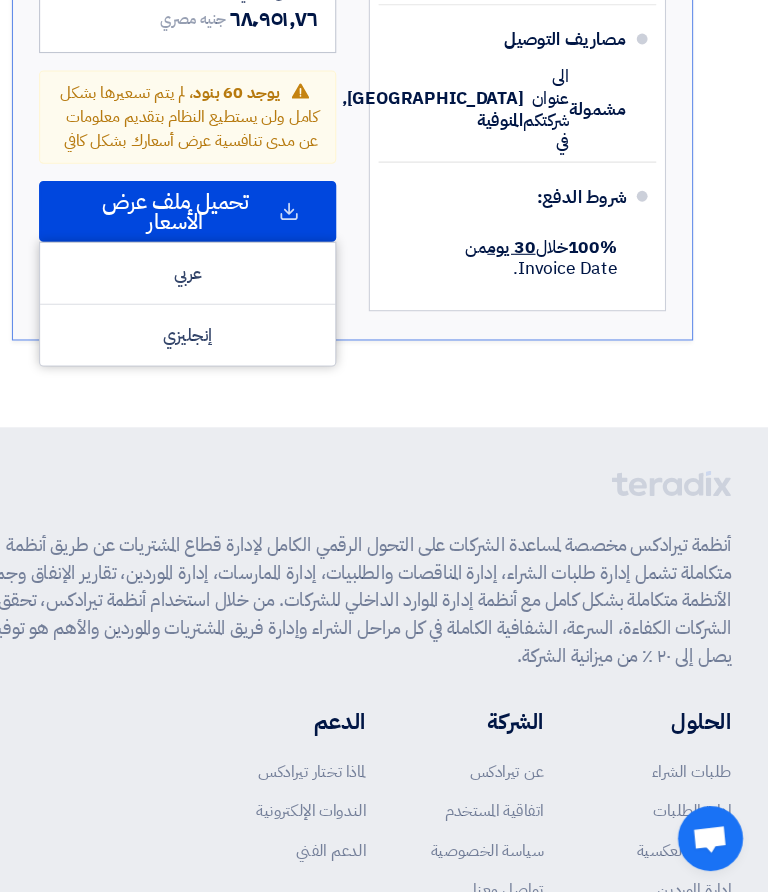 scroll, scrollTop: 7803, scrollLeft: 0, axis: vertical 